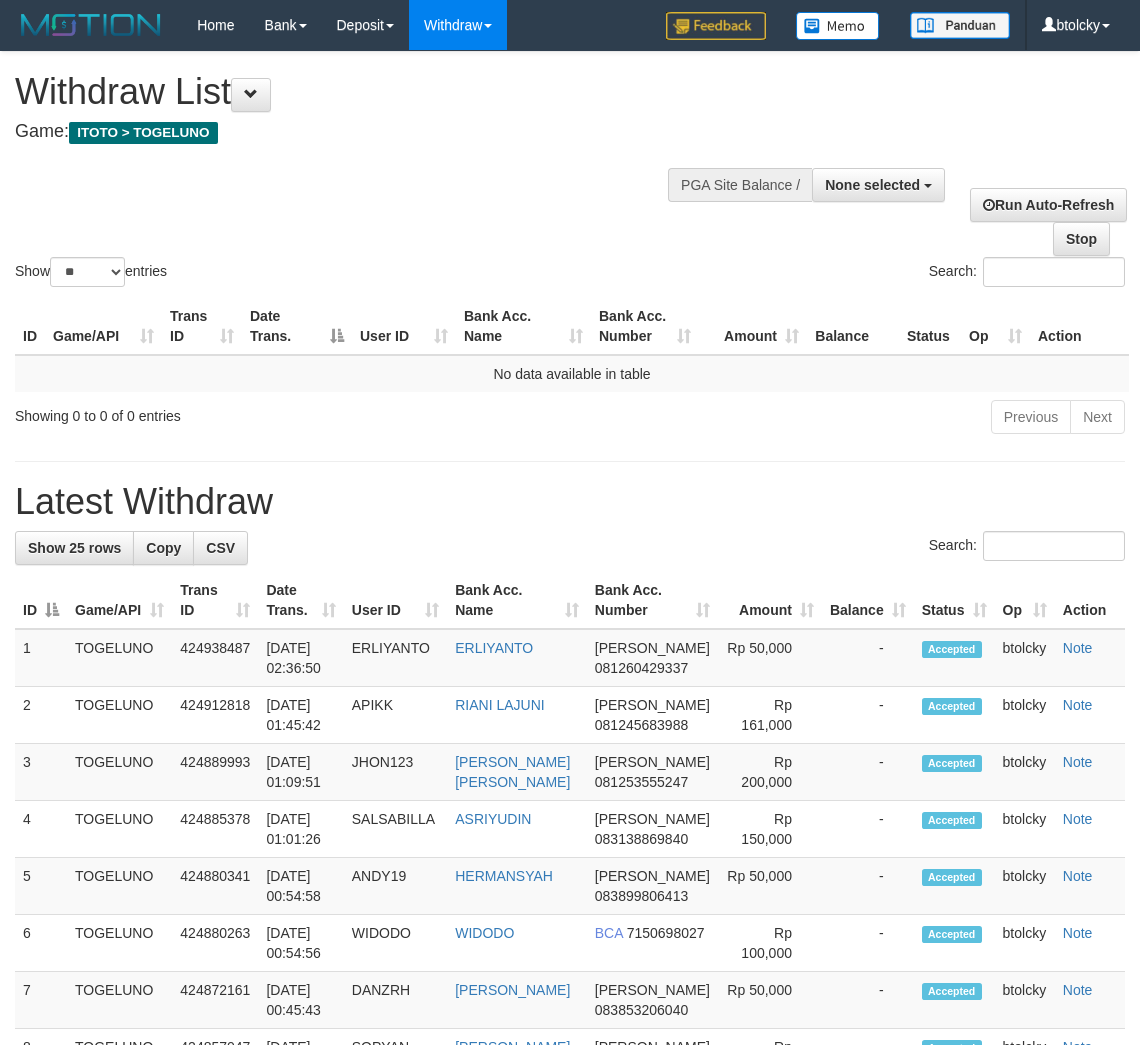 select 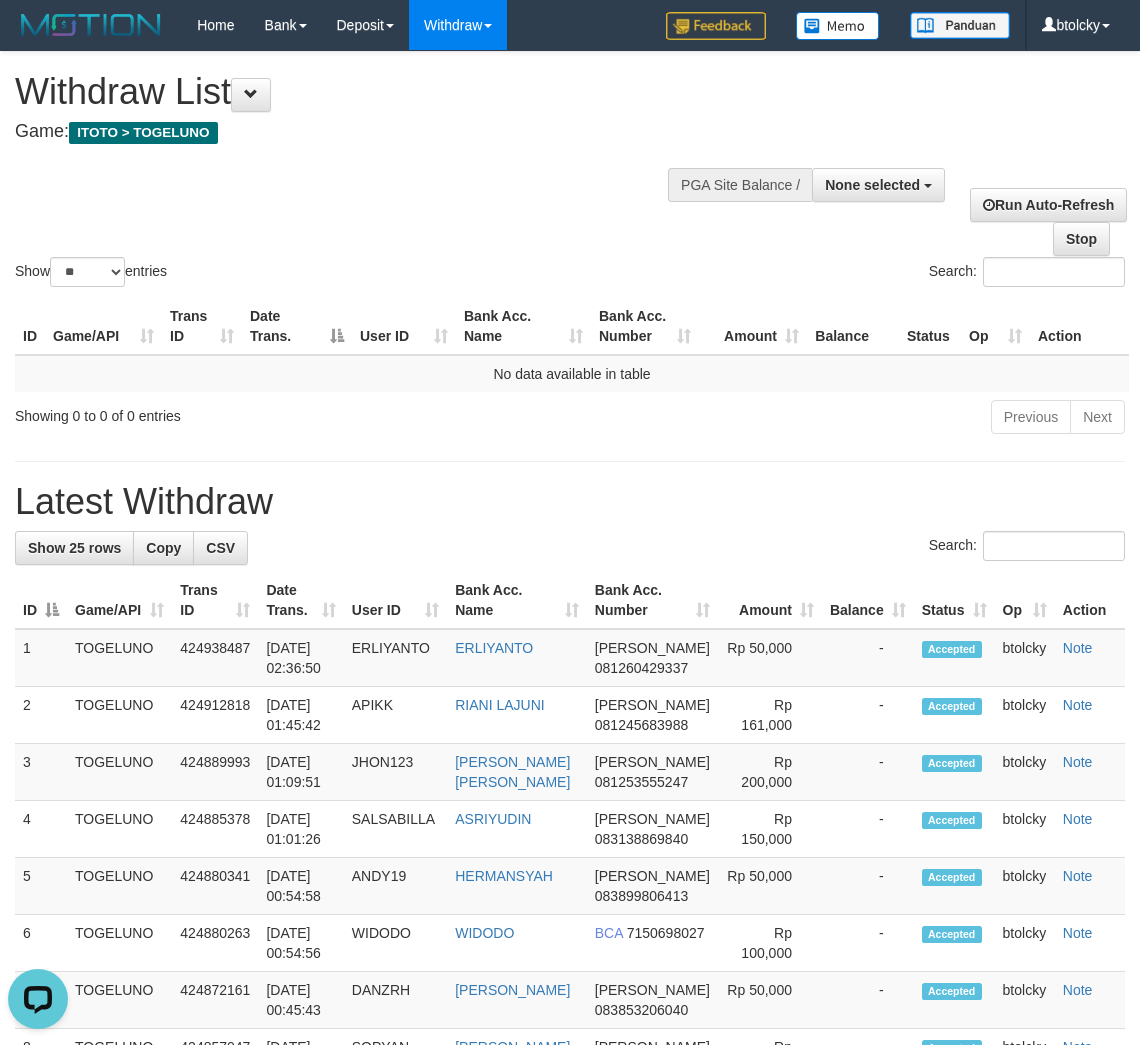 scroll, scrollTop: 0, scrollLeft: 0, axis: both 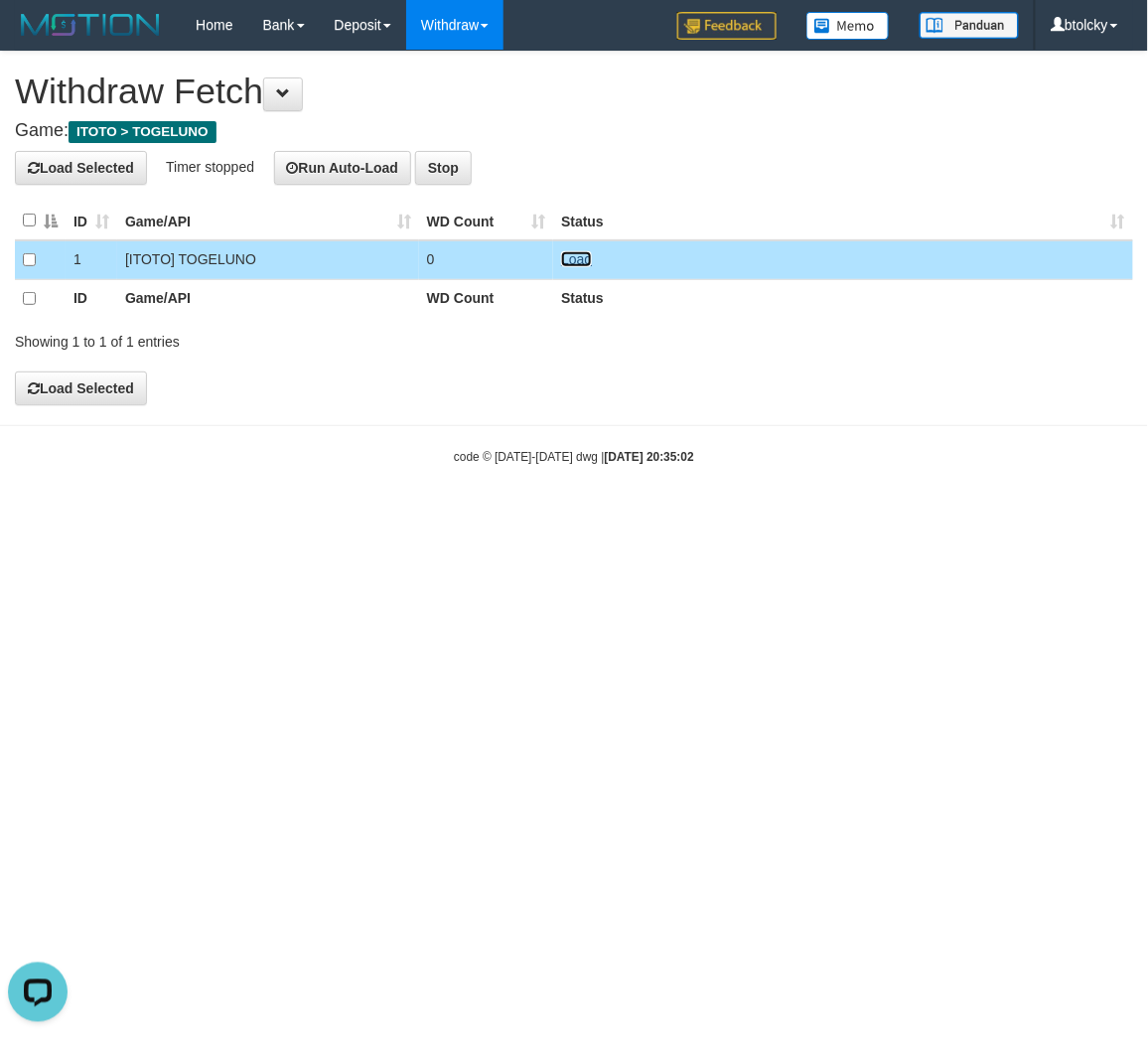 click on "Load" at bounding box center [576, 259] 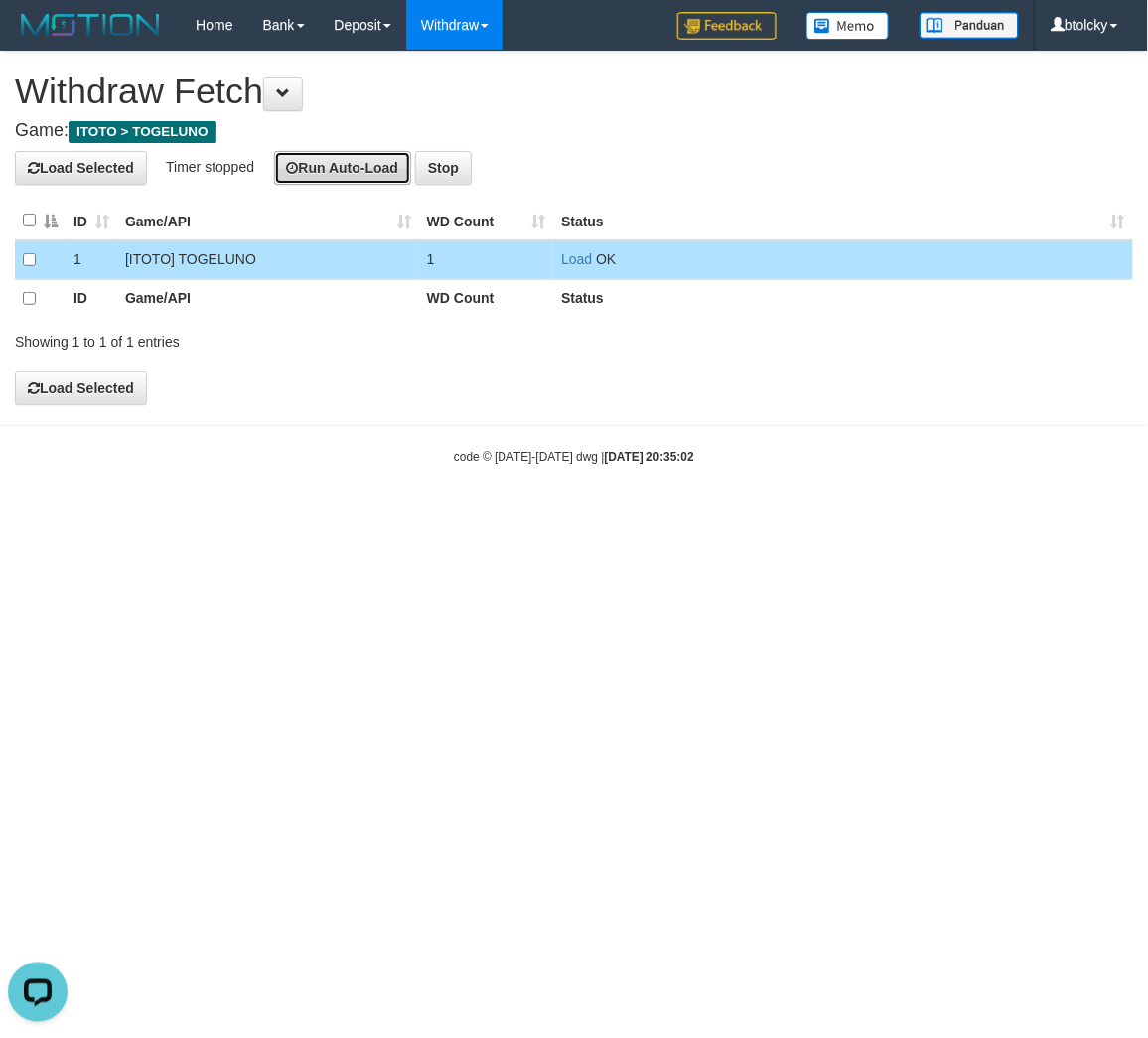 click on "Run Auto-Load" at bounding box center (343, 168) 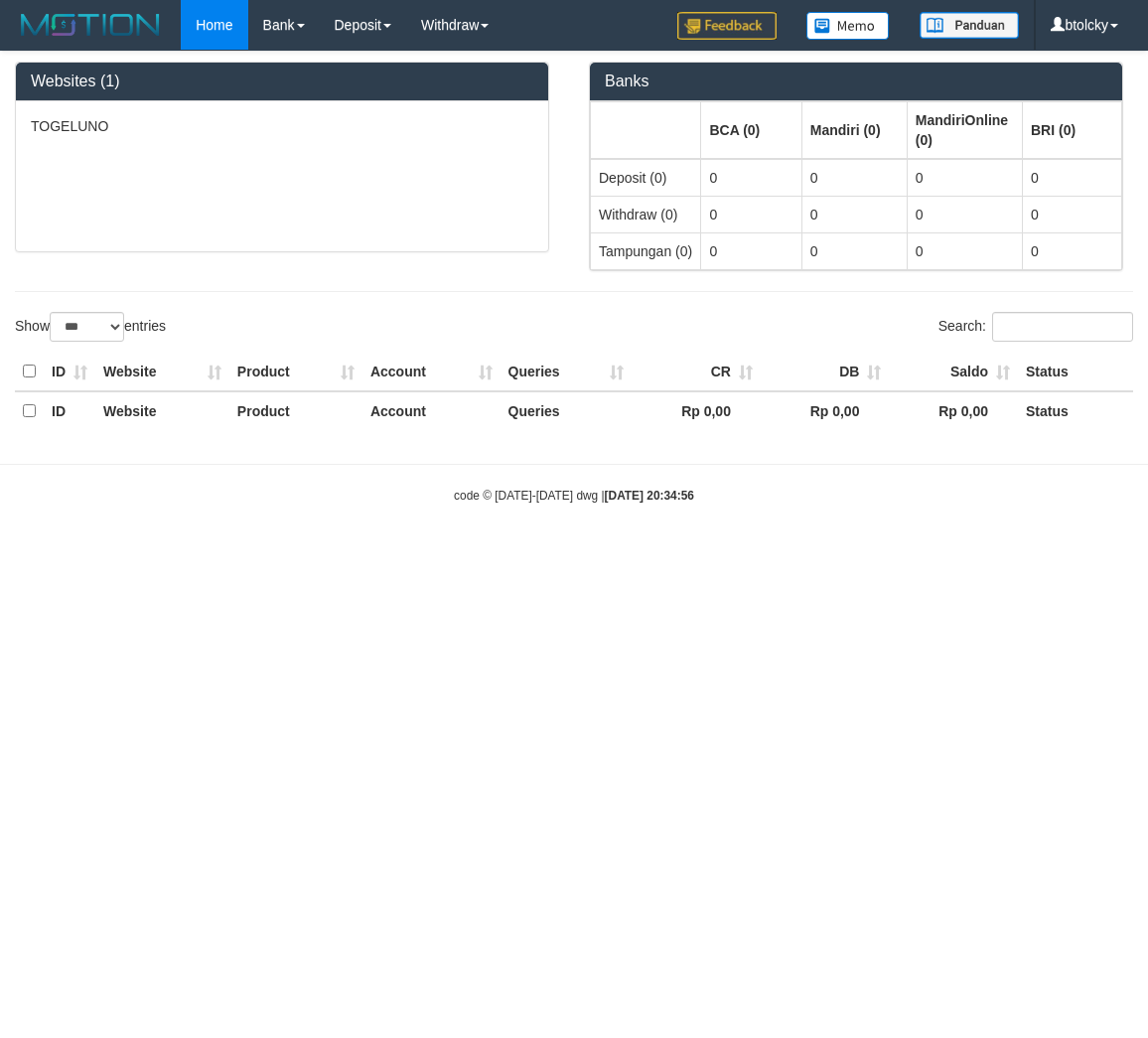 select on "***" 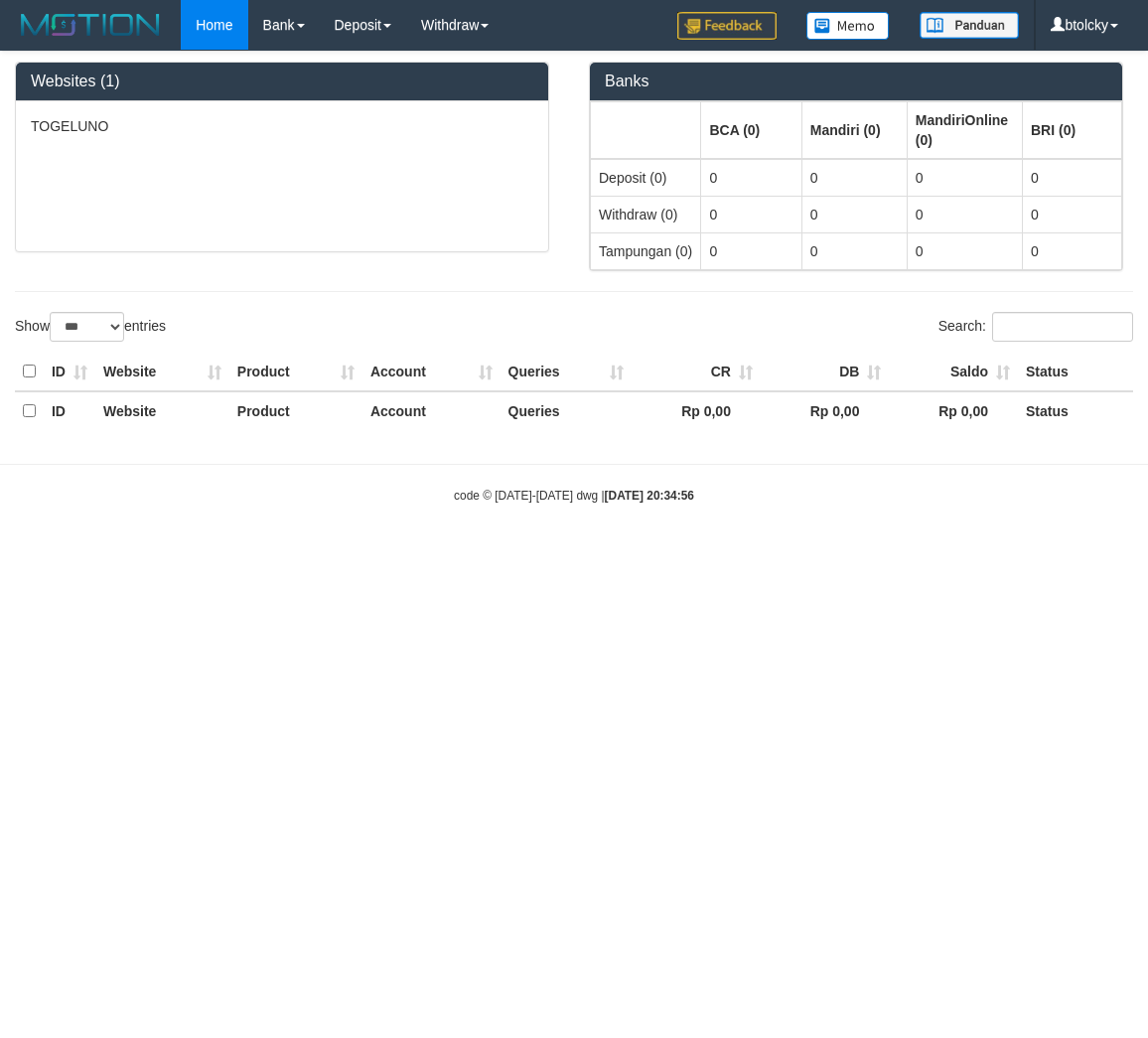 scroll, scrollTop: 0, scrollLeft: 0, axis: both 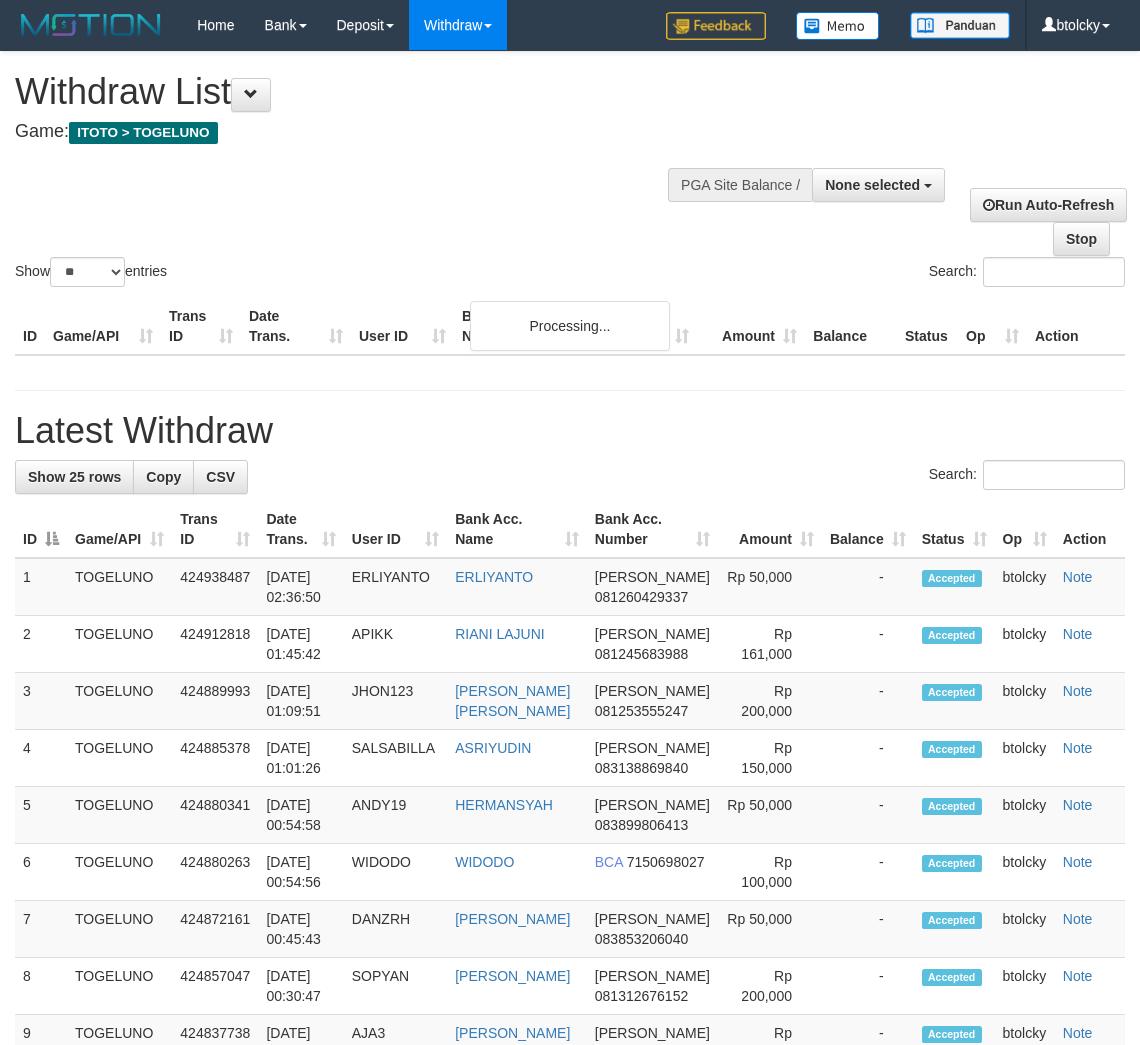 select 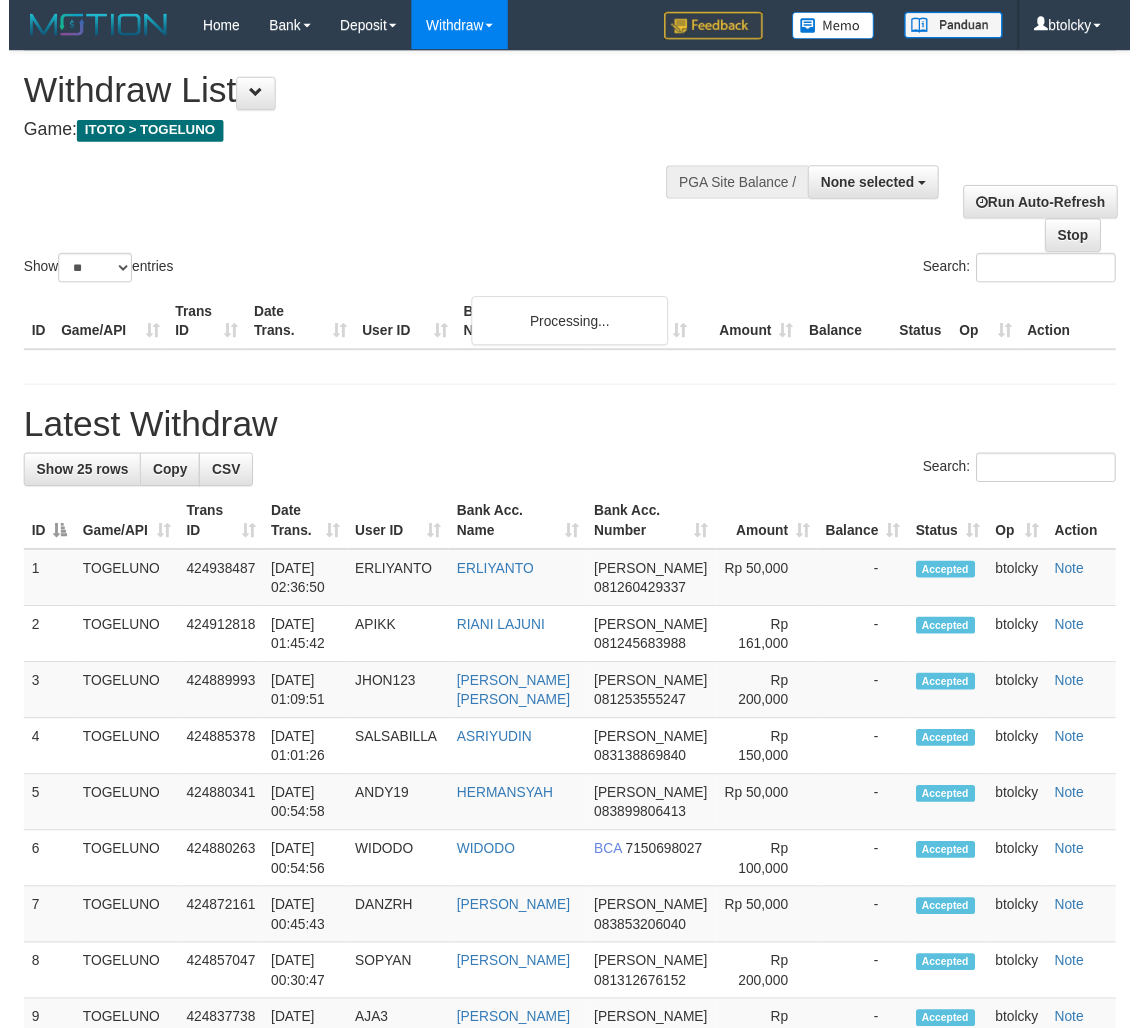 scroll, scrollTop: 0, scrollLeft: 0, axis: both 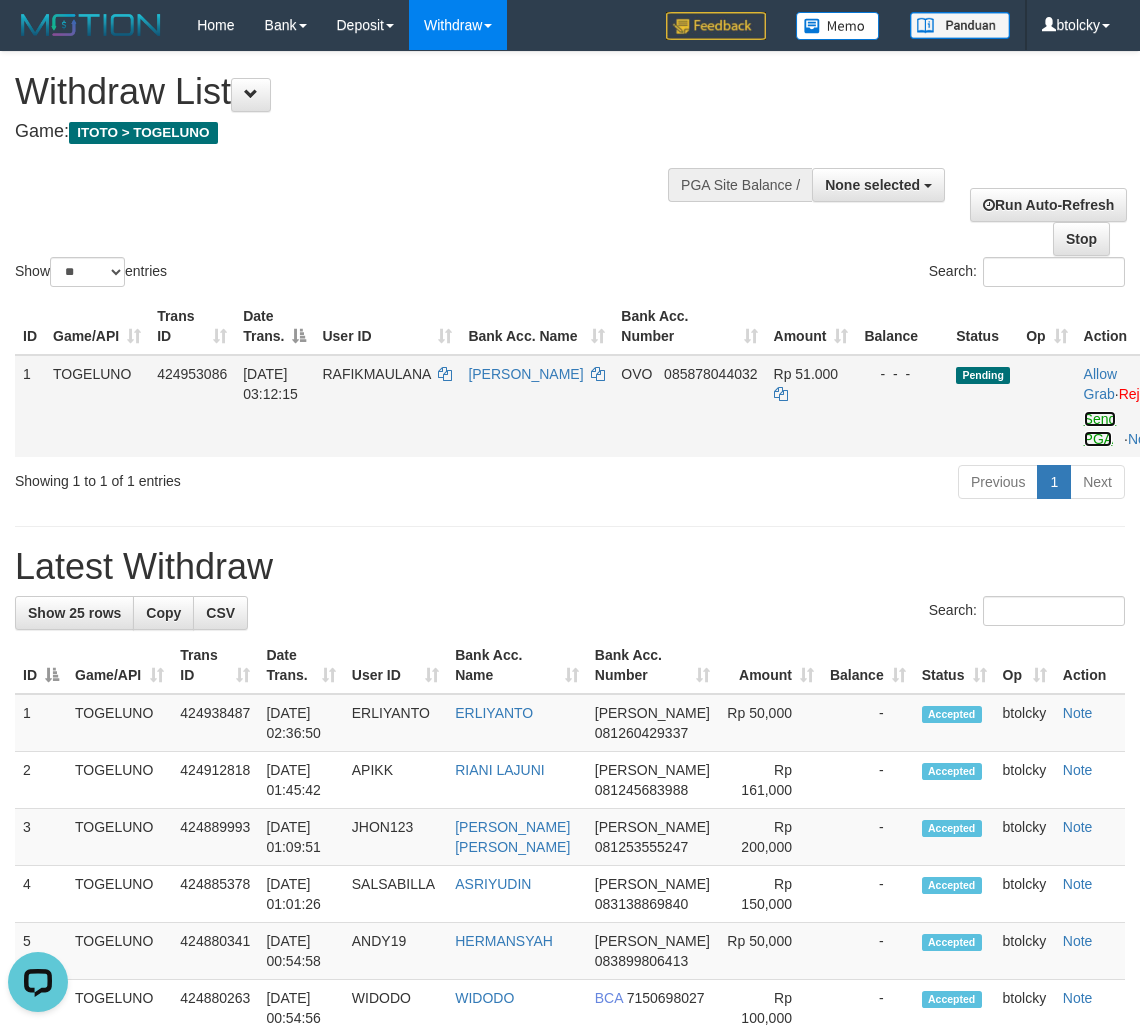 click on "Send PGA" at bounding box center [1100, 429] 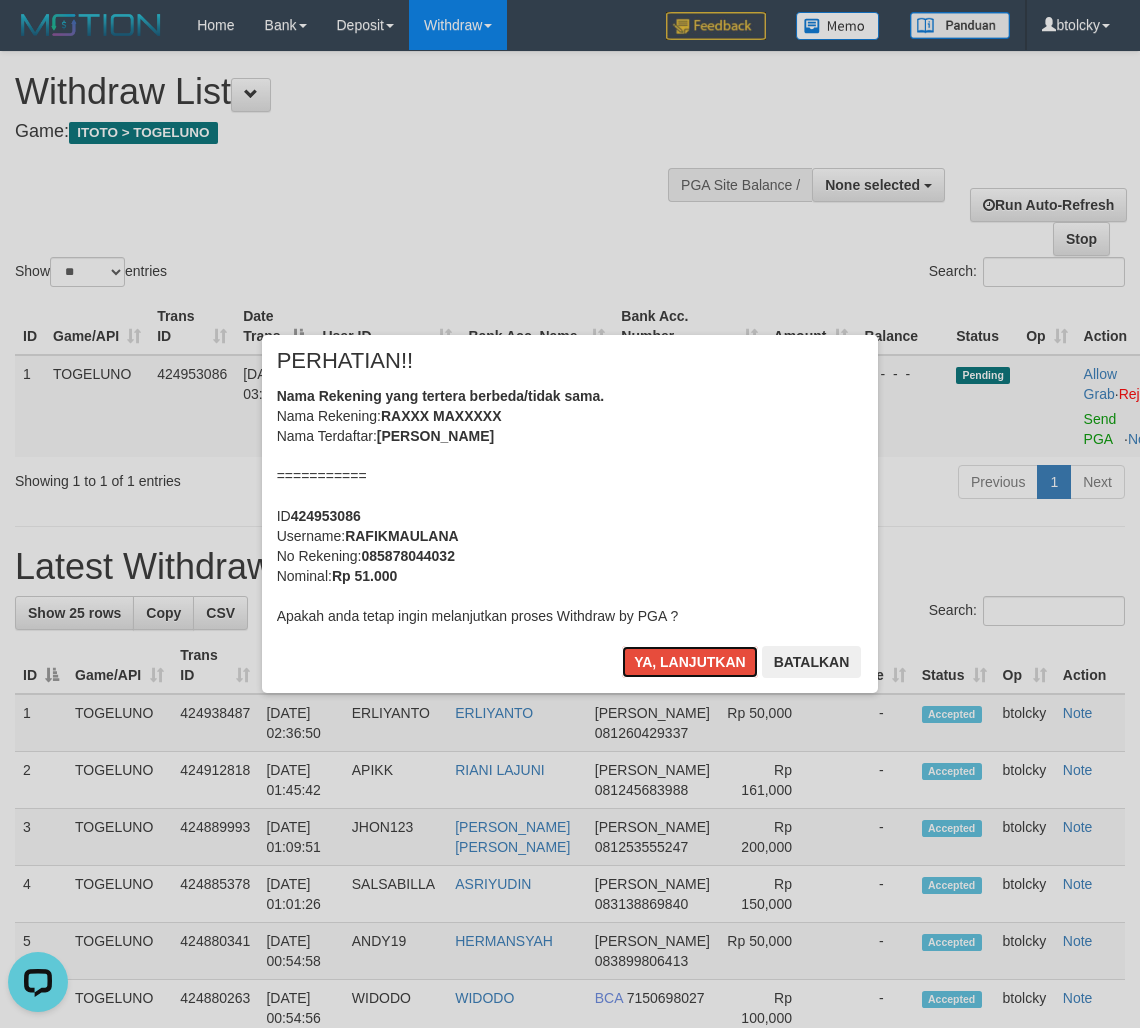 type 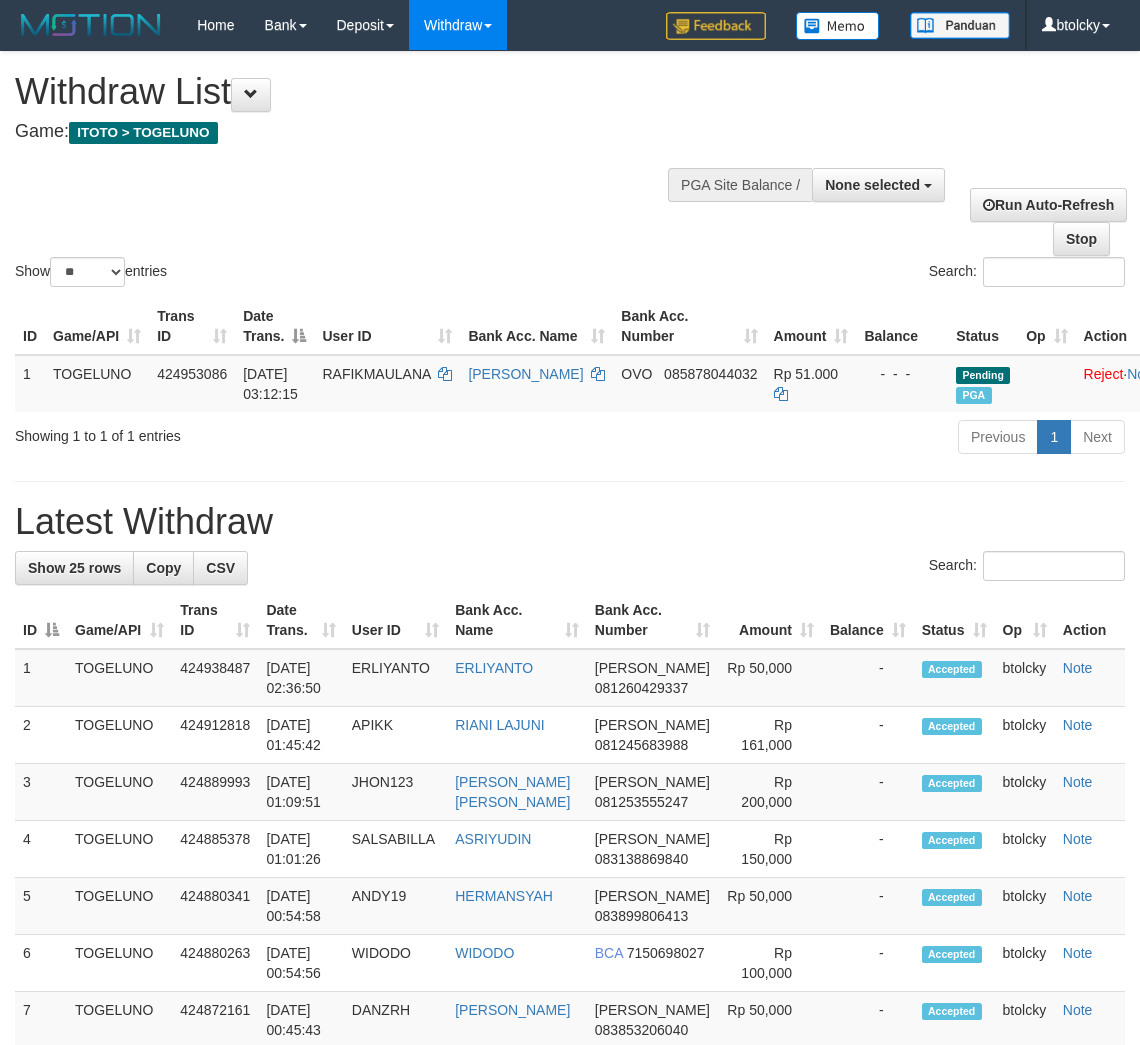 select 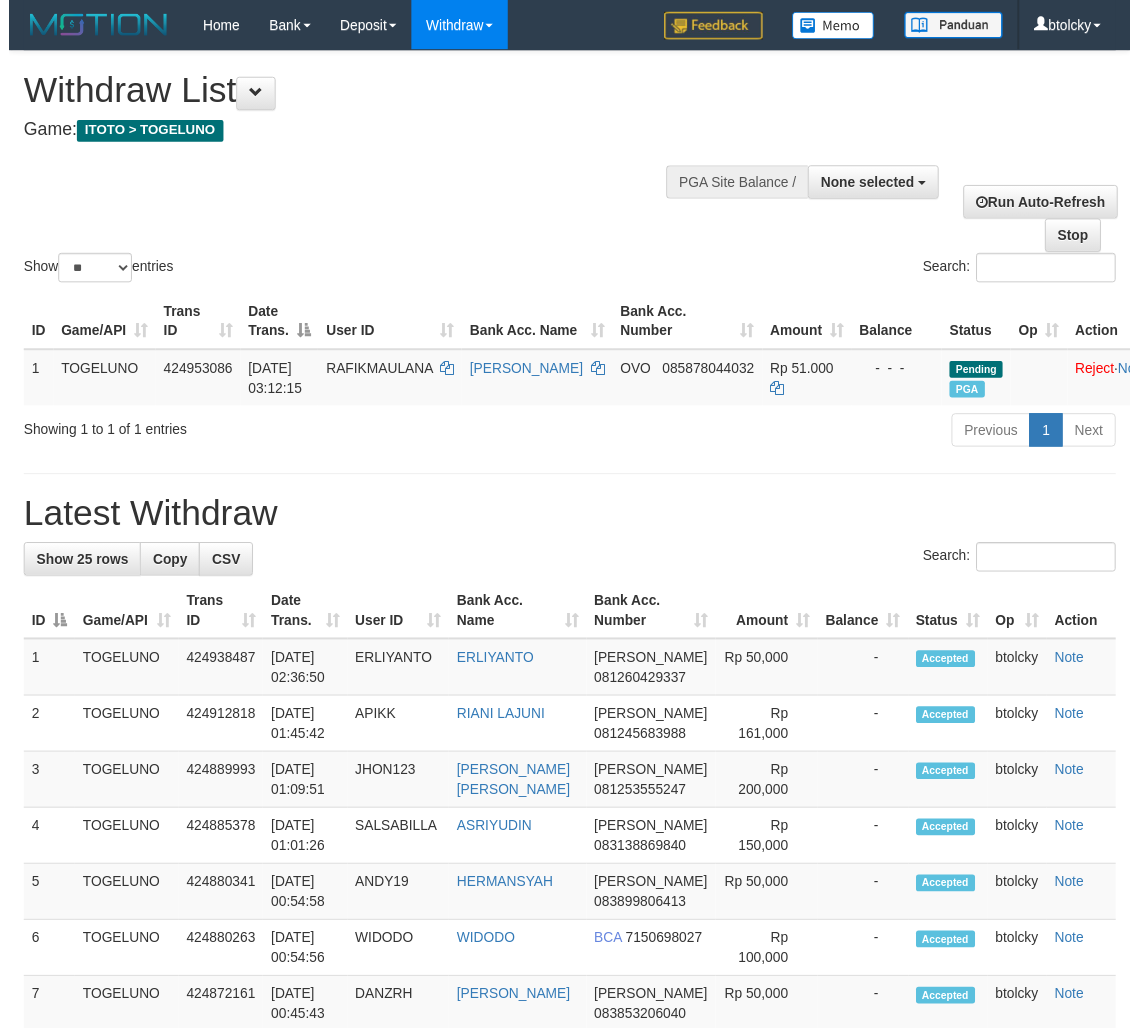 scroll, scrollTop: 0, scrollLeft: 0, axis: both 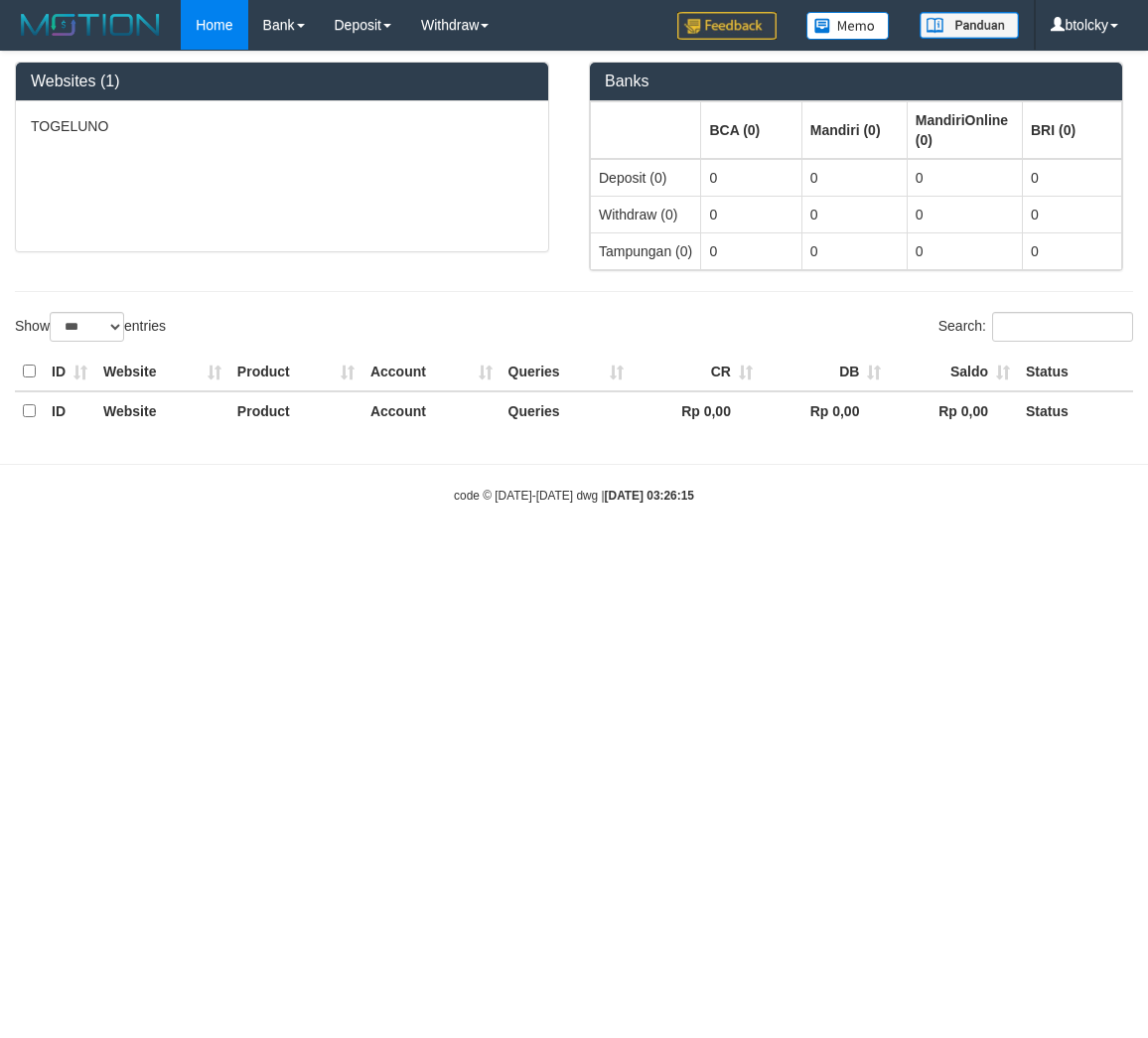 select on "***" 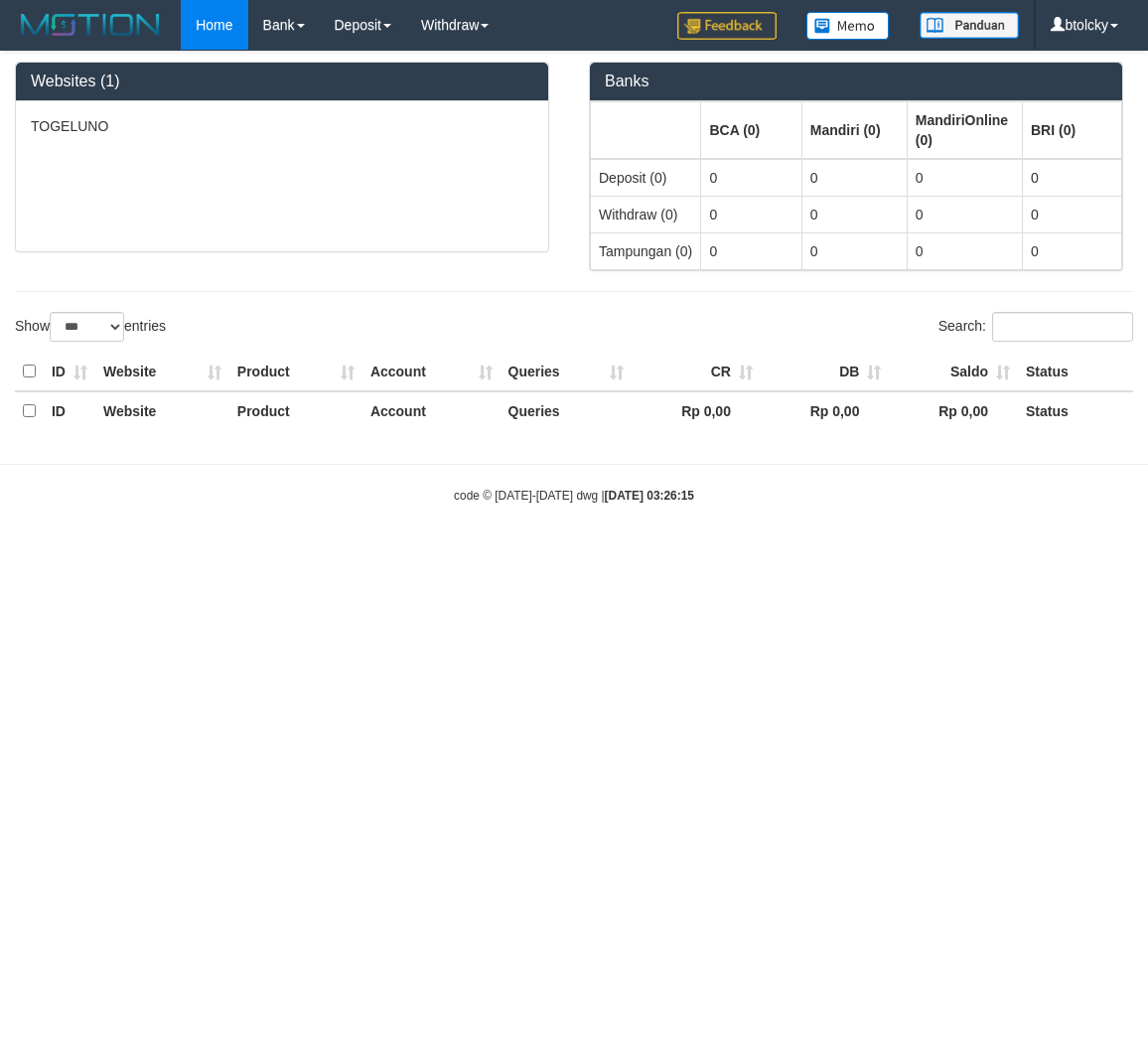 scroll, scrollTop: 0, scrollLeft: 0, axis: both 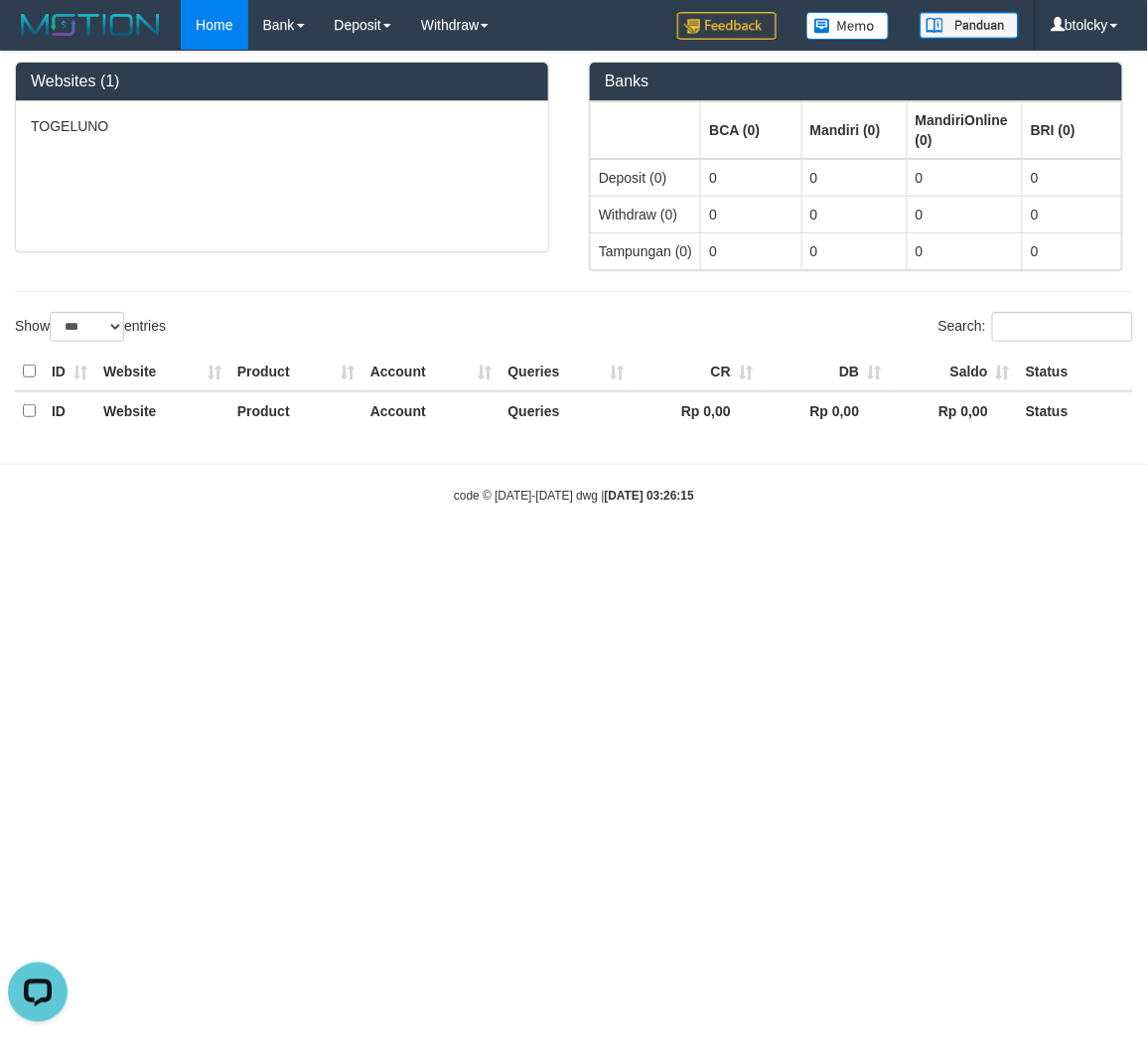 drag, startPoint x: 994, startPoint y: 600, endPoint x: 902, endPoint y: 523, distance: 119.97083 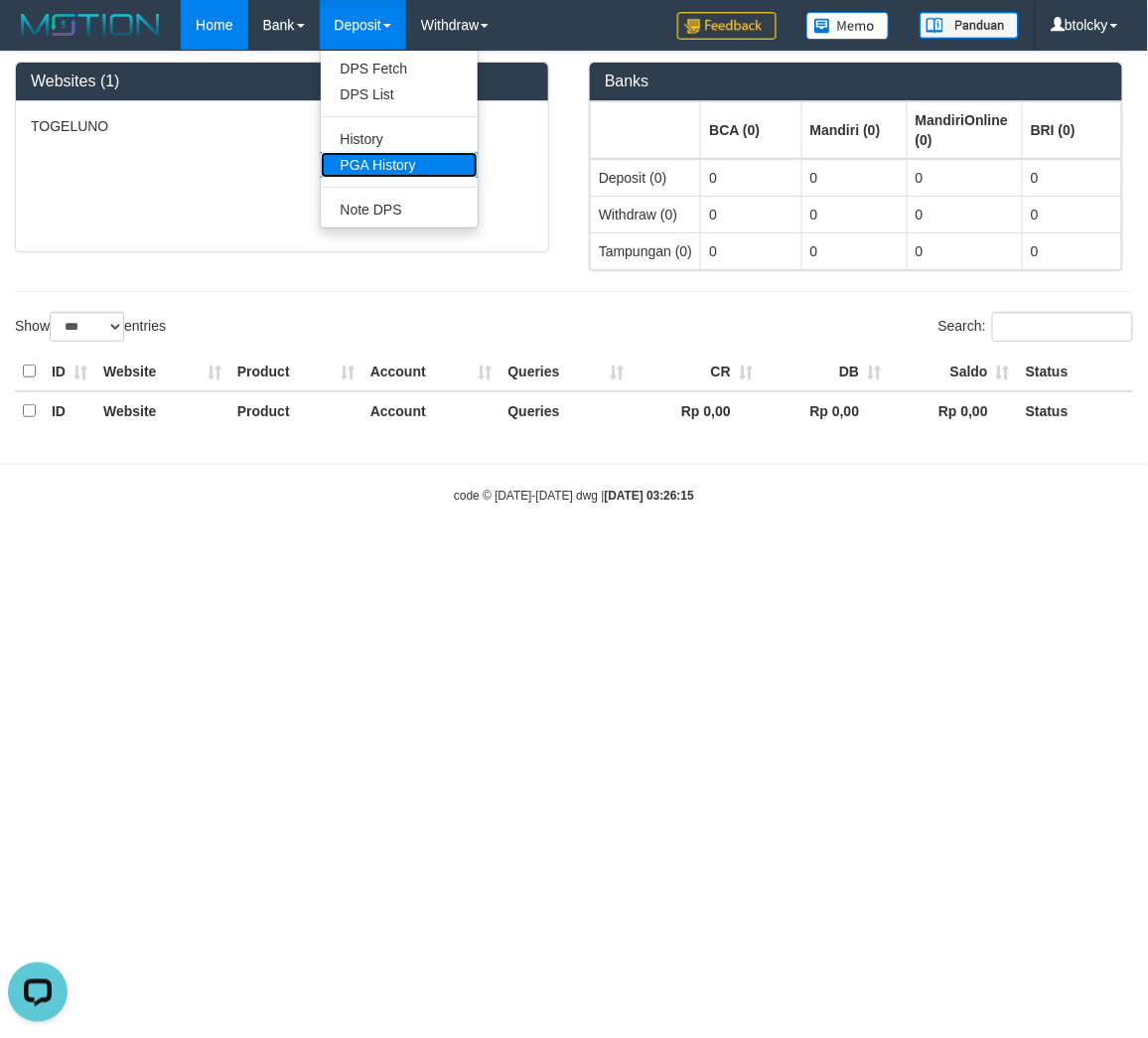 click on "PGA History" at bounding box center [399, 165] 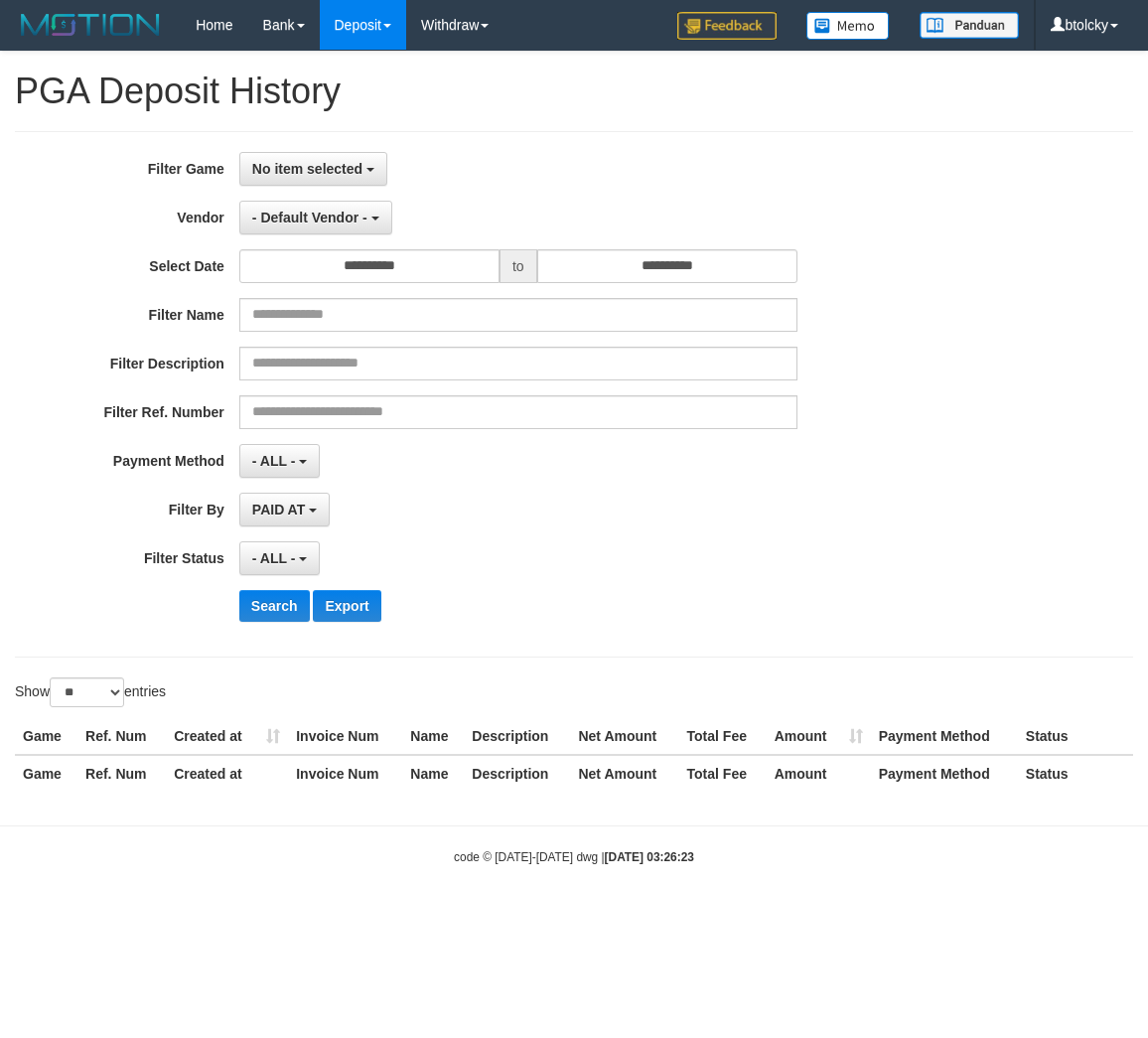 select 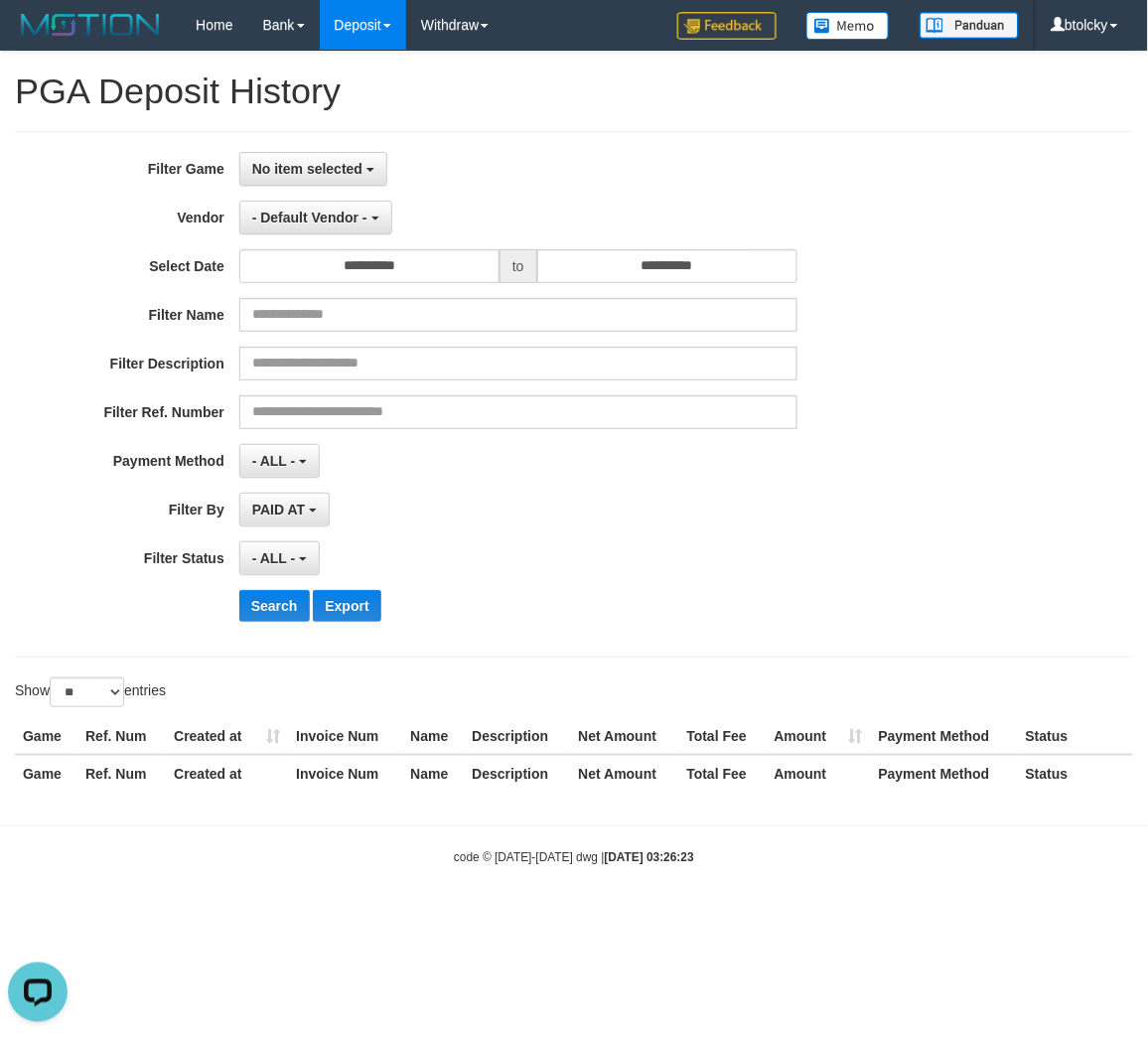 scroll, scrollTop: 0, scrollLeft: 0, axis: both 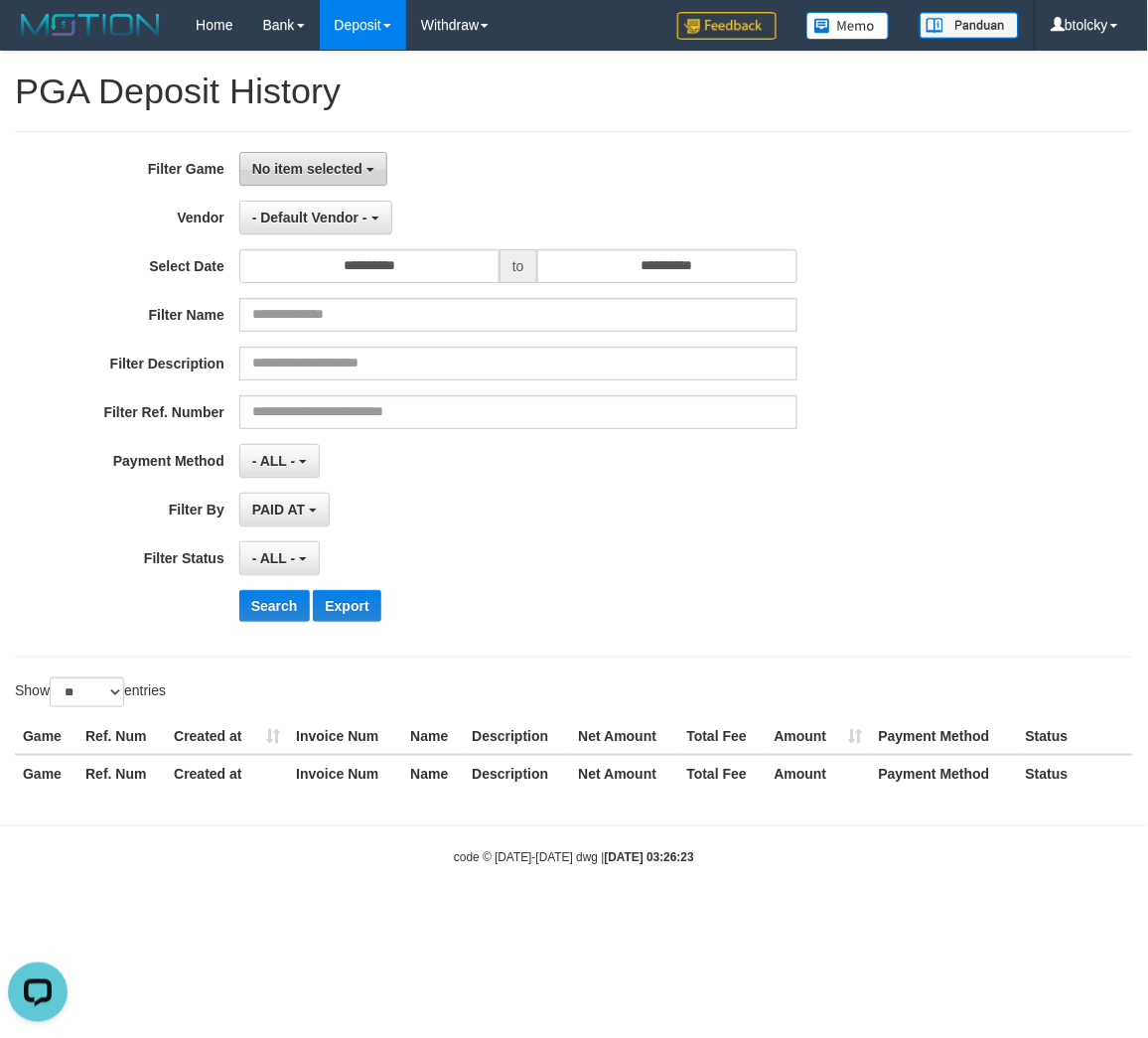 click on "No item selected" at bounding box center (307, 169) 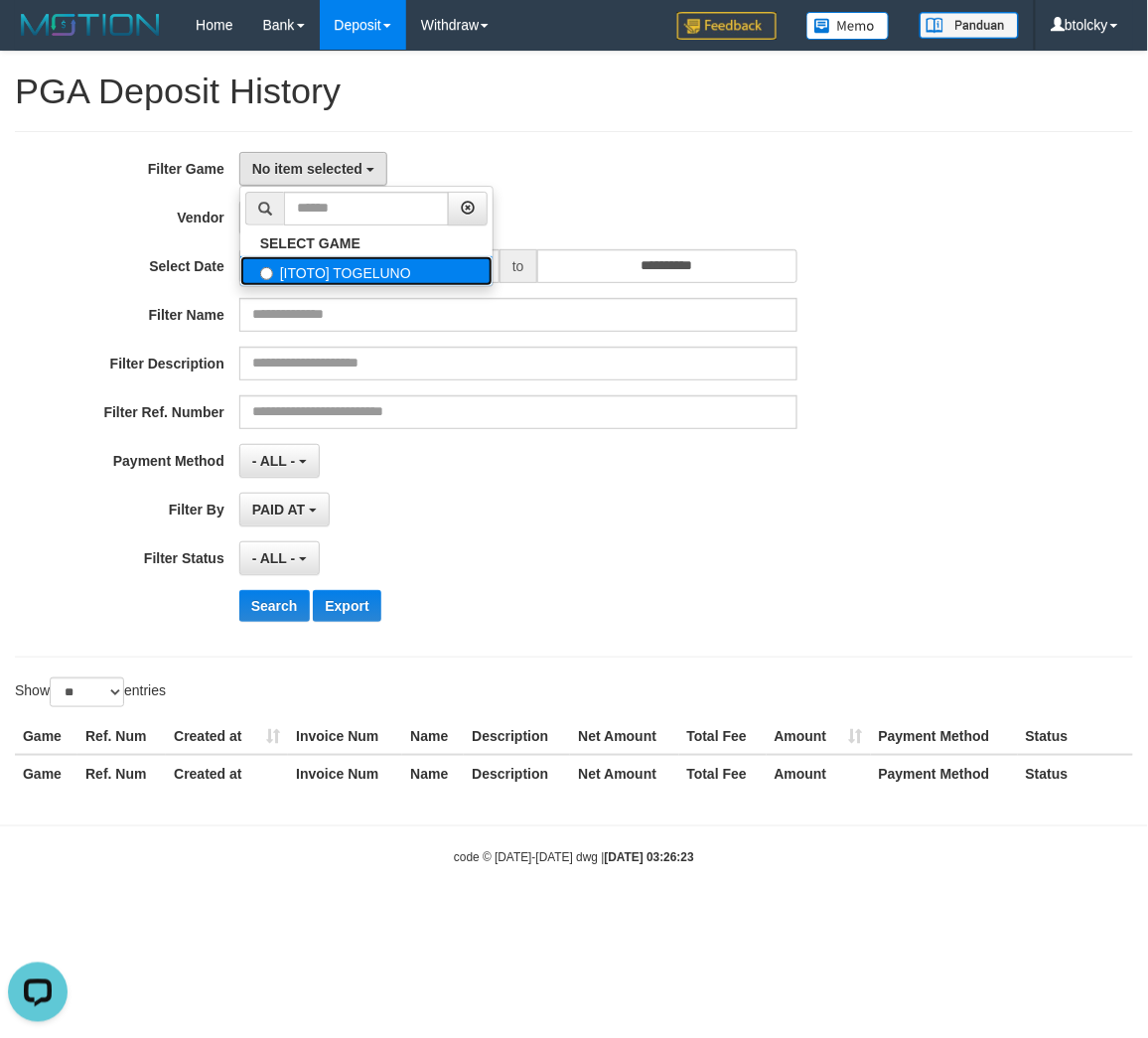 click on "[ITOTO] TOGELUNO" at bounding box center [366, 271] 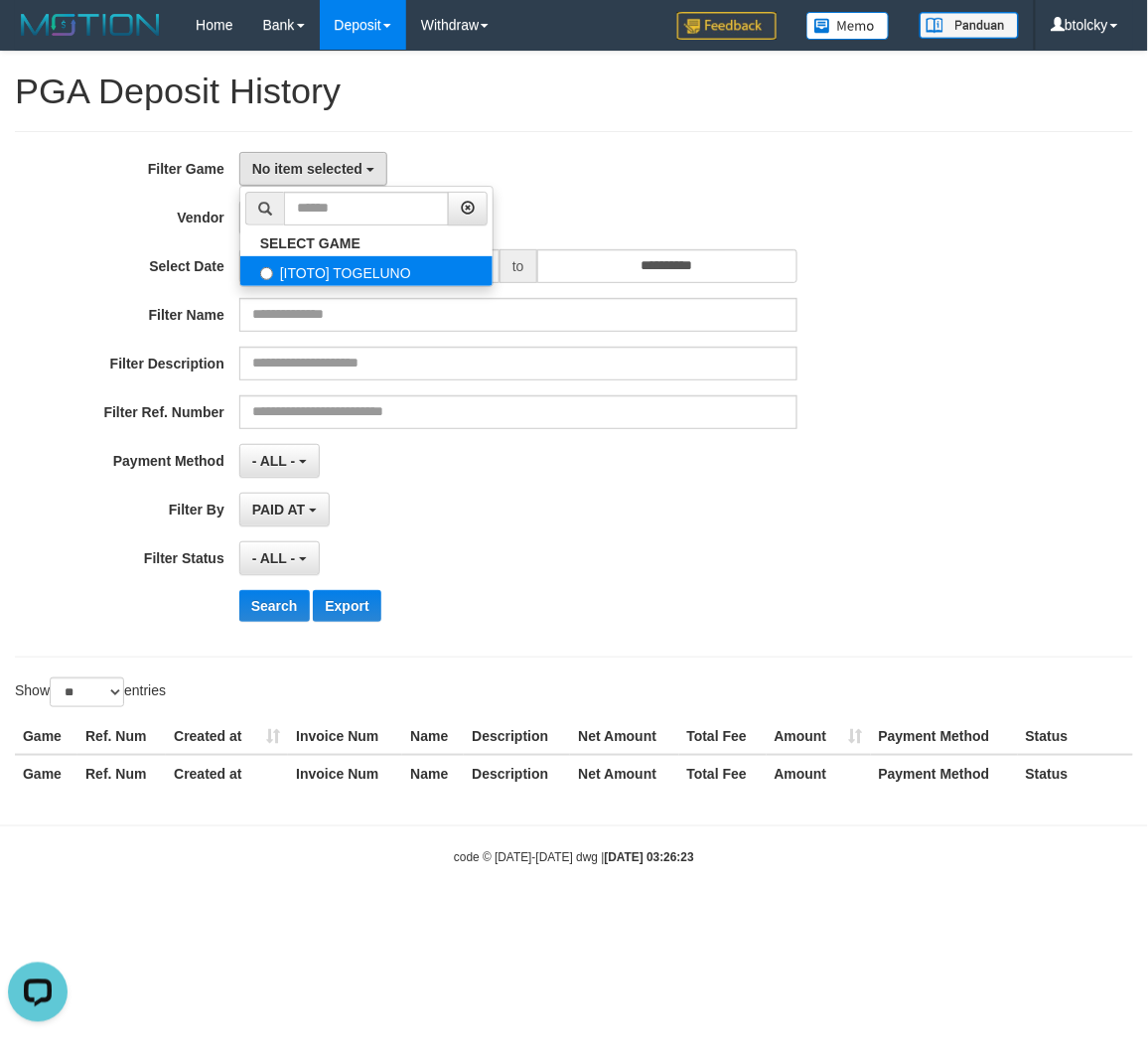 select on "****" 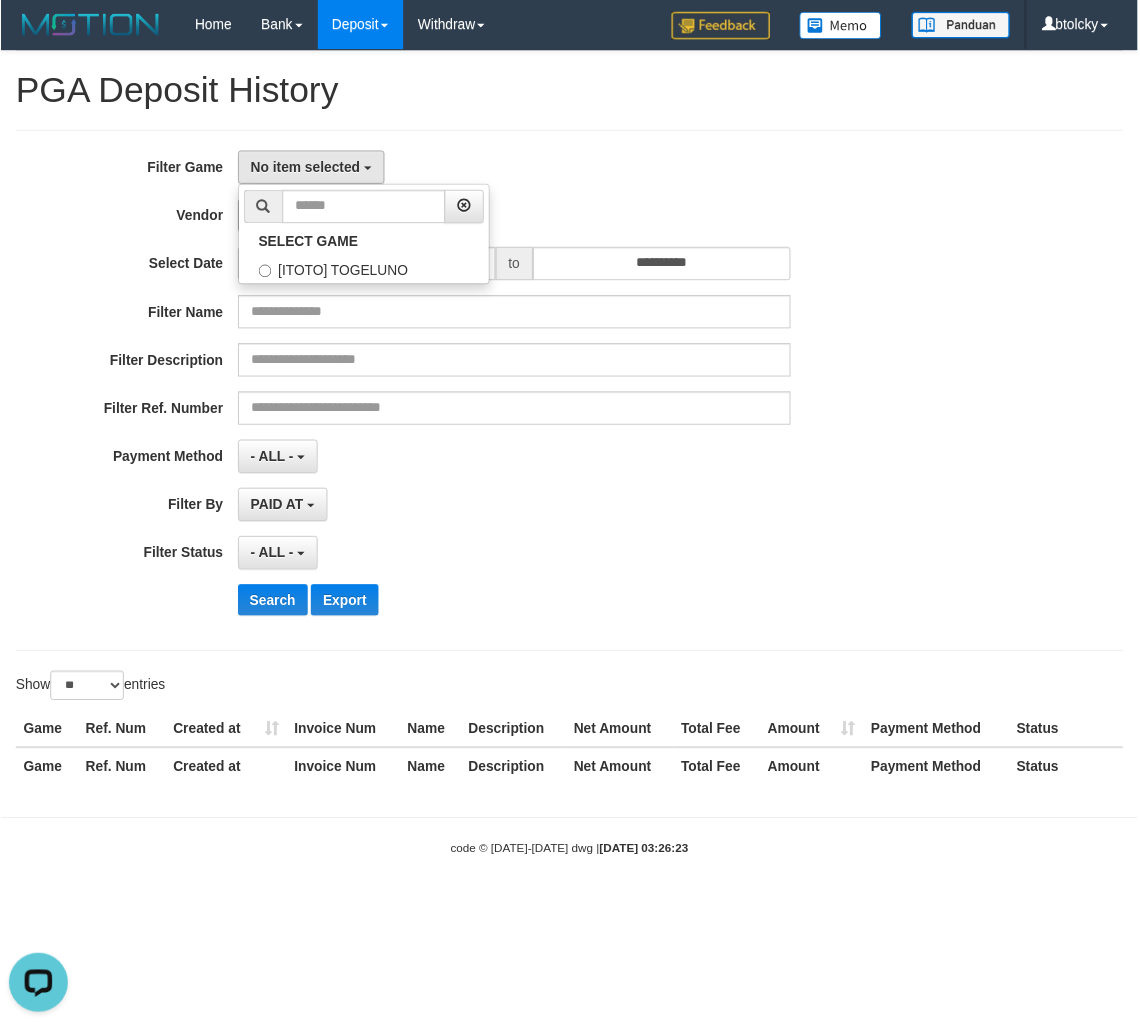 scroll, scrollTop: 17, scrollLeft: 0, axis: vertical 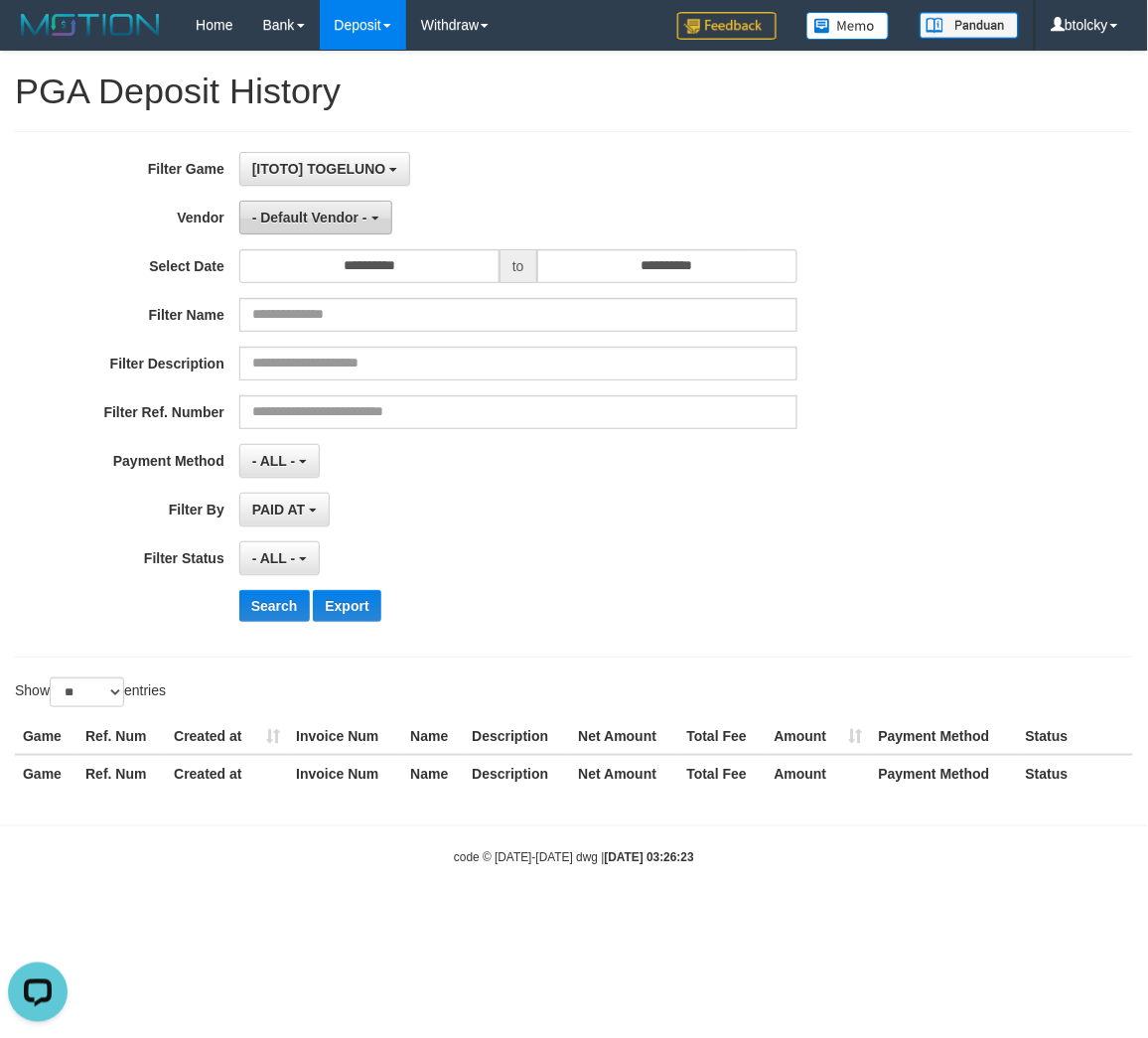 click on "- Default Vendor -" at bounding box center [316, 218] 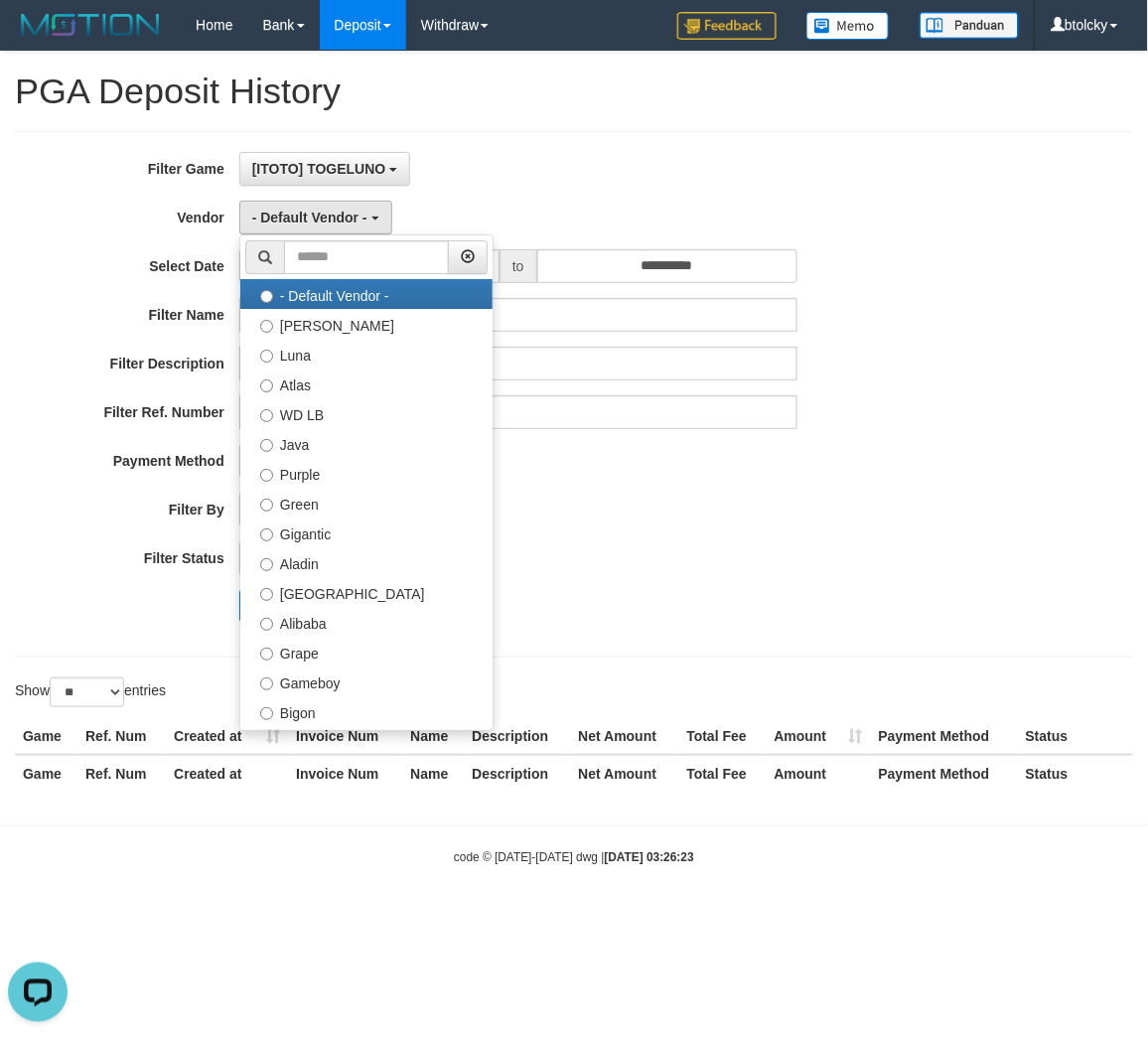 click on "[ITOTO] TOGELUNO
SELECT GAME
[ITOTO] TOGELUNO" at bounding box center (518, 169) 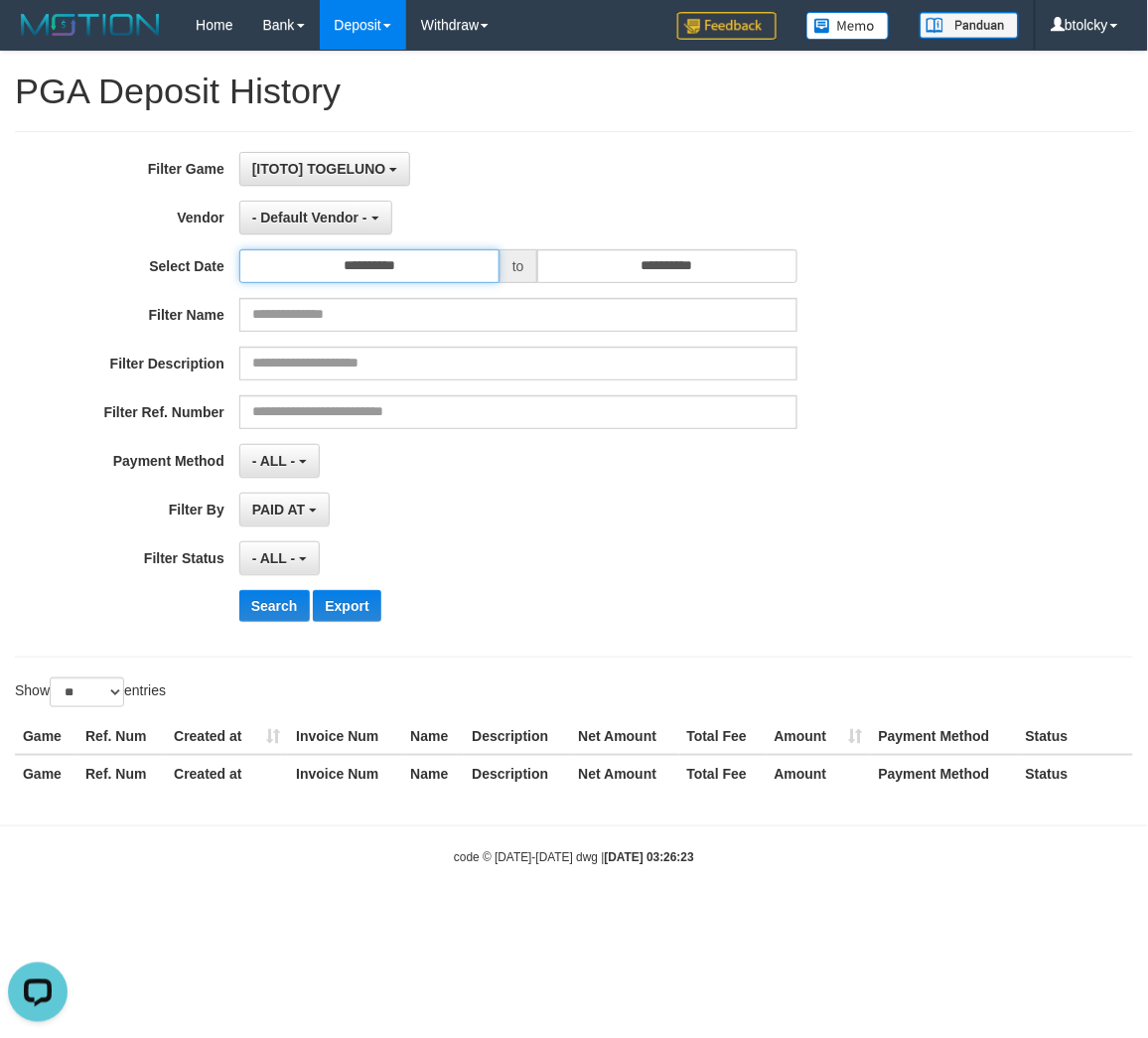 click on "**********" at bounding box center (369, 266) 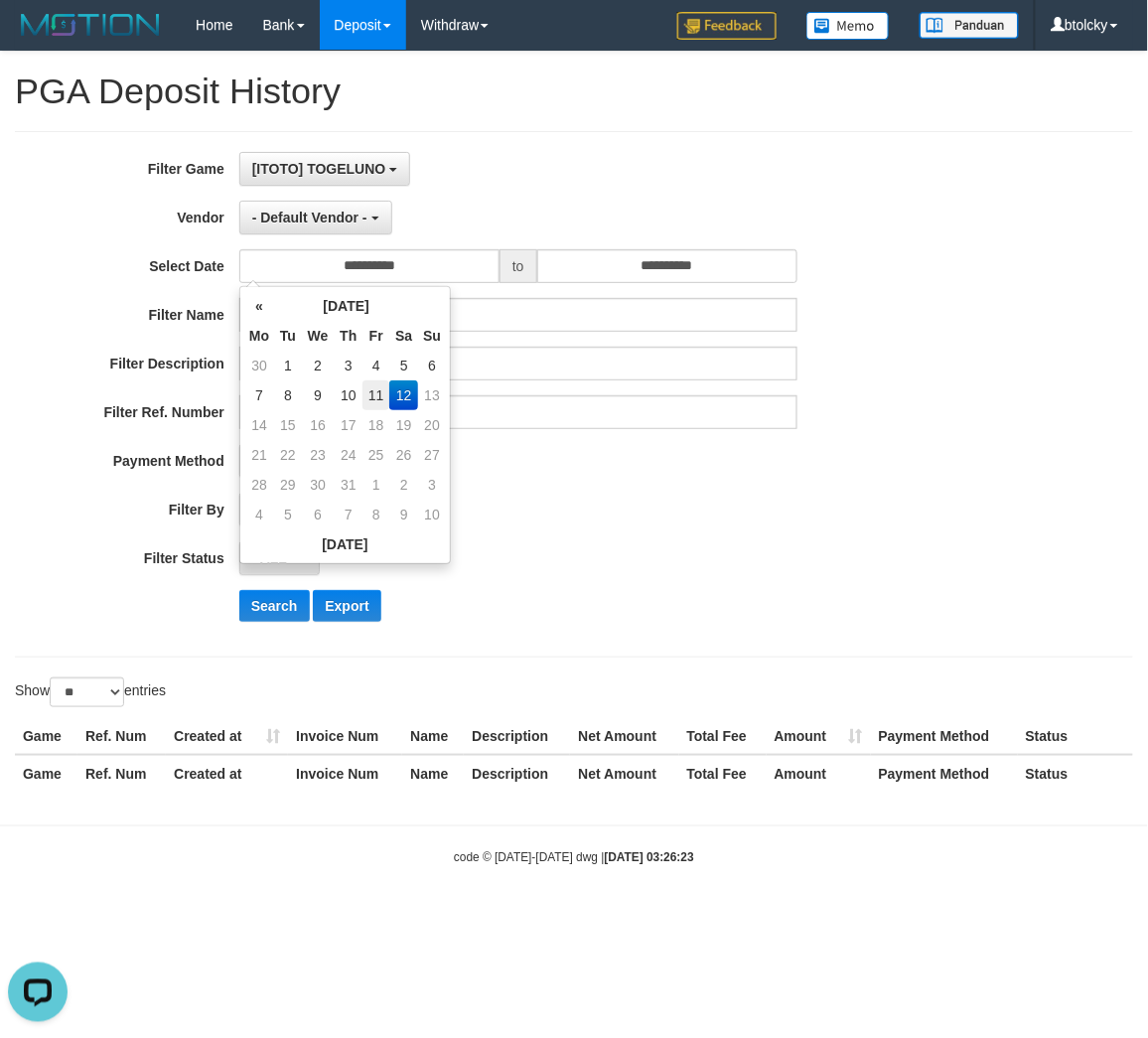 click on "11" at bounding box center [375, 395] 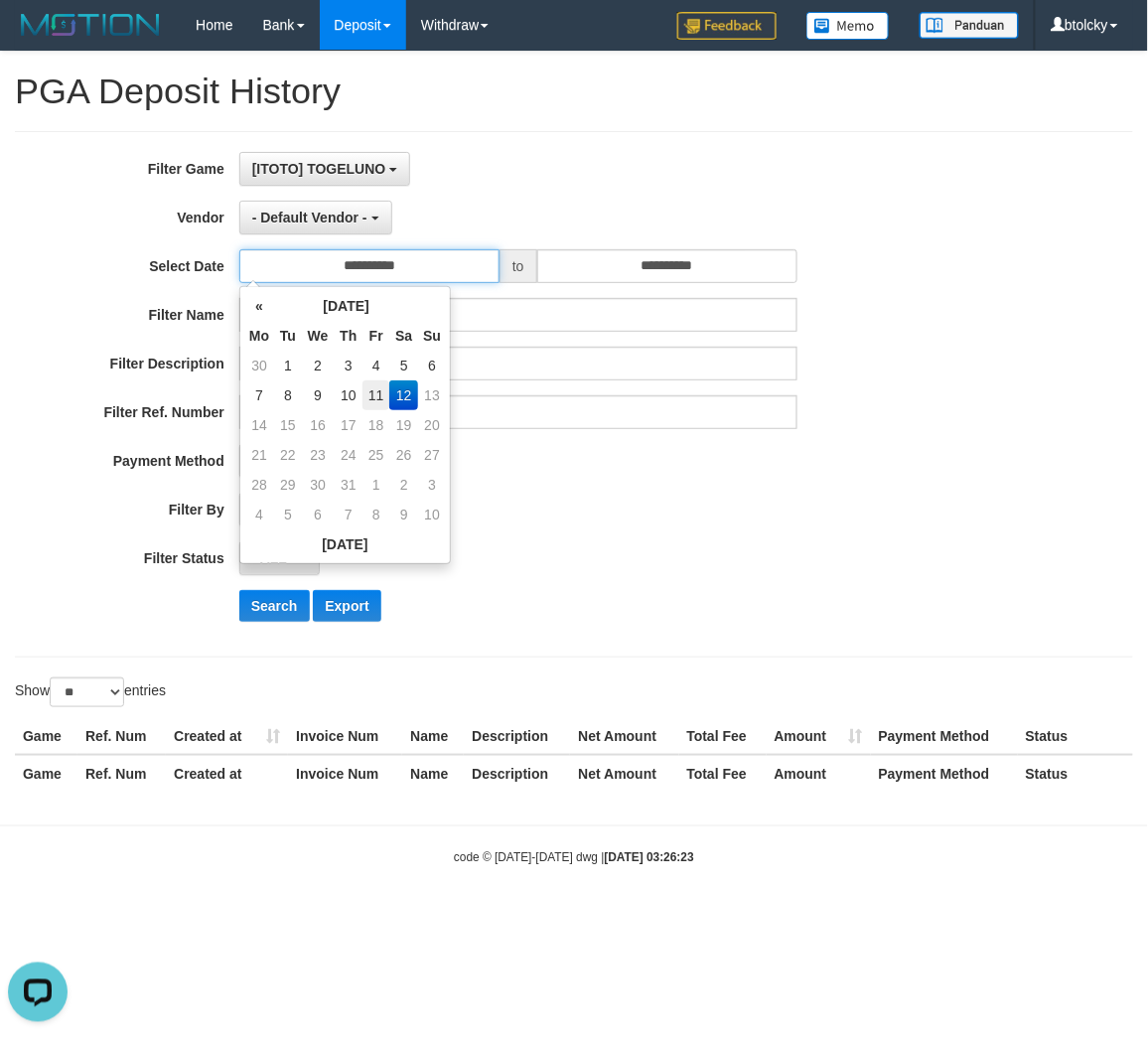 type on "**********" 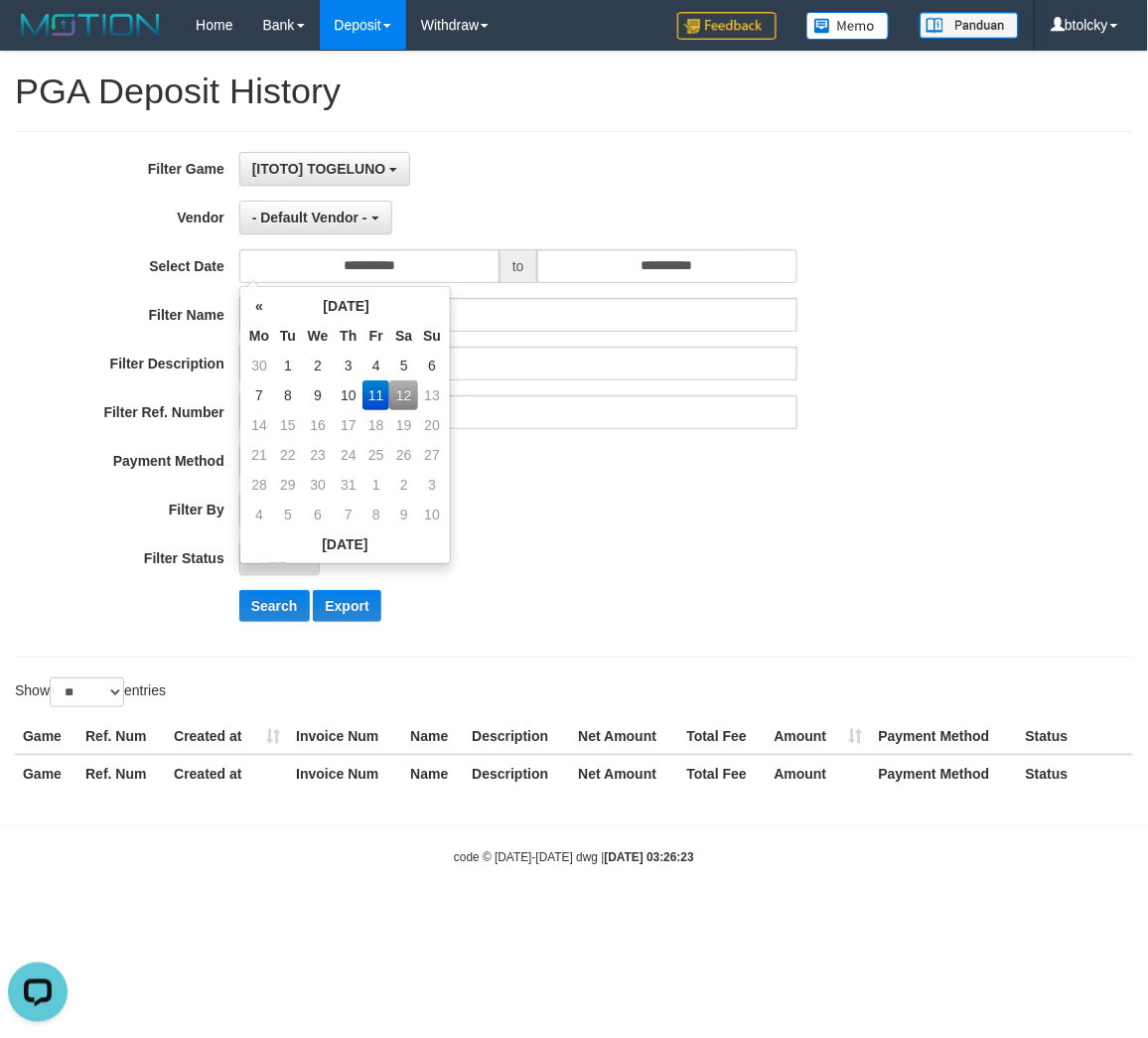 click on "11" at bounding box center (375, 395) 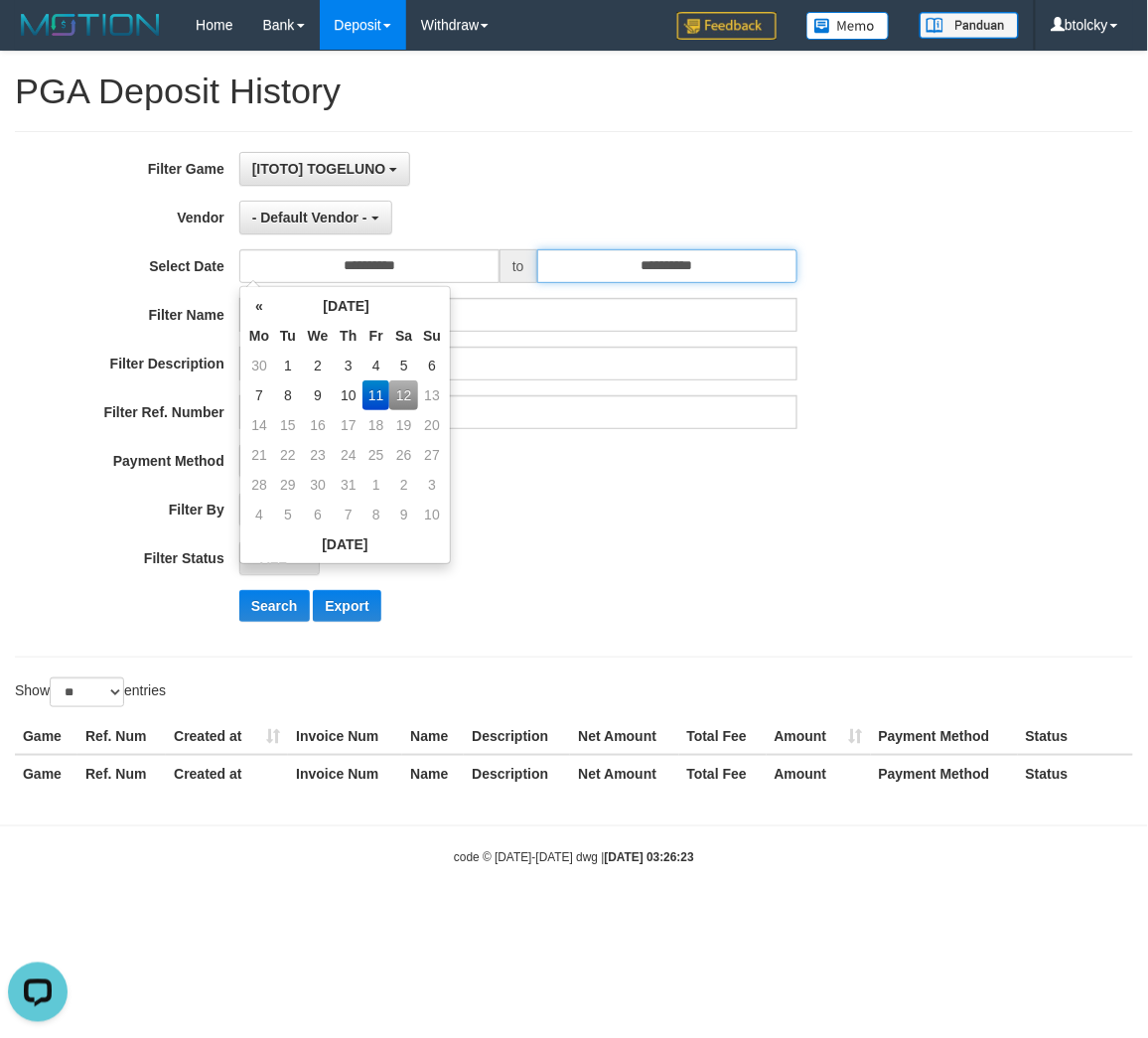 click on "**********" at bounding box center (667, 266) 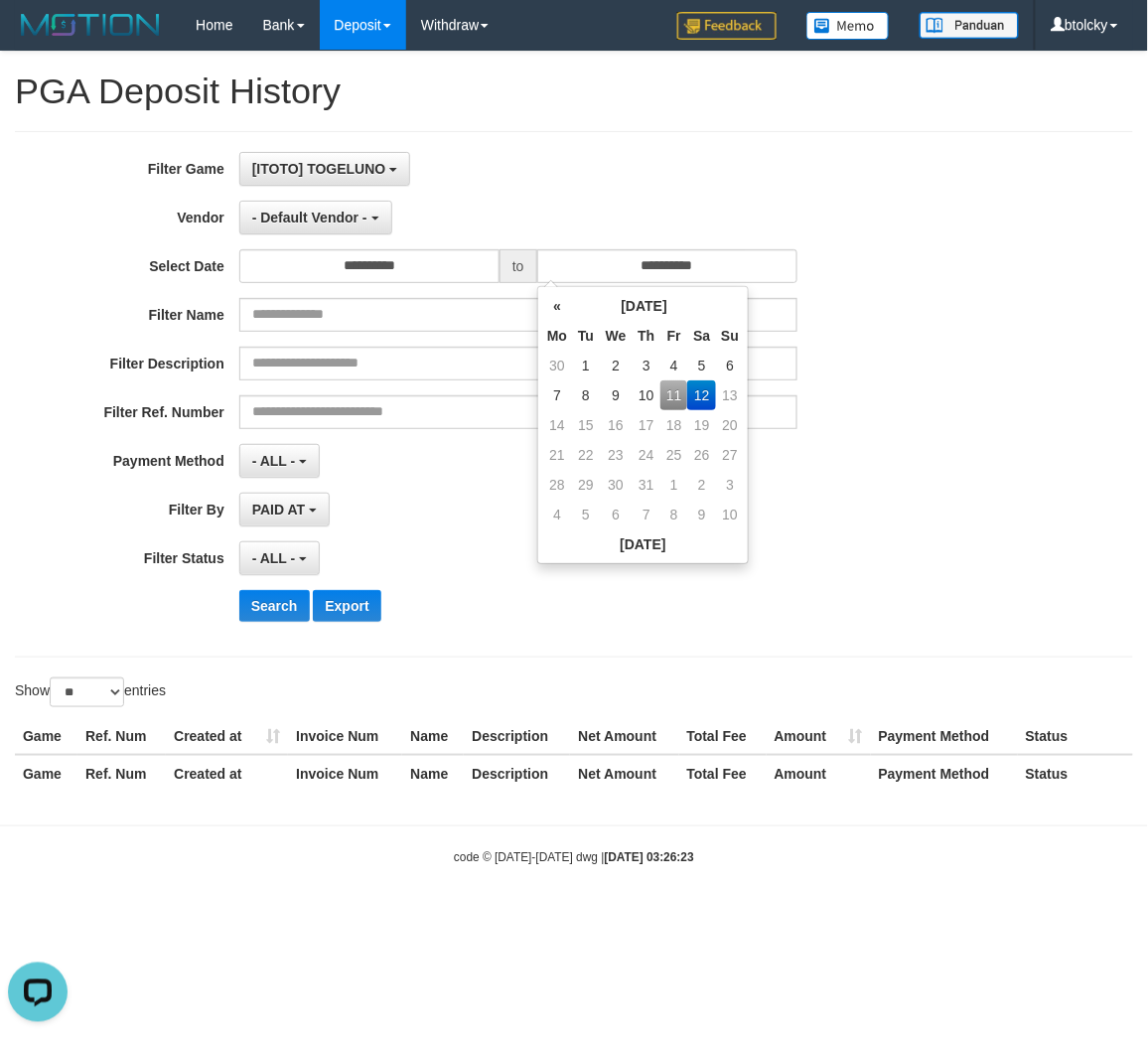 click on "11" at bounding box center (673, 395) 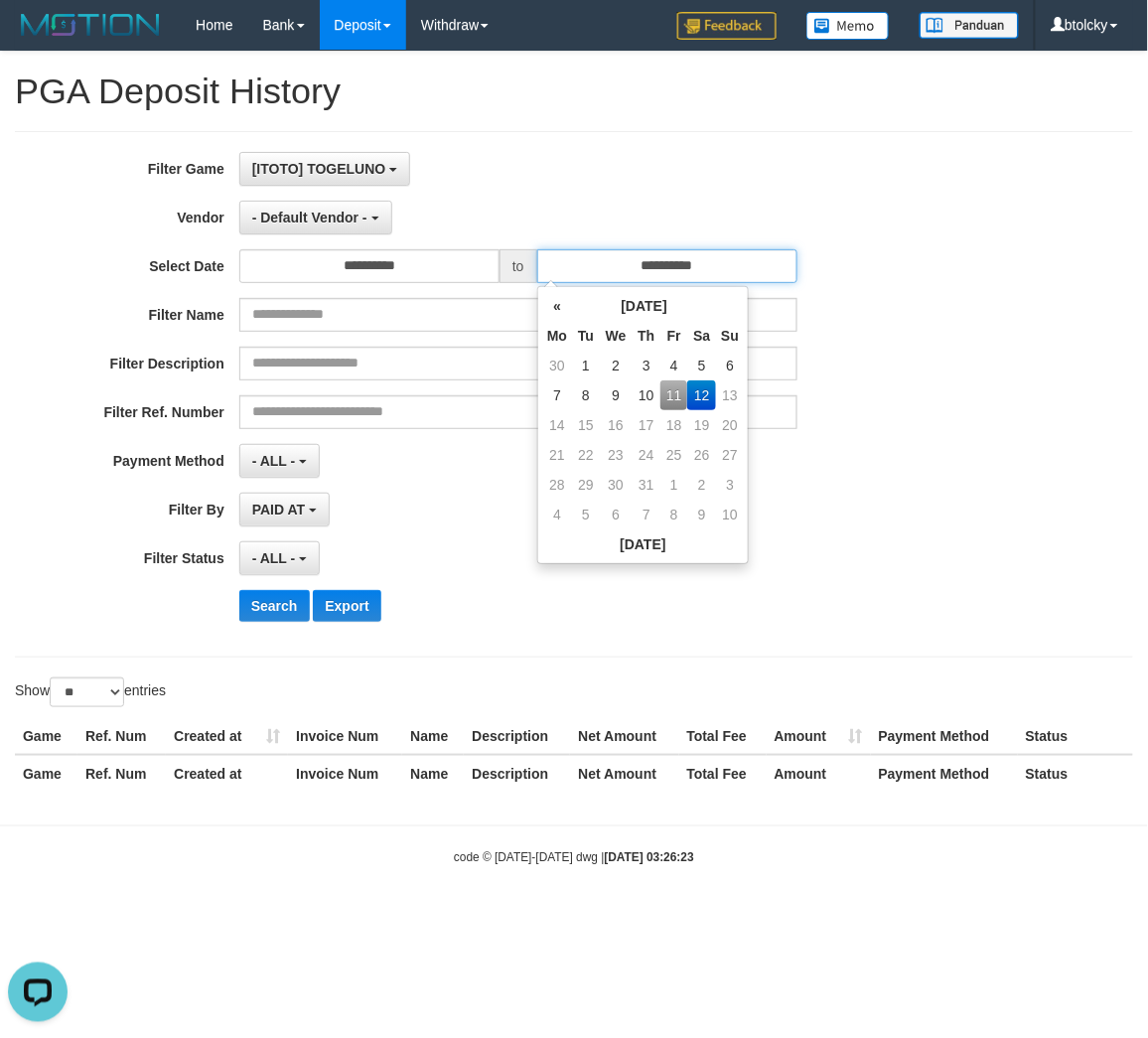 type on "**********" 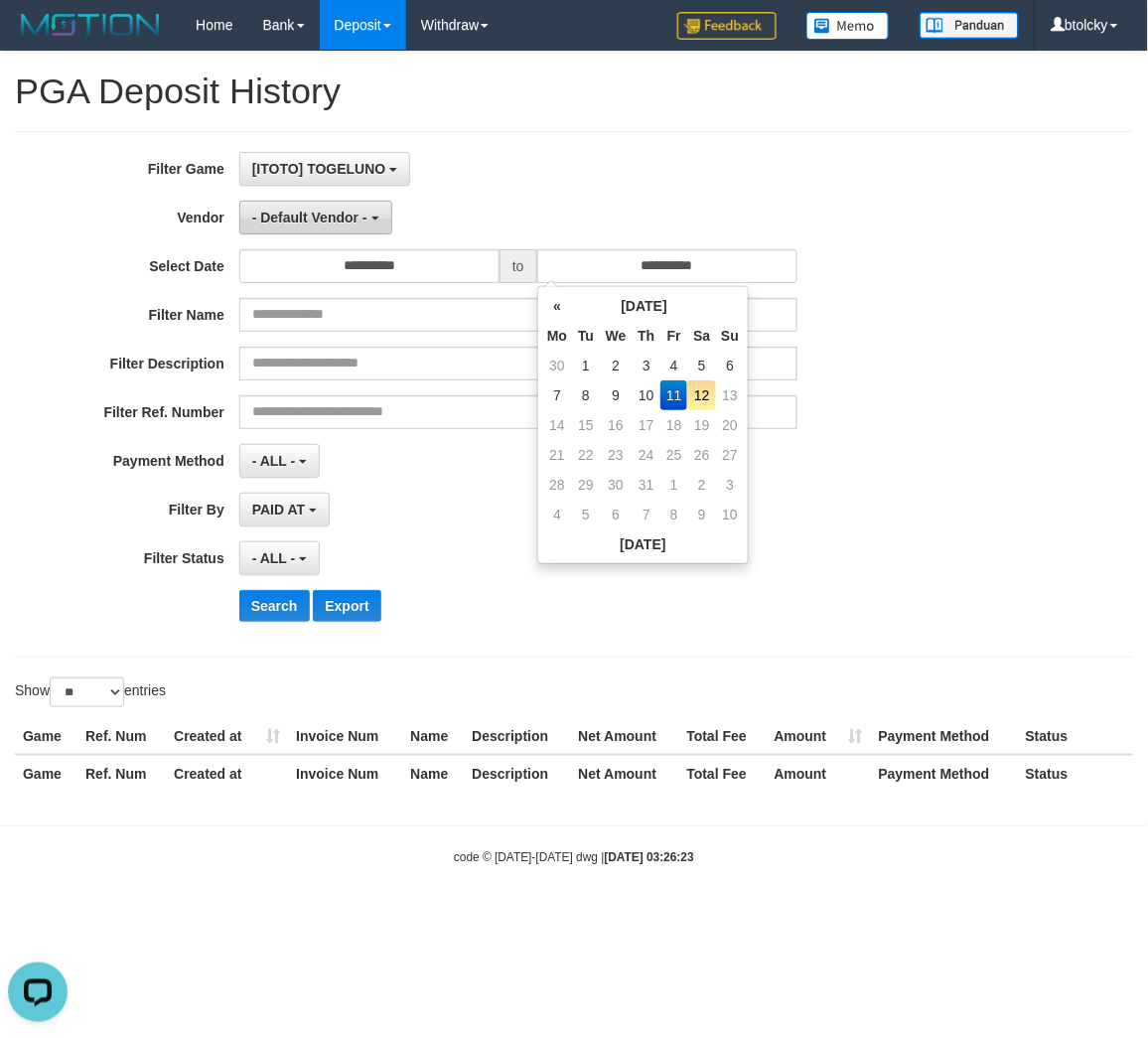 click on "- Default Vendor -" at bounding box center (316, 218) 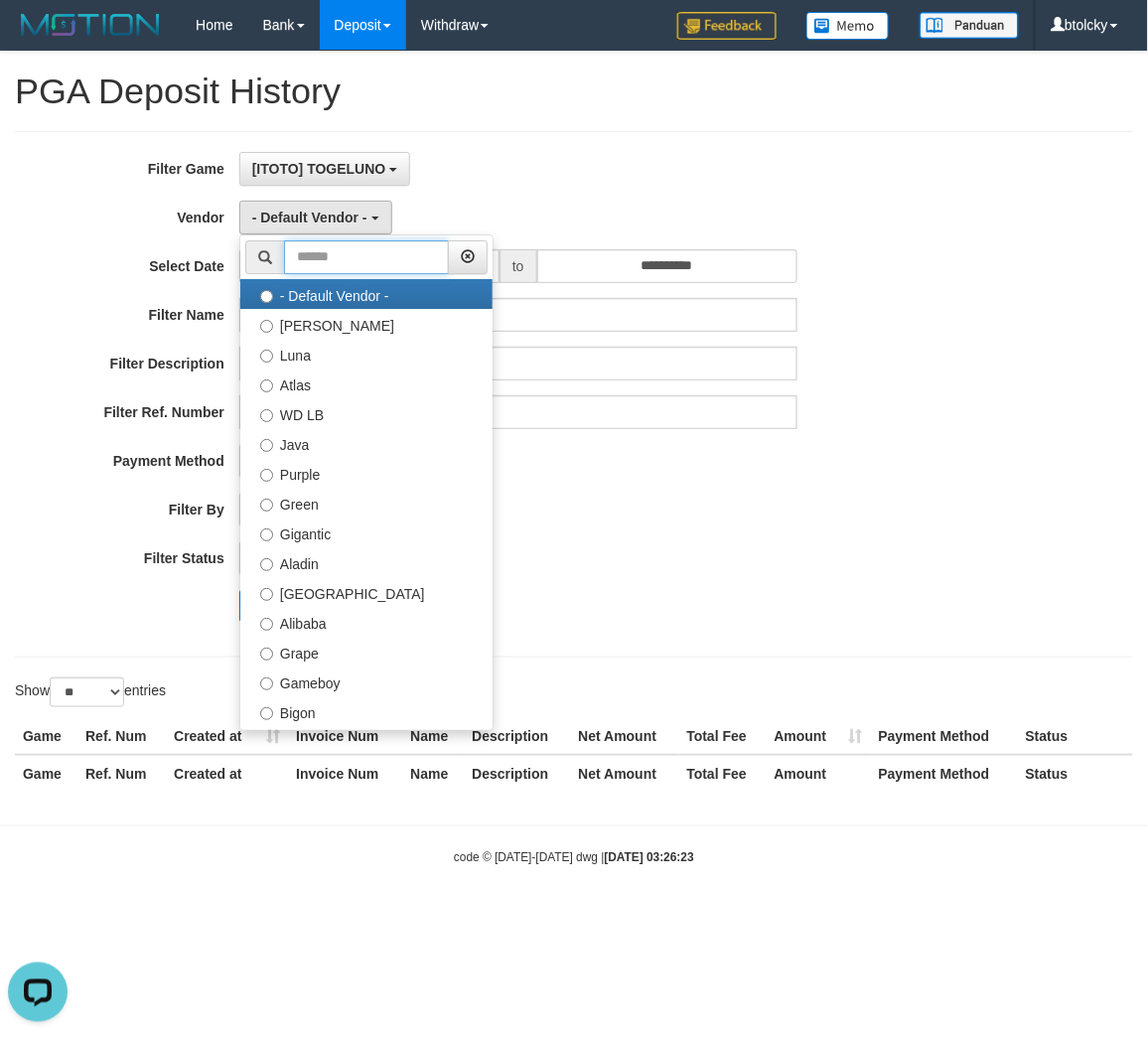 click at bounding box center [366, 257] 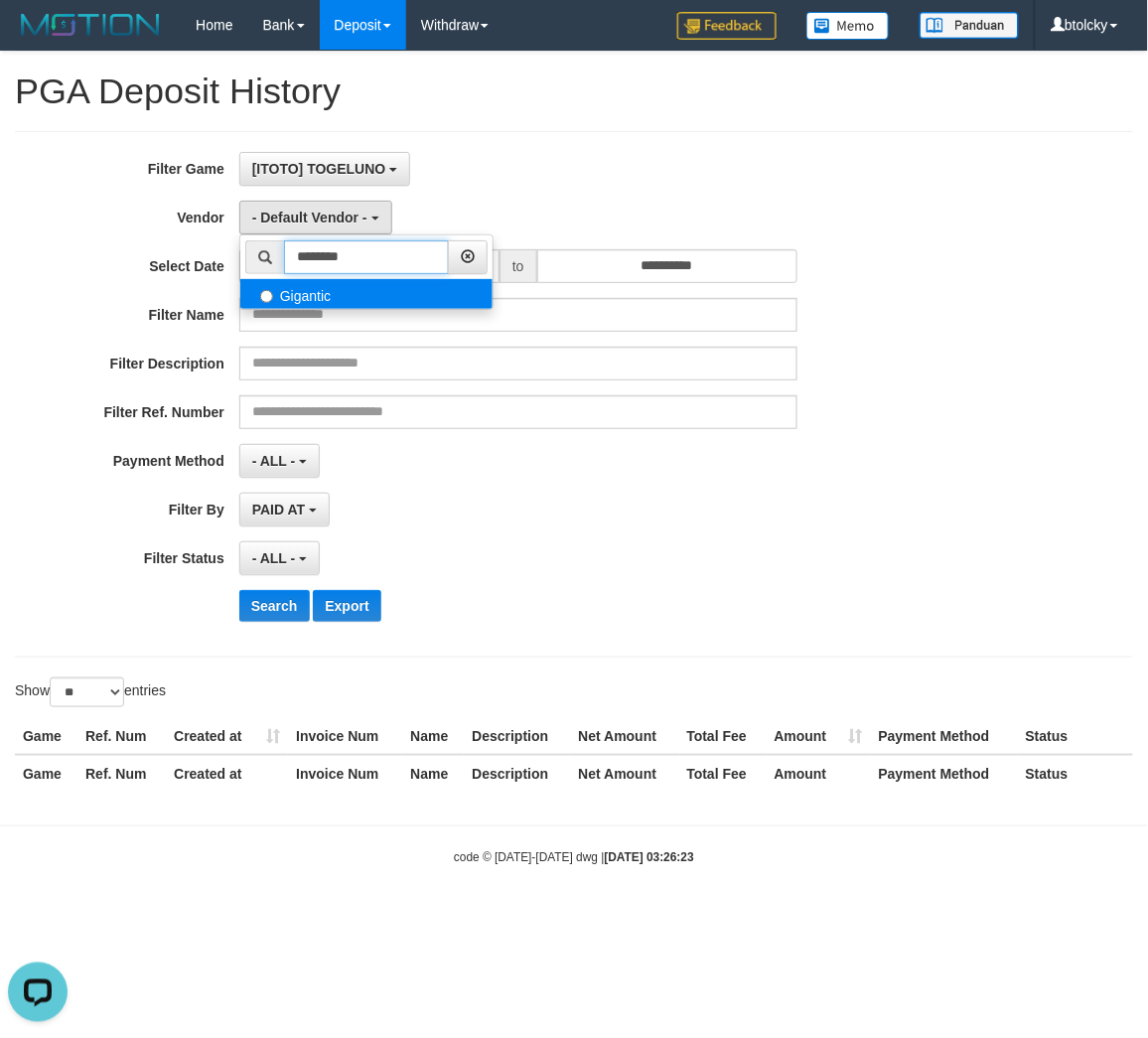 type on "********" 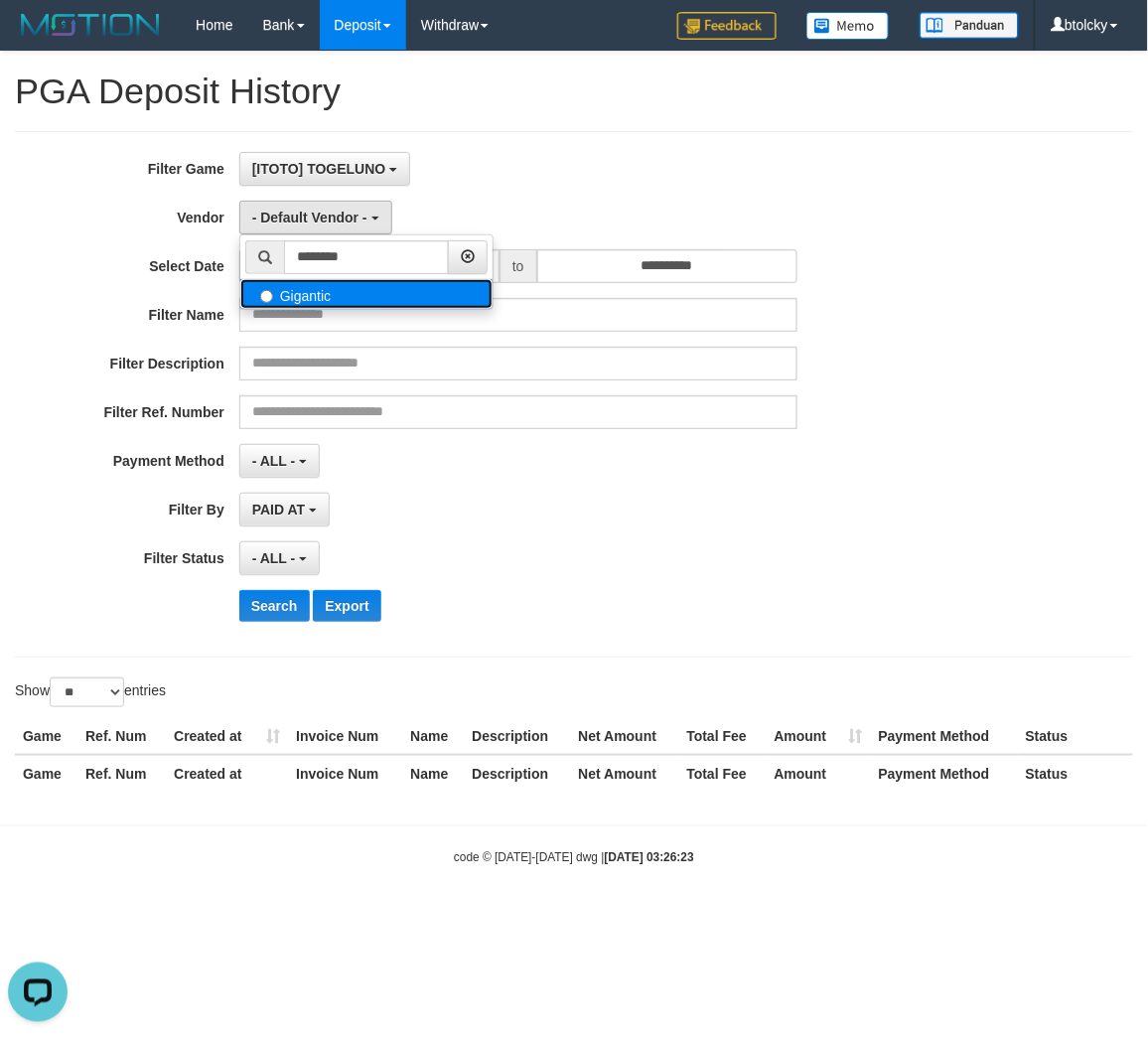 click on "Gigantic" at bounding box center (366, 294) 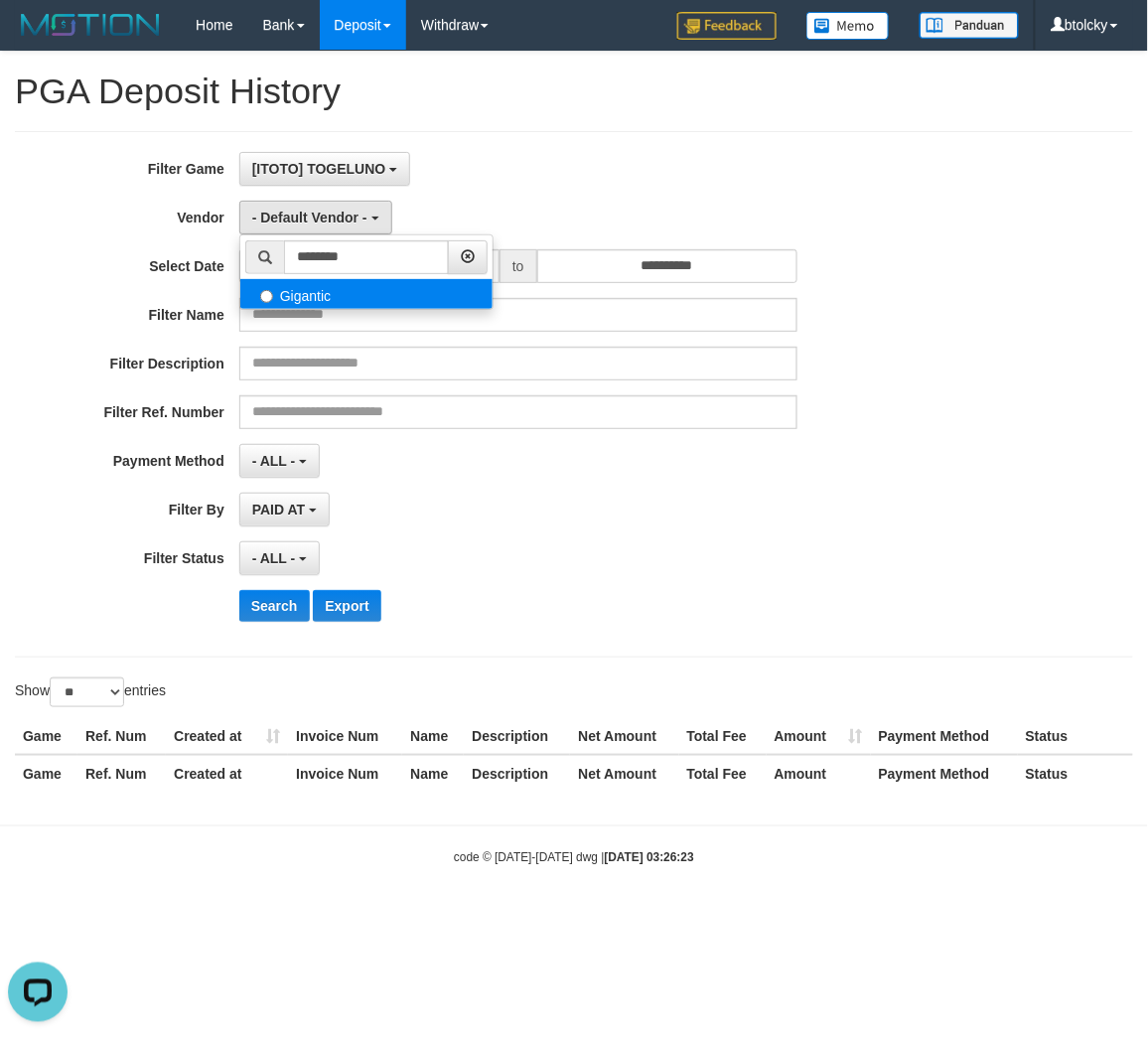 select on "**********" 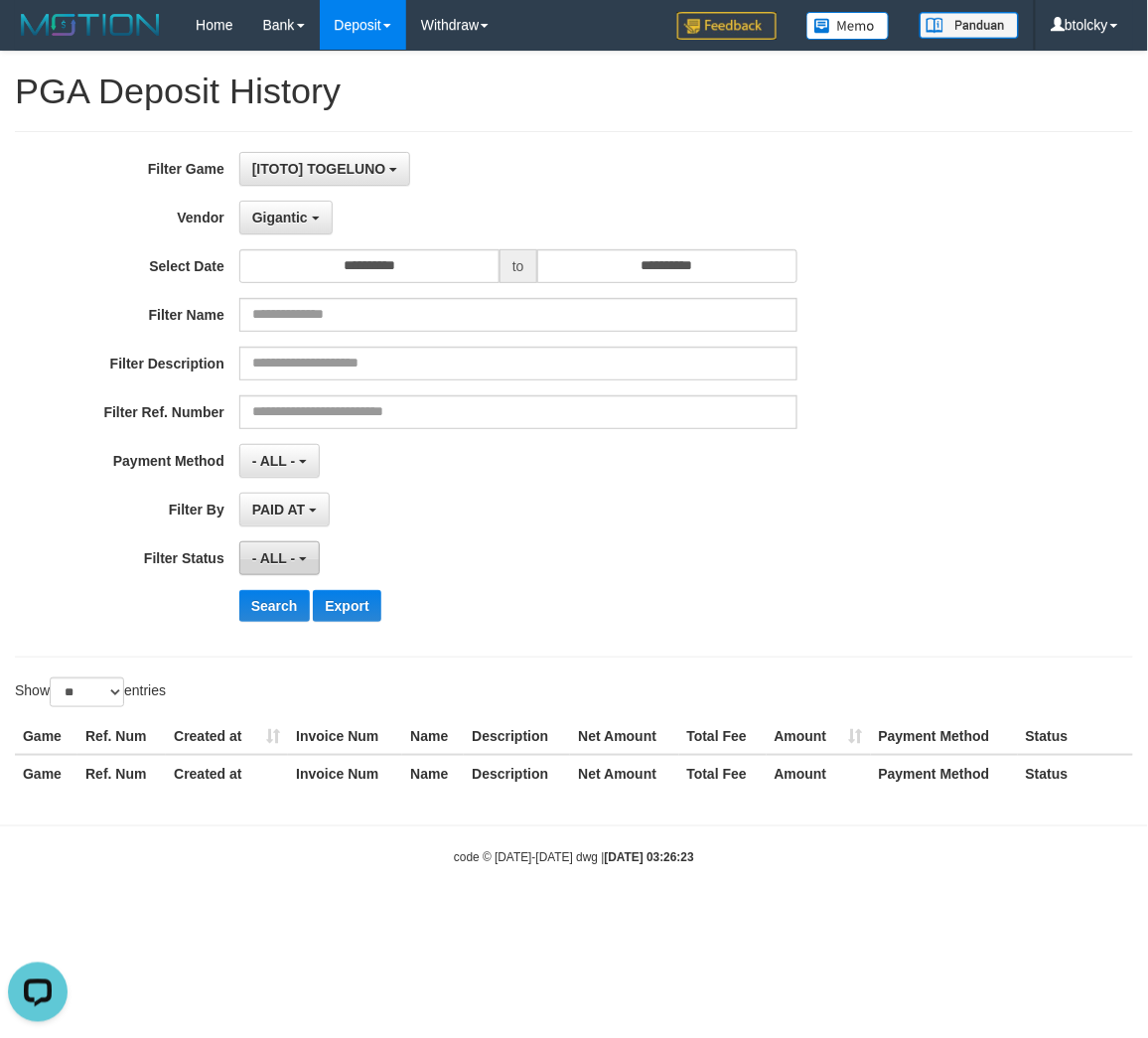 click on "- ALL -" at bounding box center [279, 558] 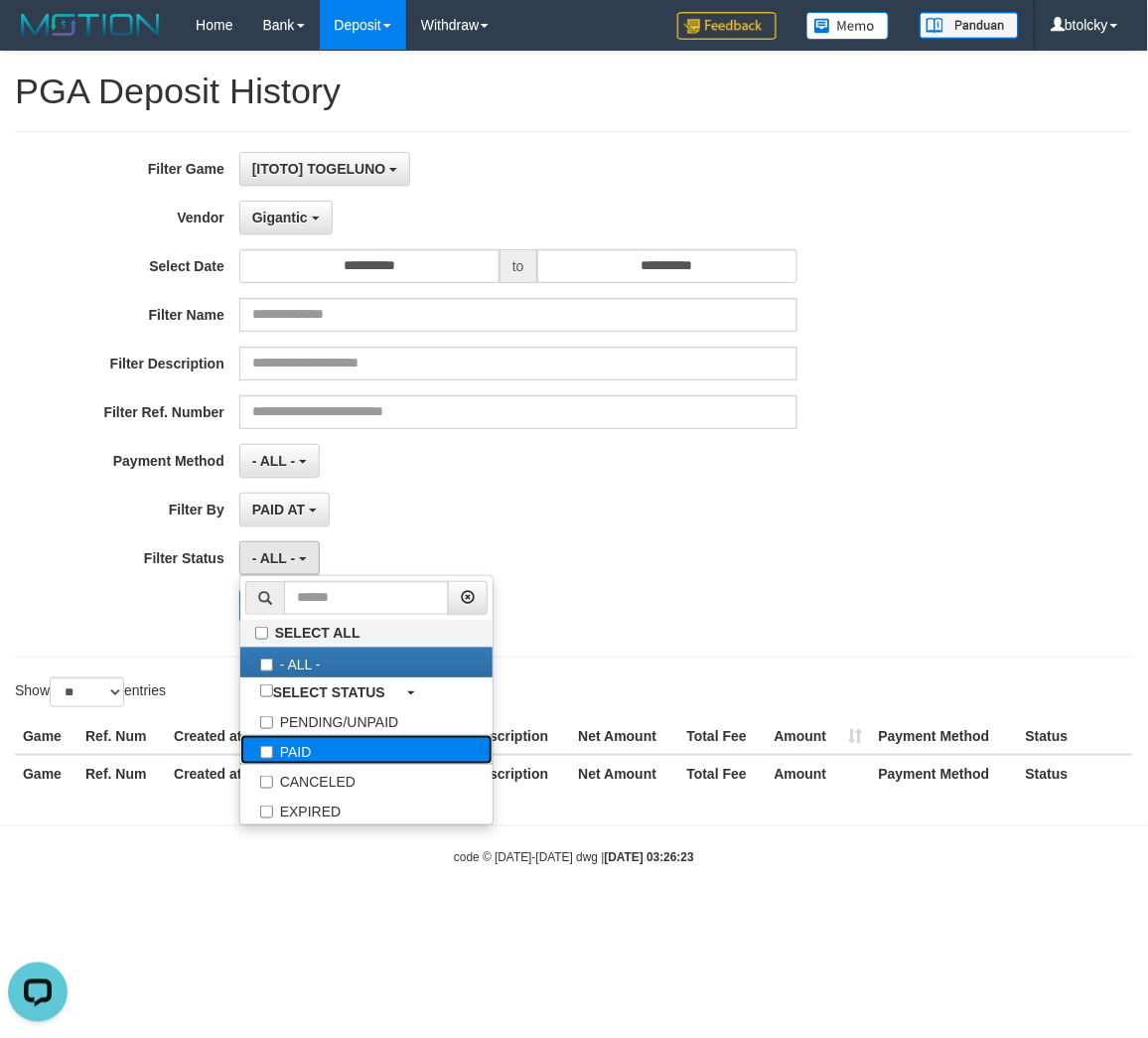 drag, startPoint x: 332, startPoint y: 752, endPoint x: 331, endPoint y: 737, distance: 15.033296 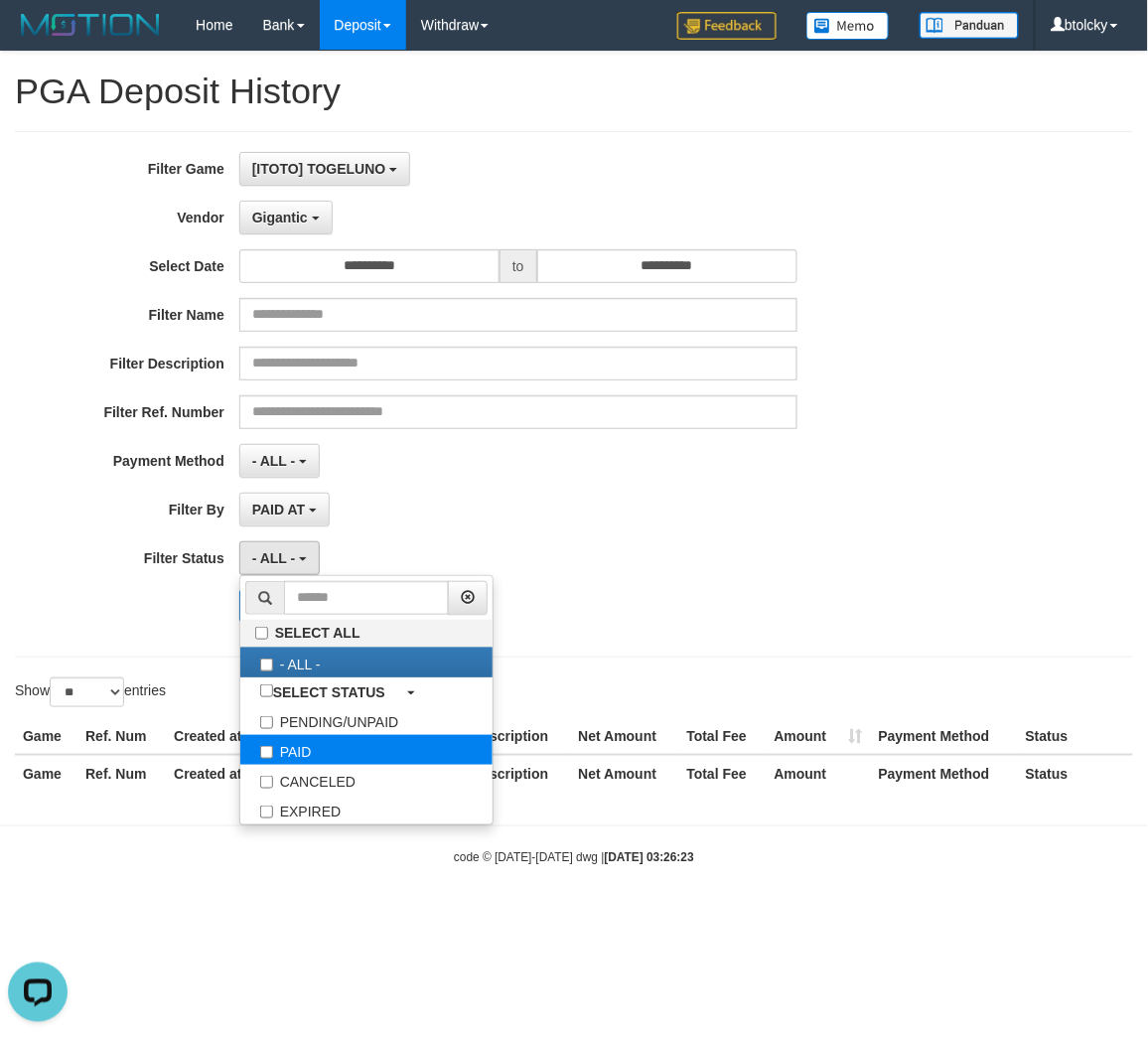 select on "*" 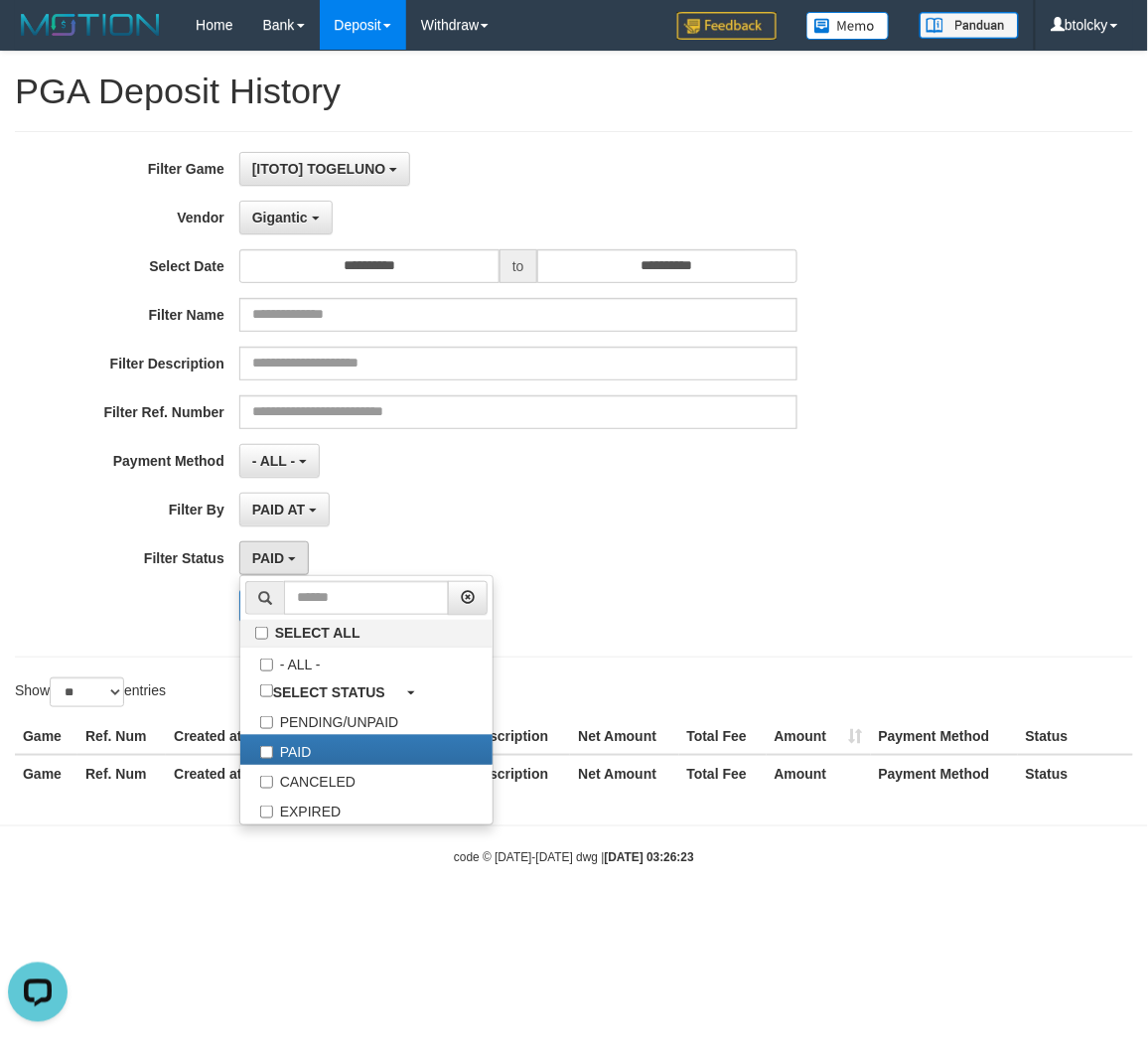 click on "**********" at bounding box center [478, 394] 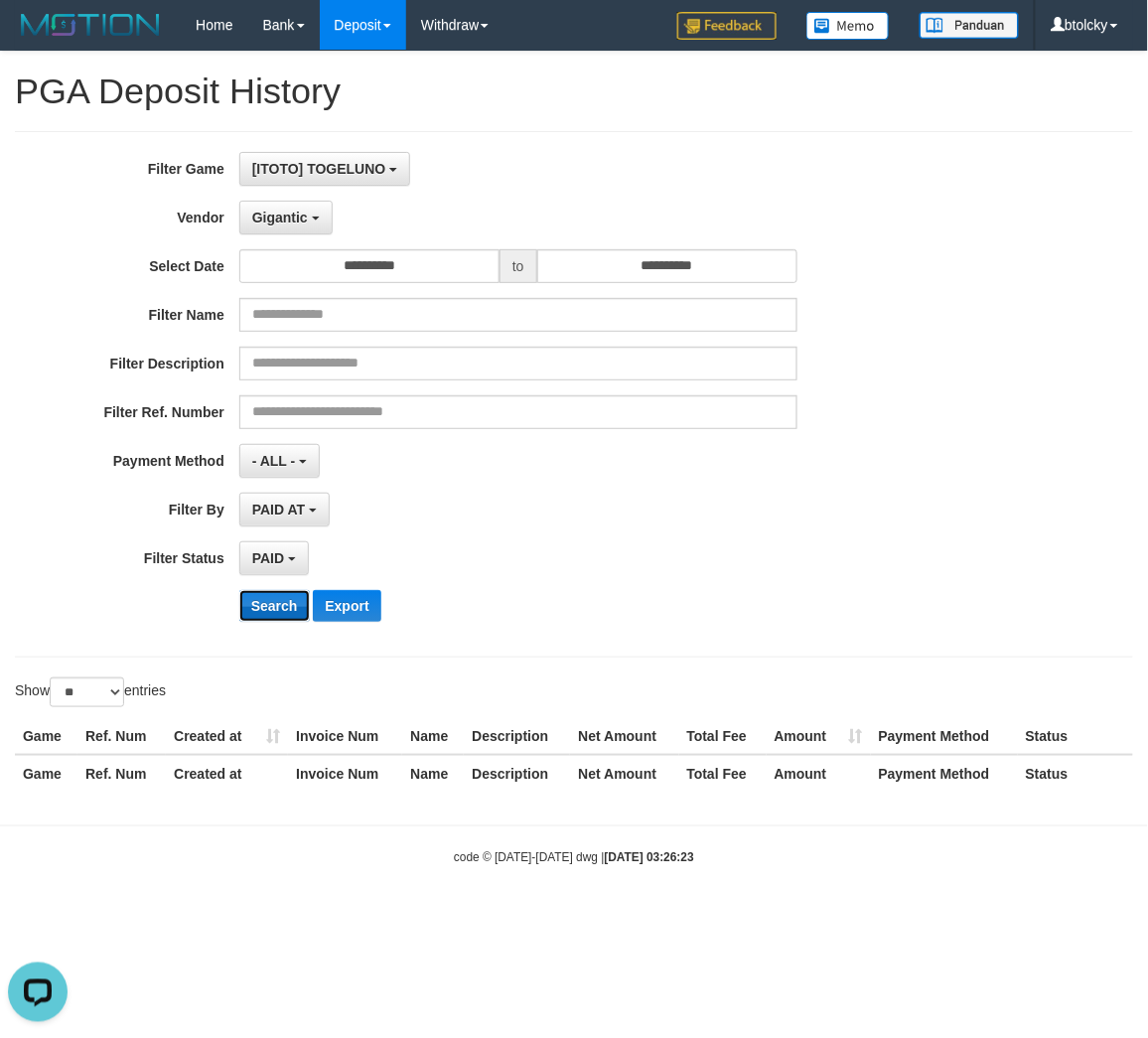 click on "Search" at bounding box center (274, 606) 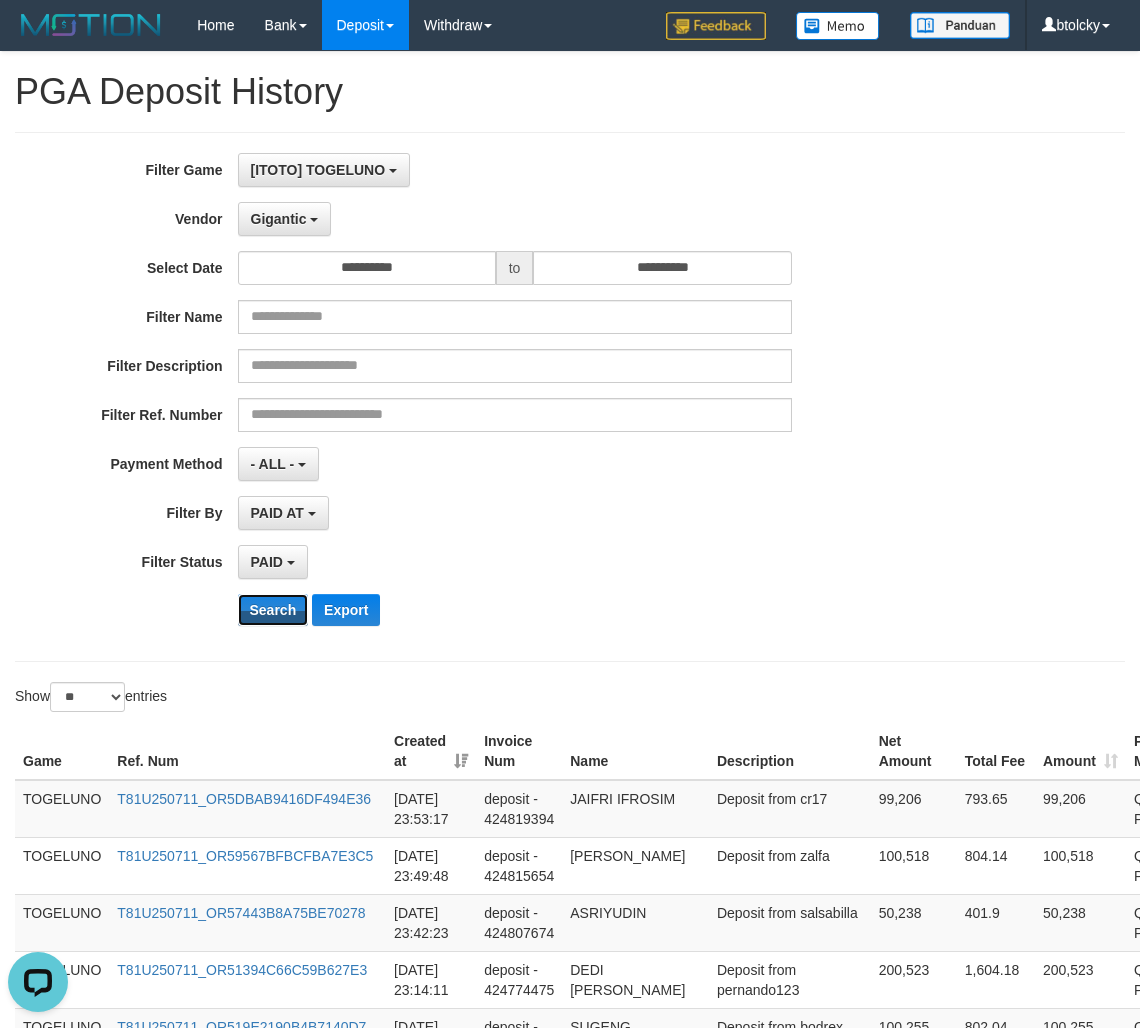 type 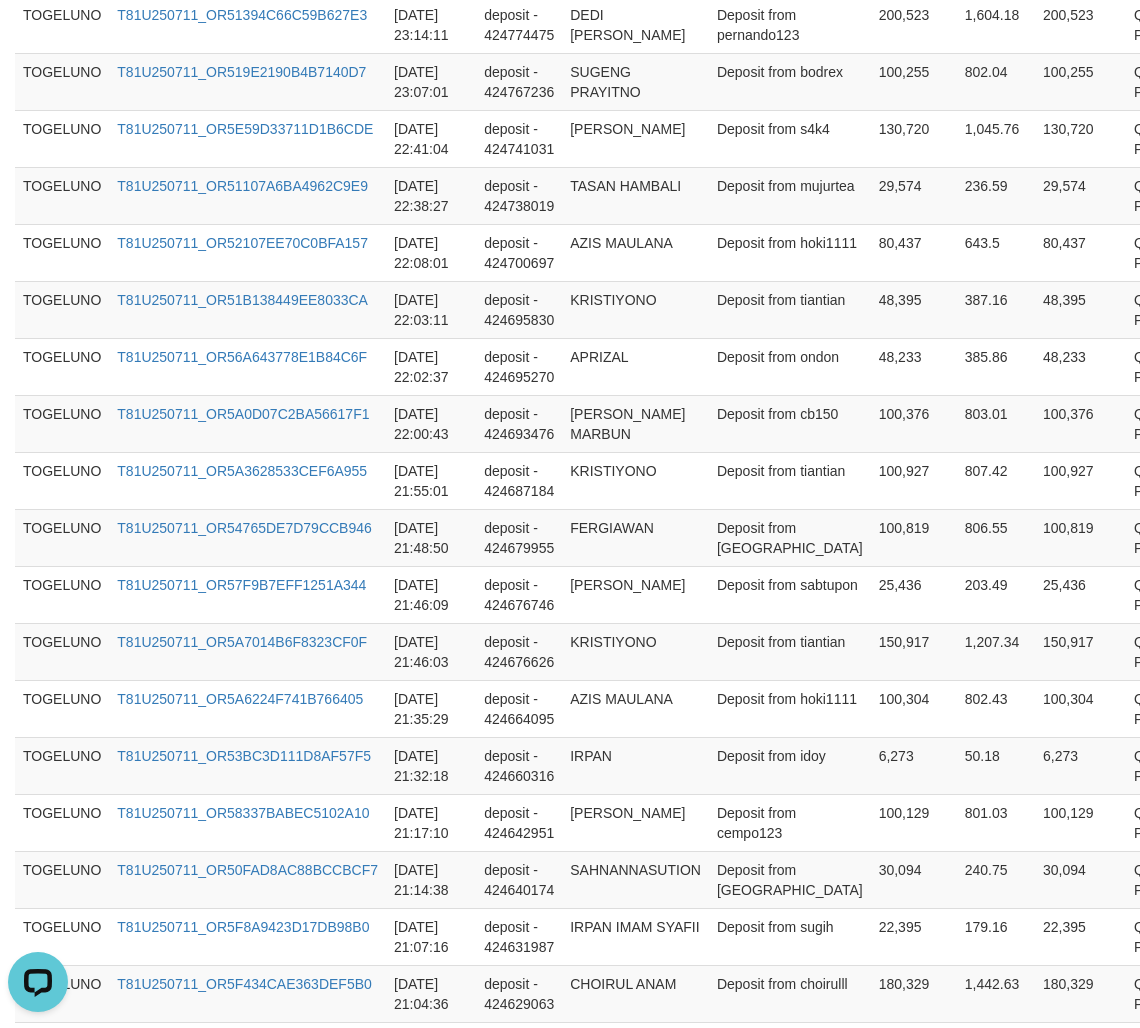 scroll, scrollTop: 1396, scrollLeft: 0, axis: vertical 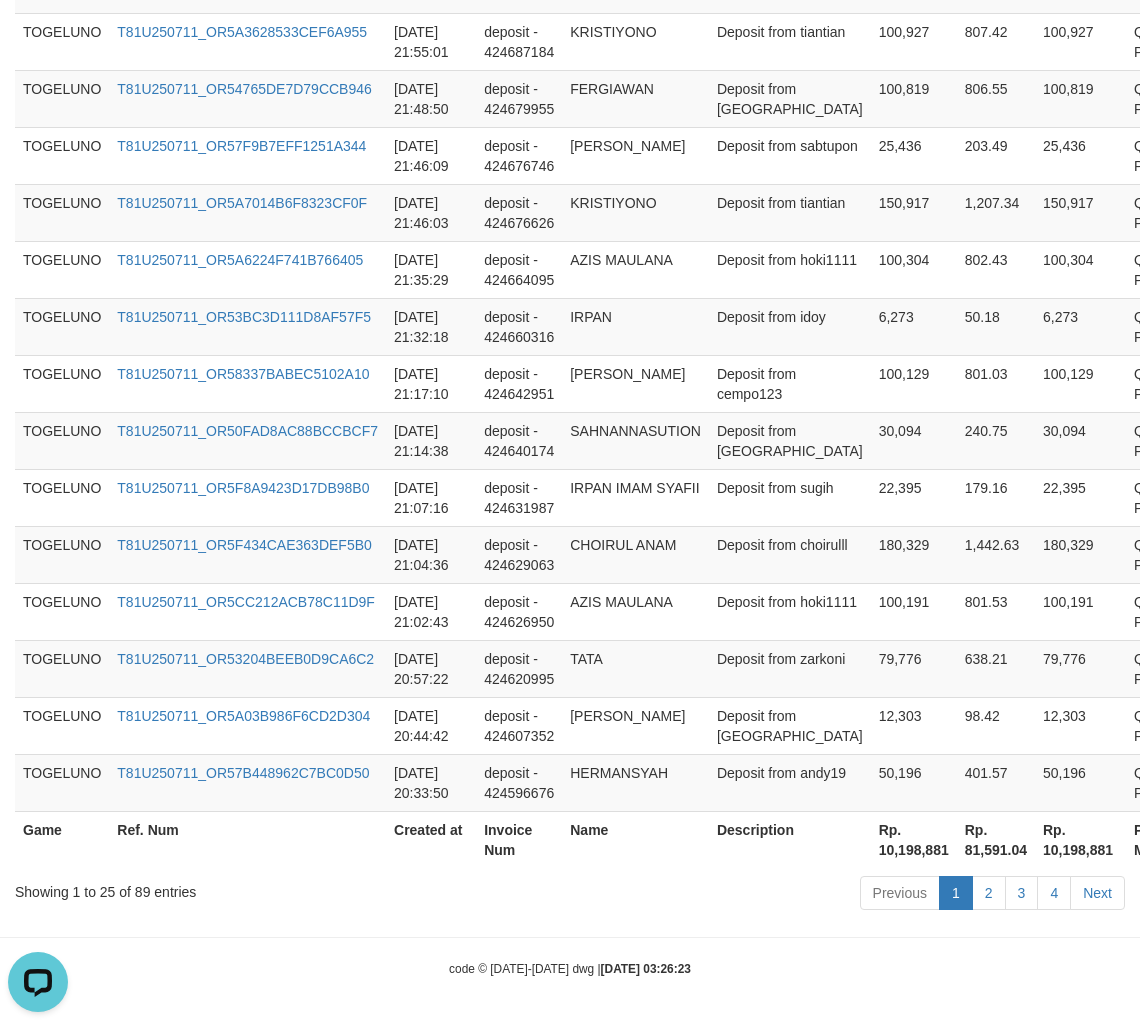 click on "Rp. 10,198,881" at bounding box center [914, 839] 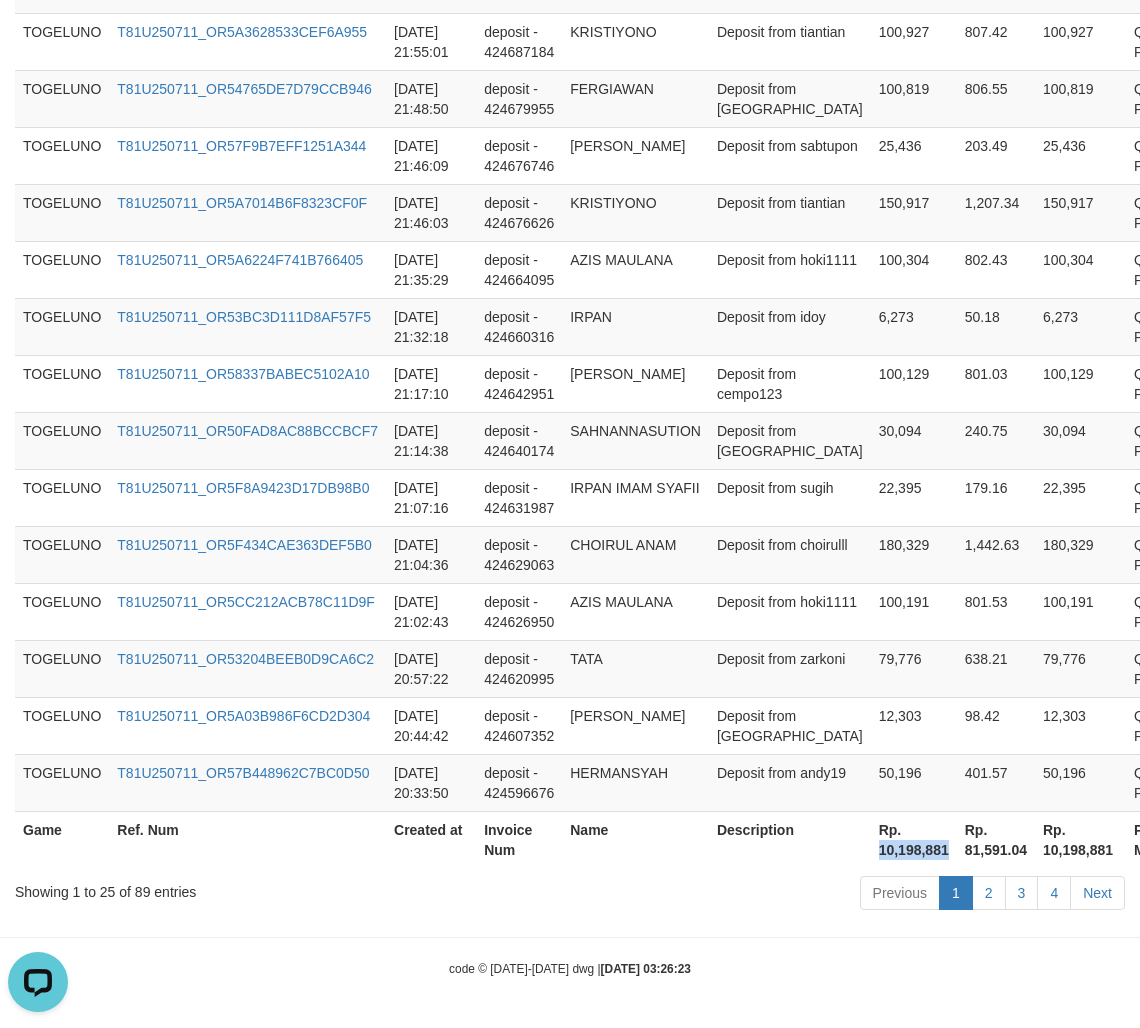 click on "Rp. 10,198,881" at bounding box center [914, 839] 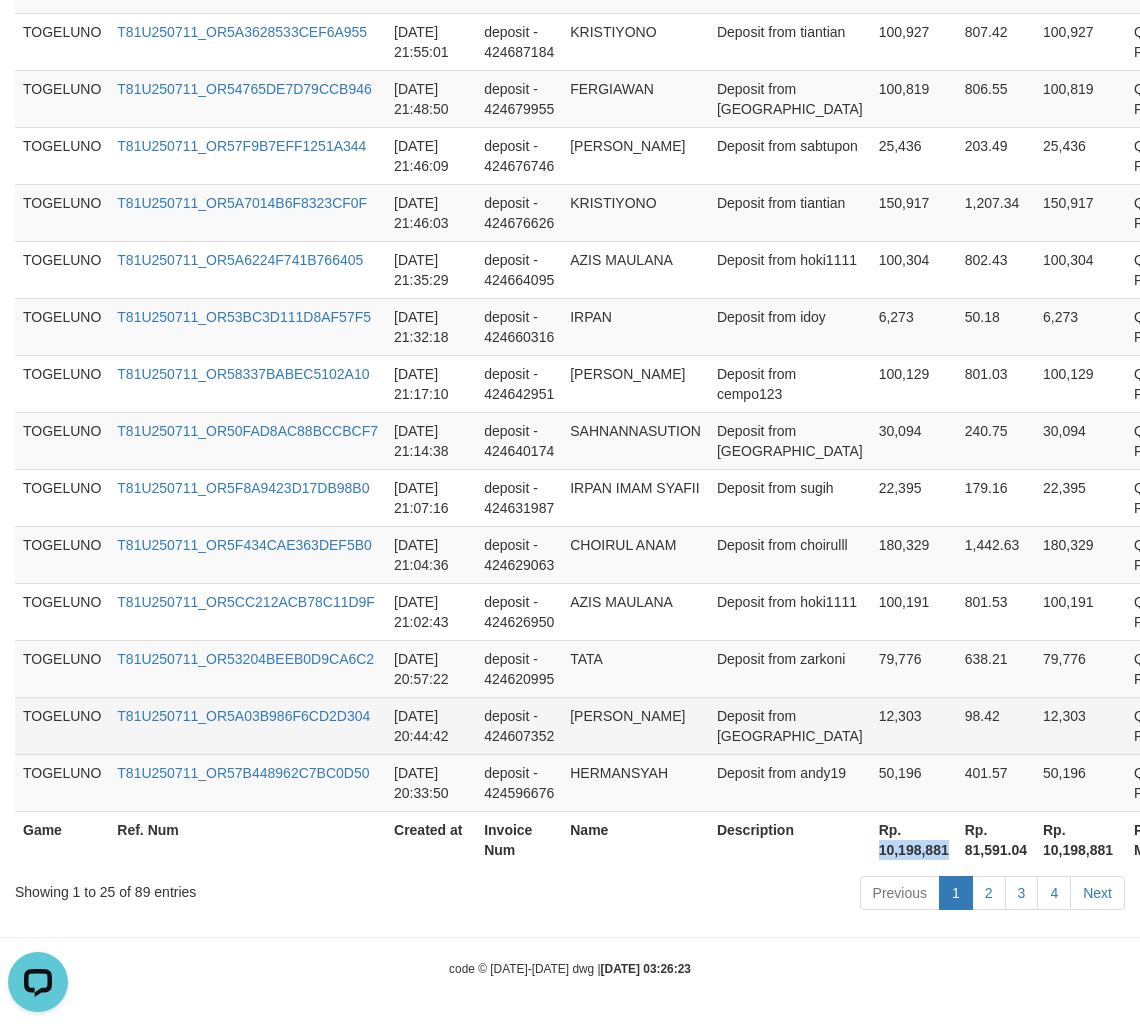 copy on "10,198,881" 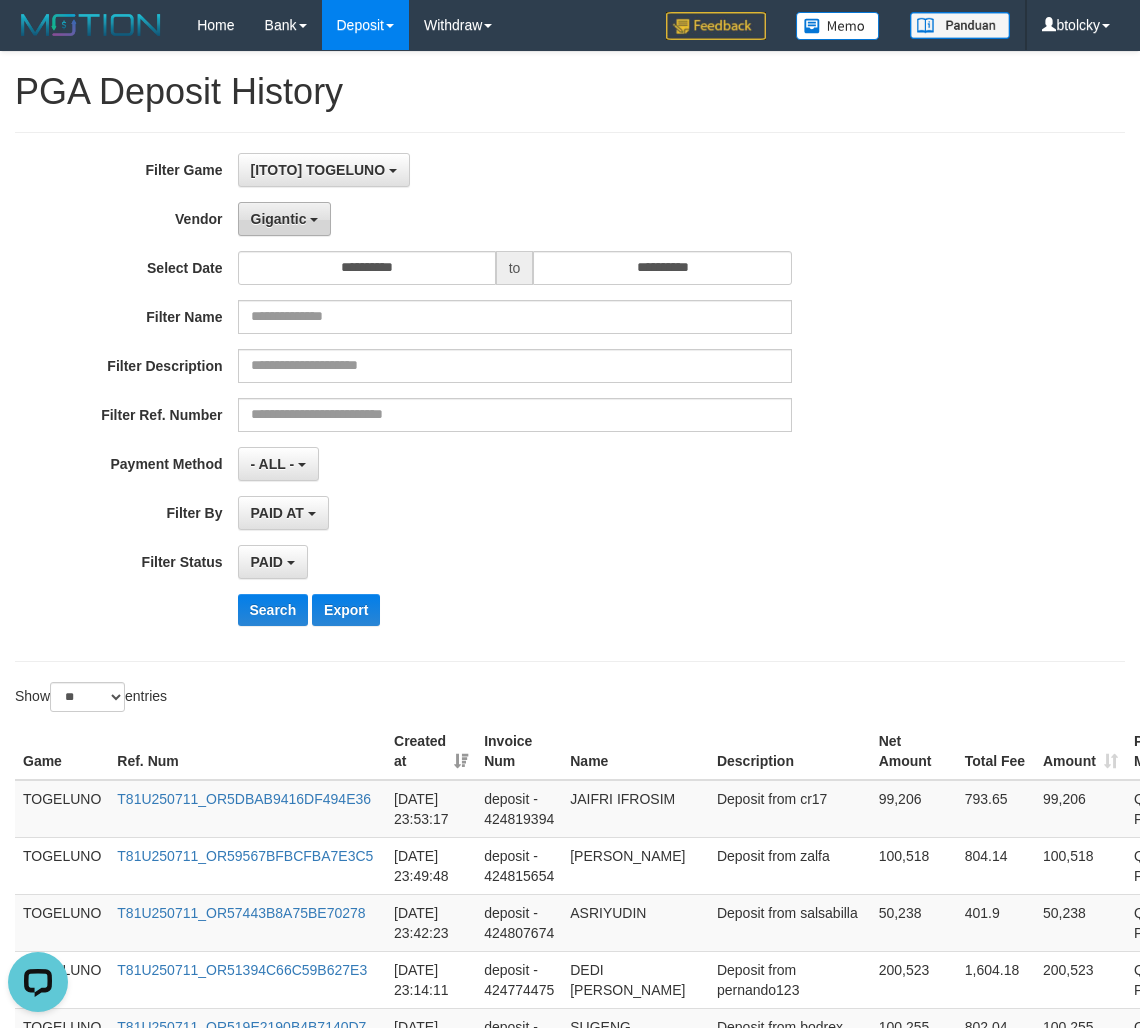 click on "Gigantic" at bounding box center [285, 219] 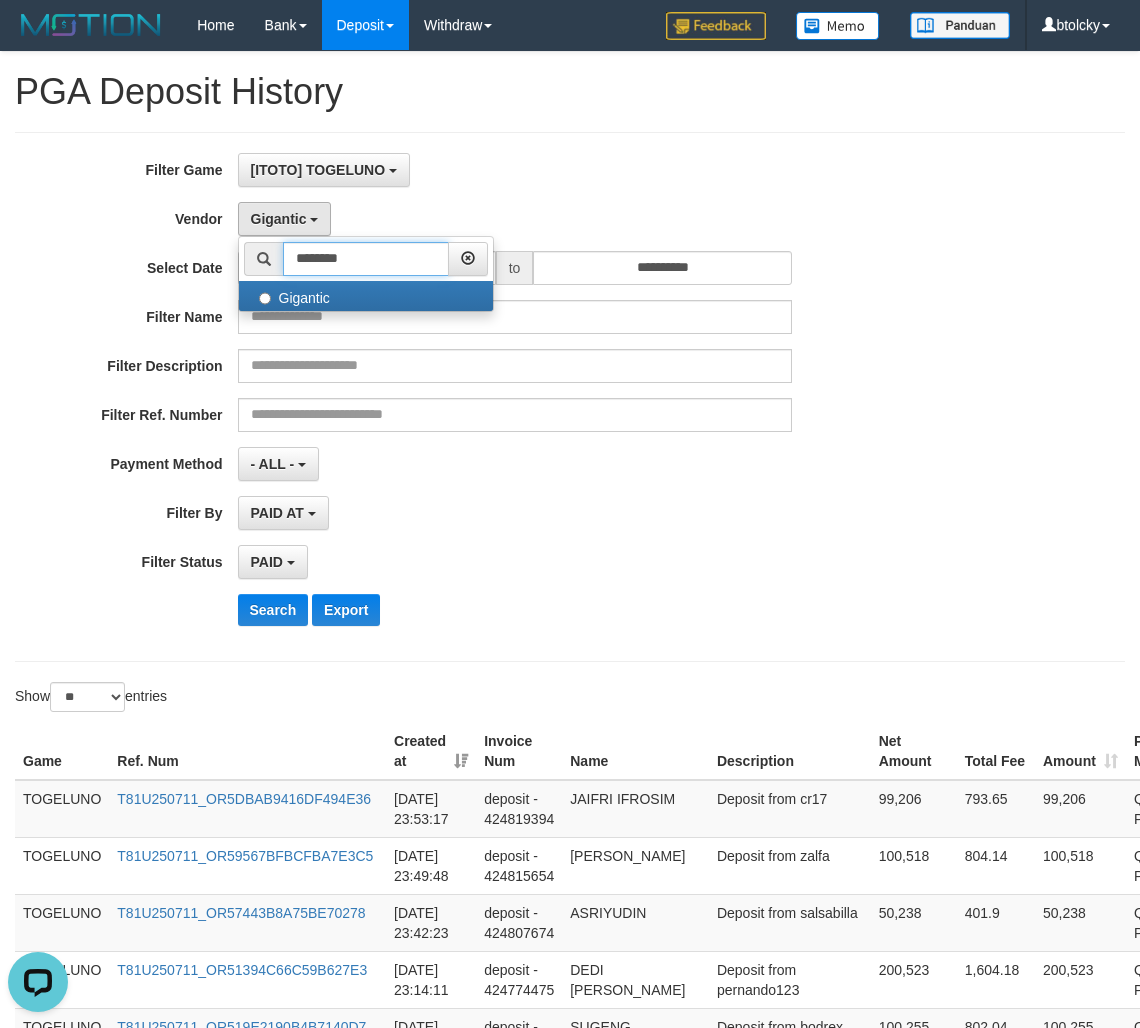 click on "********" at bounding box center (366, 259) 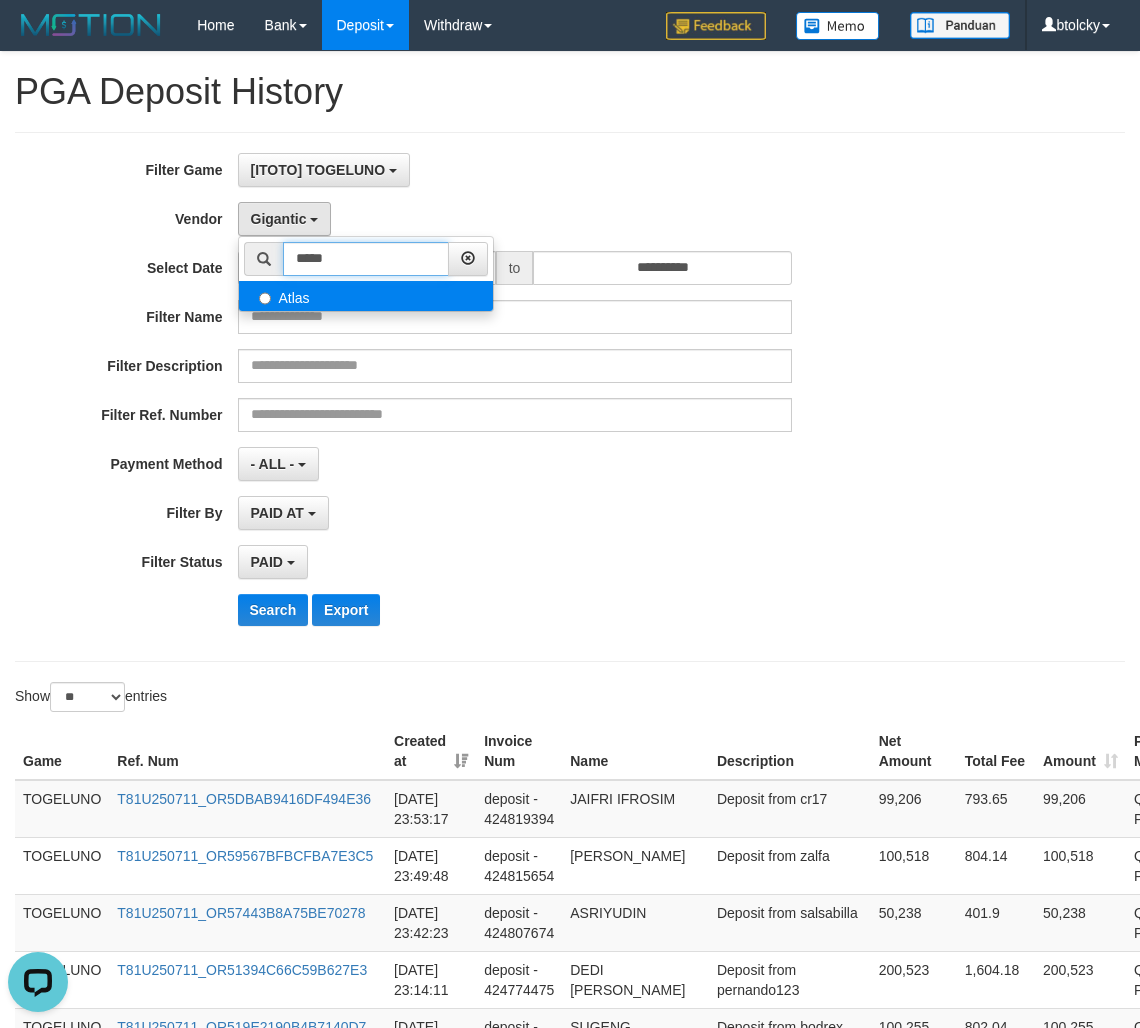type on "*****" 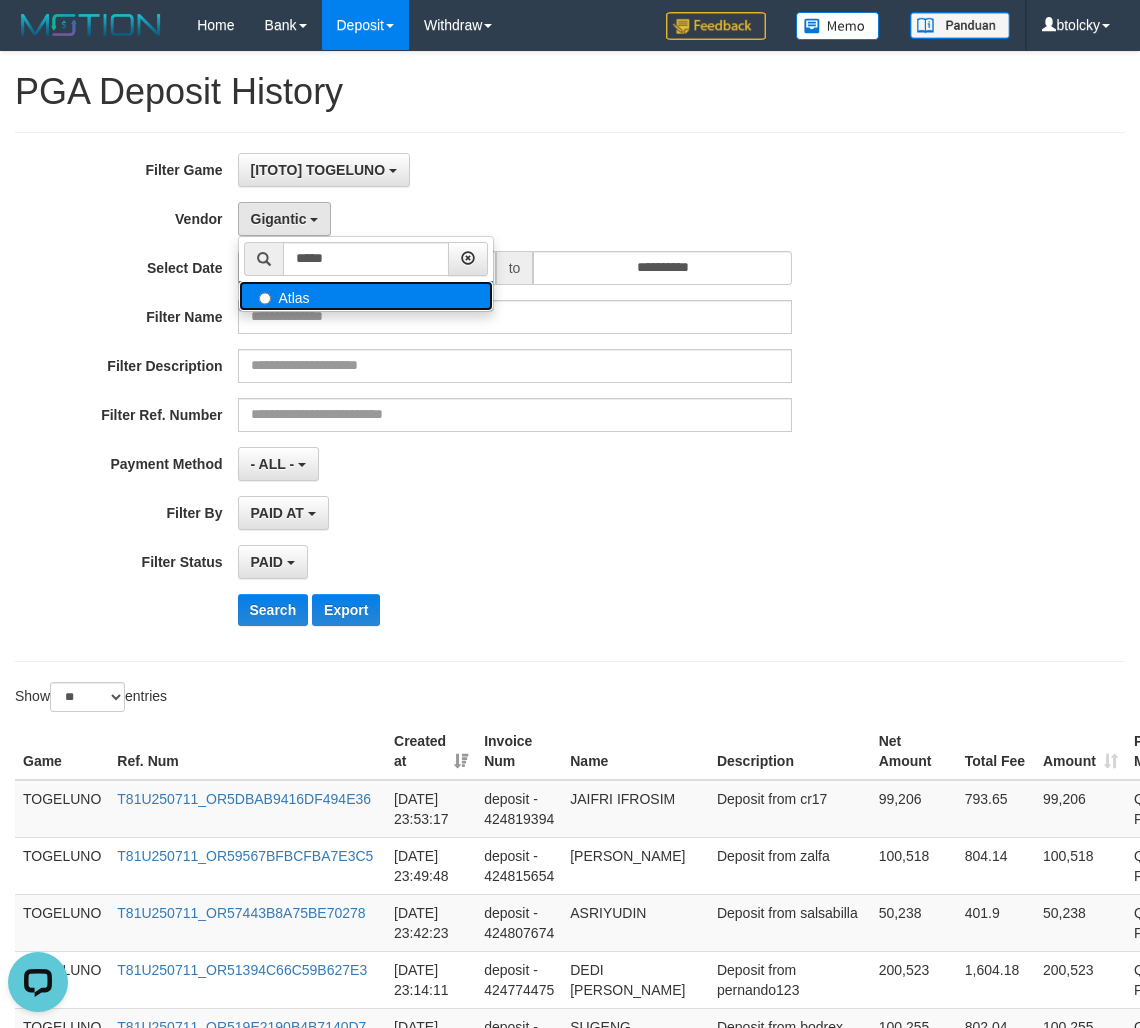 click on "Atlas" at bounding box center (366, 296) 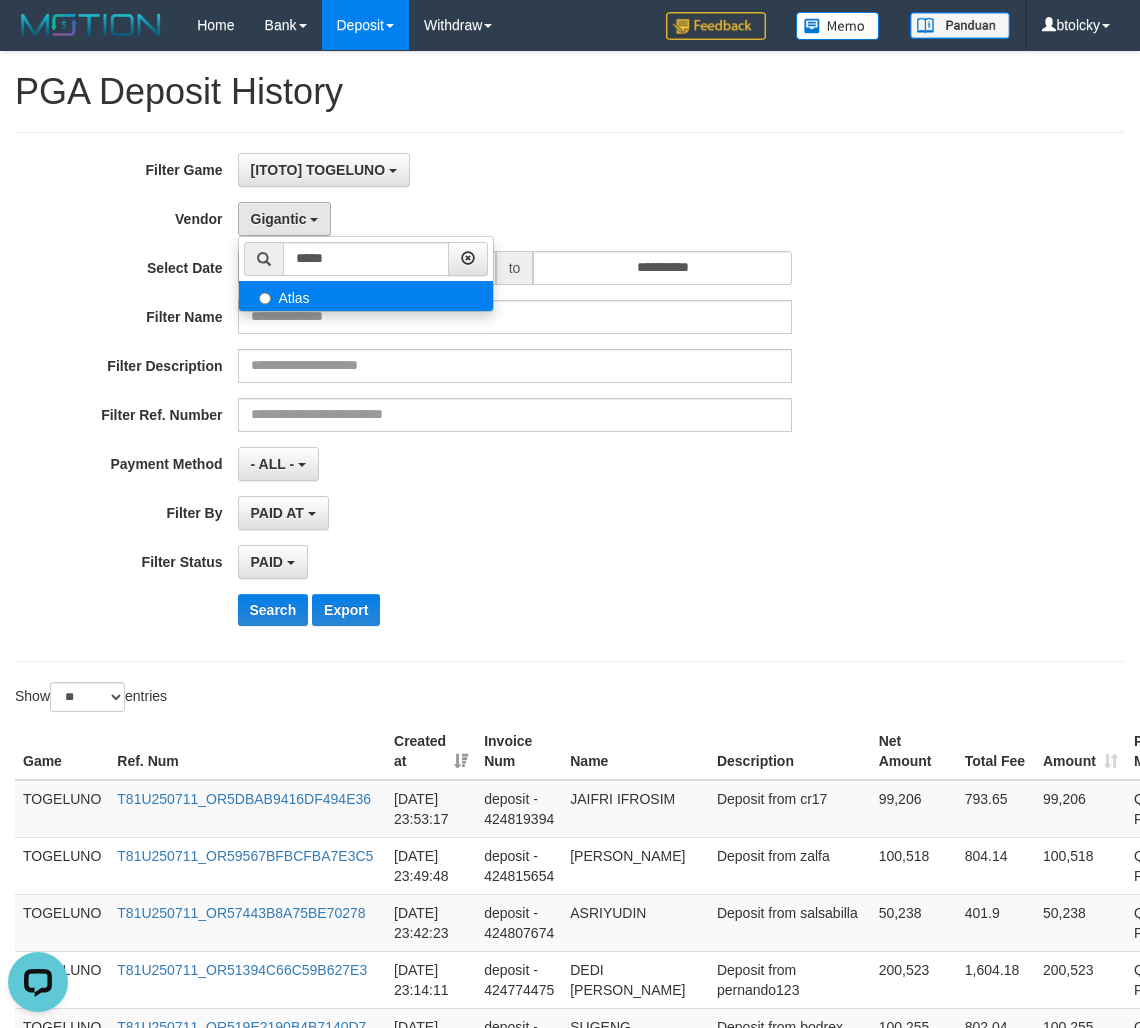 select on "**********" 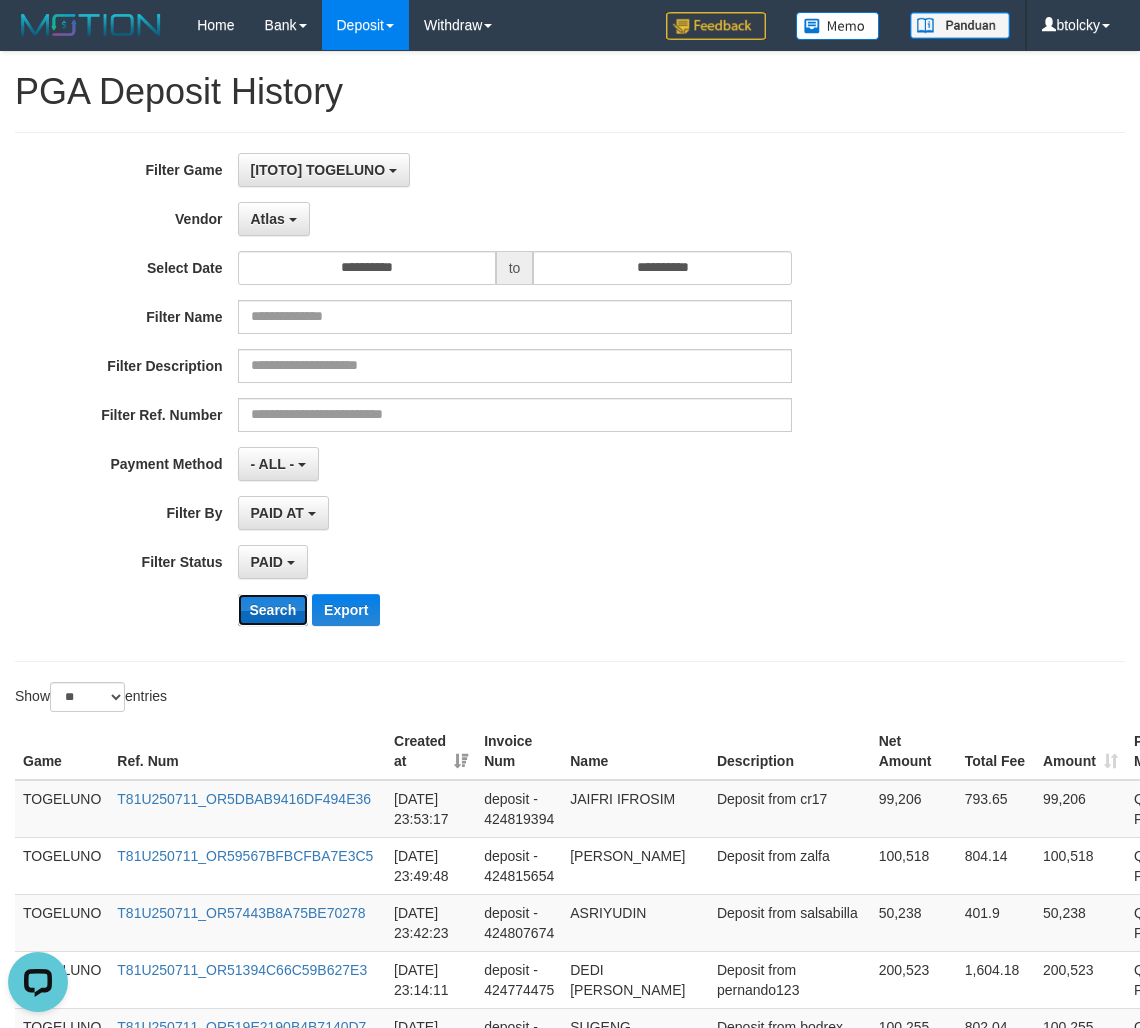 click on "Search" at bounding box center [273, 610] 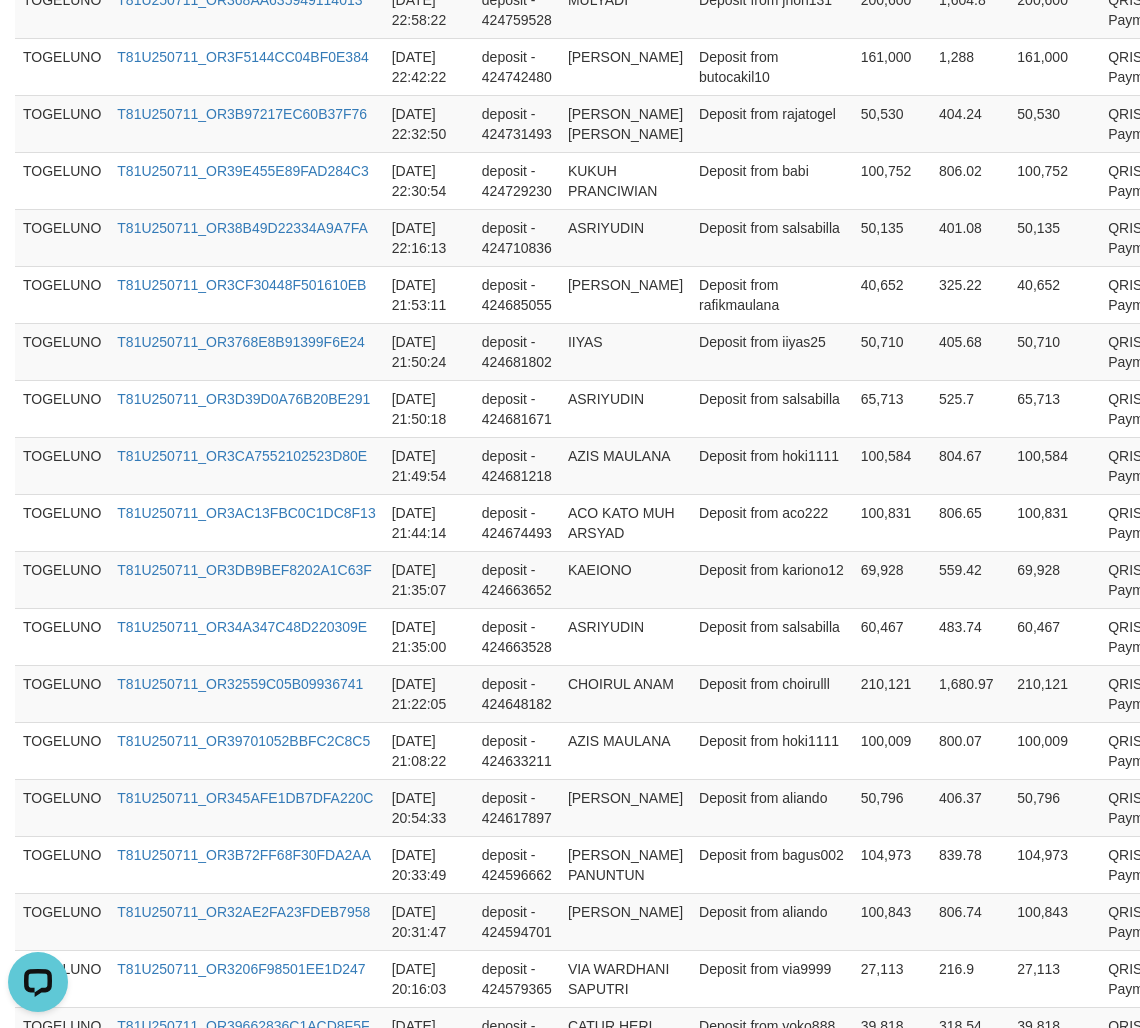 scroll, scrollTop: 1436, scrollLeft: 0, axis: vertical 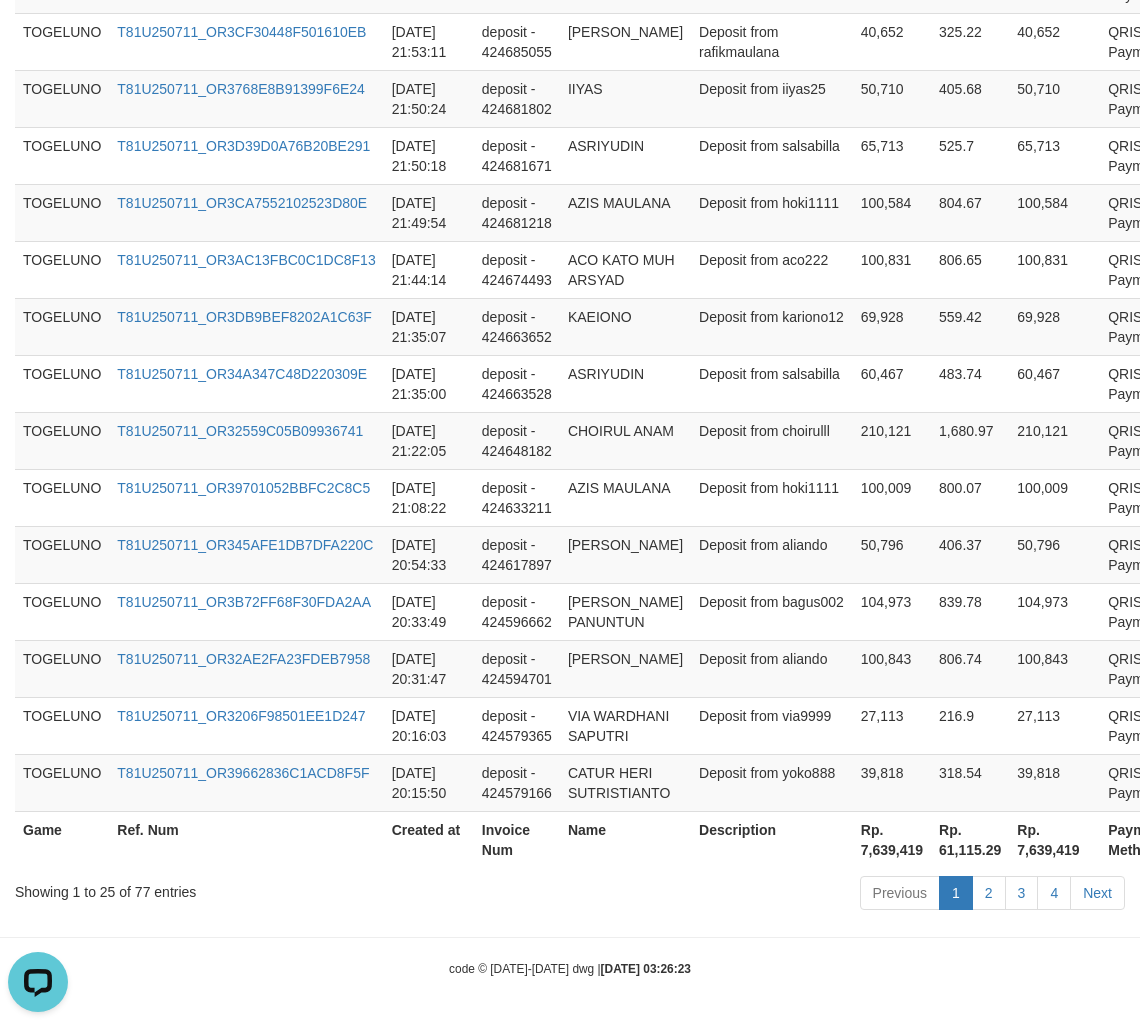click on "Rp. 7,639,419" at bounding box center [892, 839] 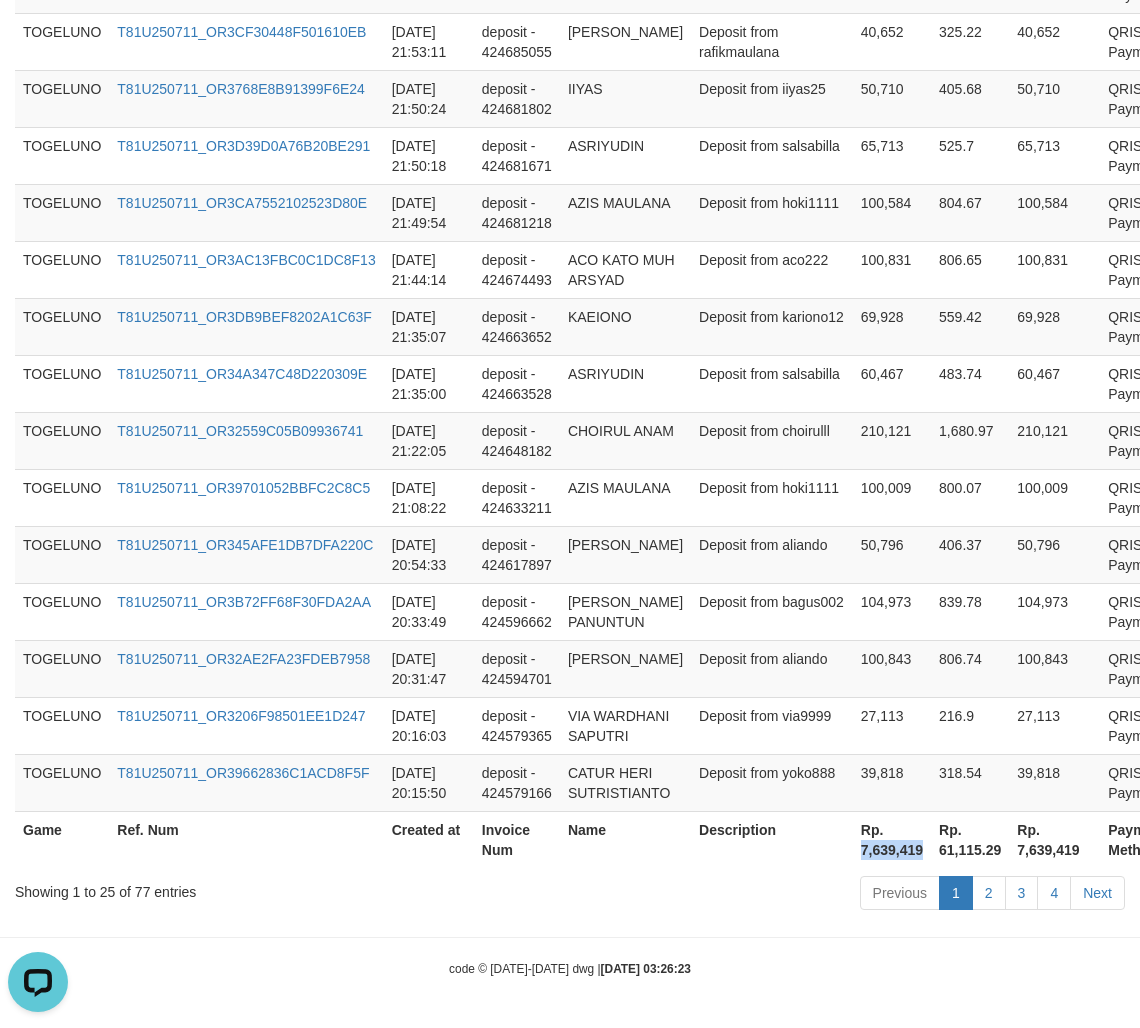 click on "Rp. 7,639,419" at bounding box center (892, 839) 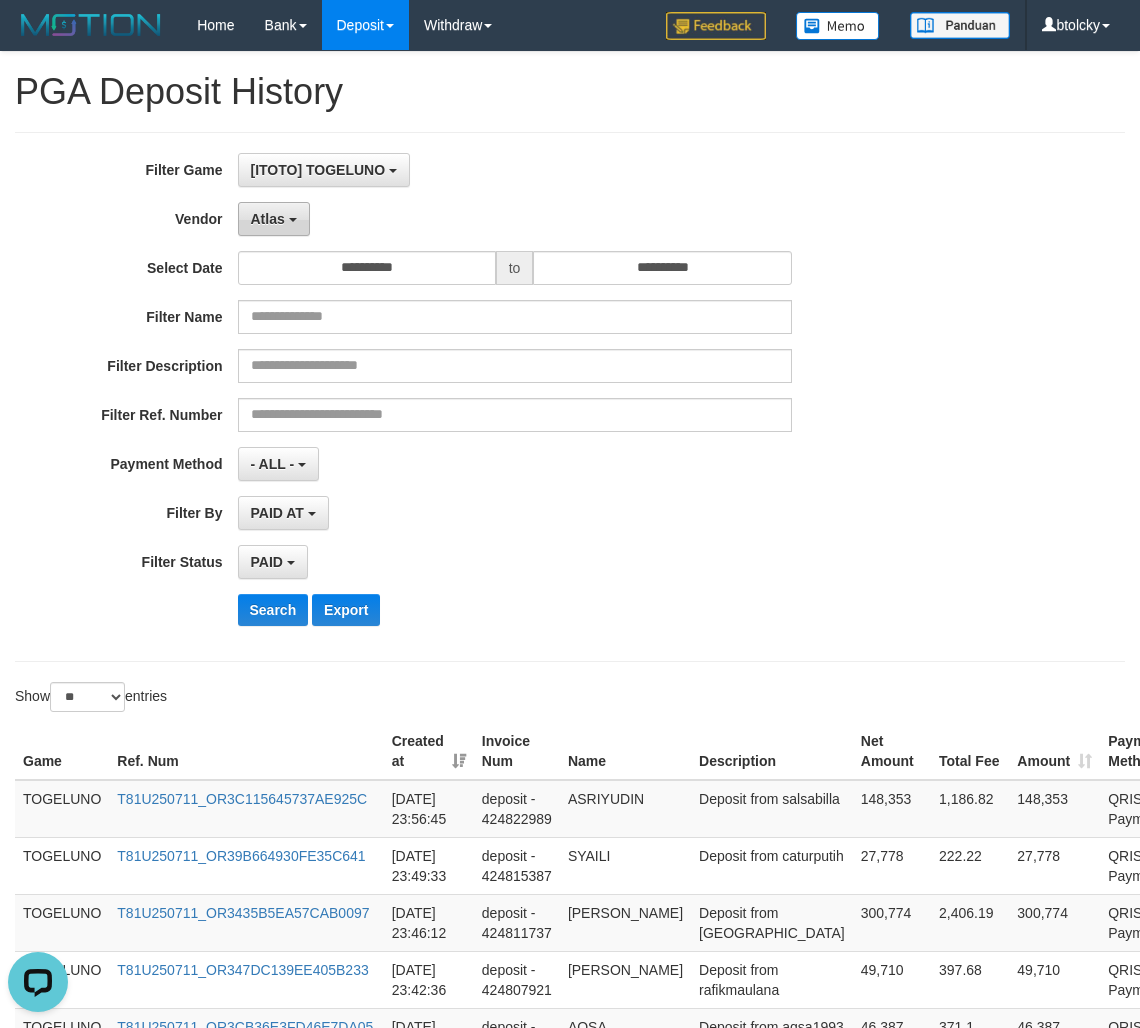 click on "Atlas" at bounding box center (268, 219) 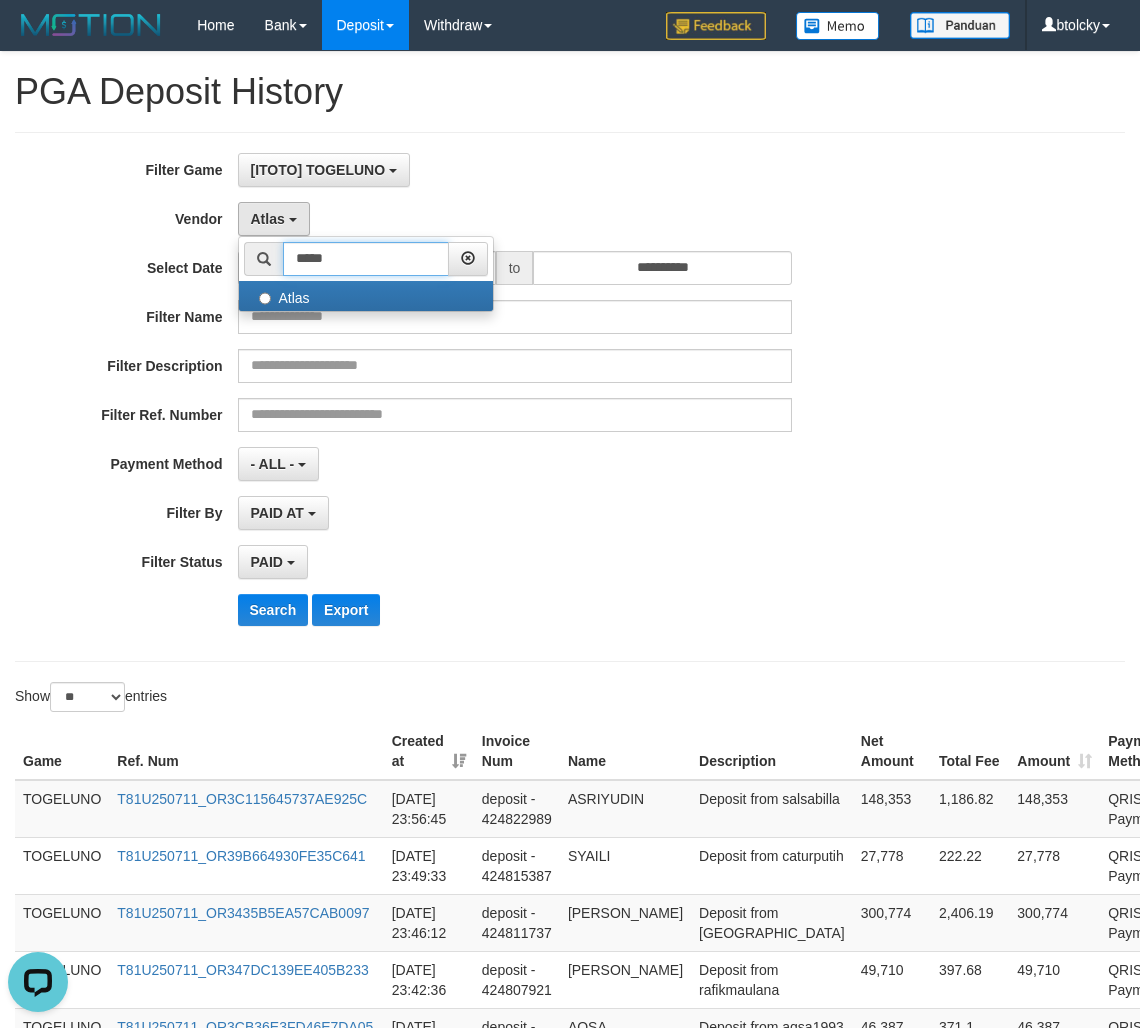 click on "*****" at bounding box center (366, 259) 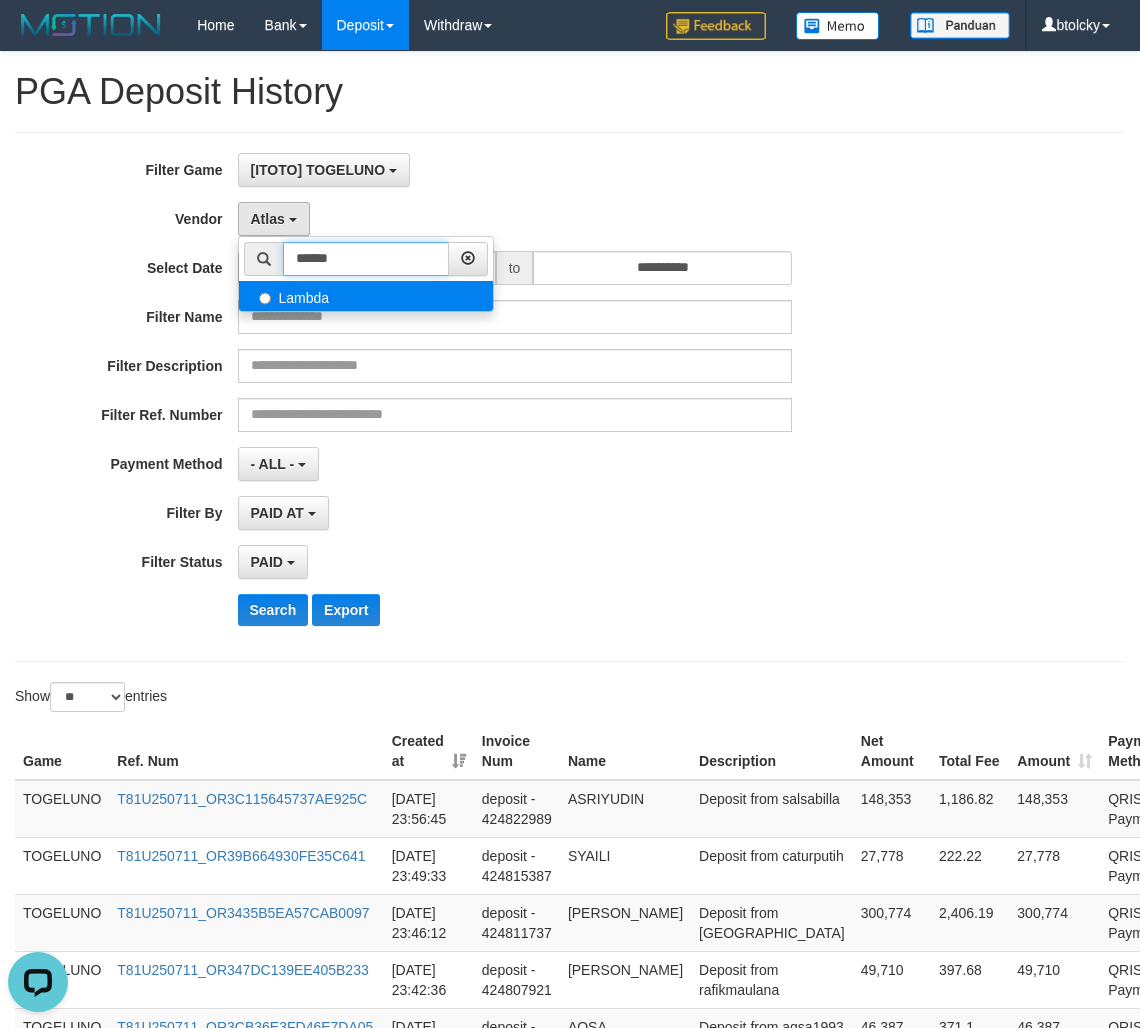 type on "******" 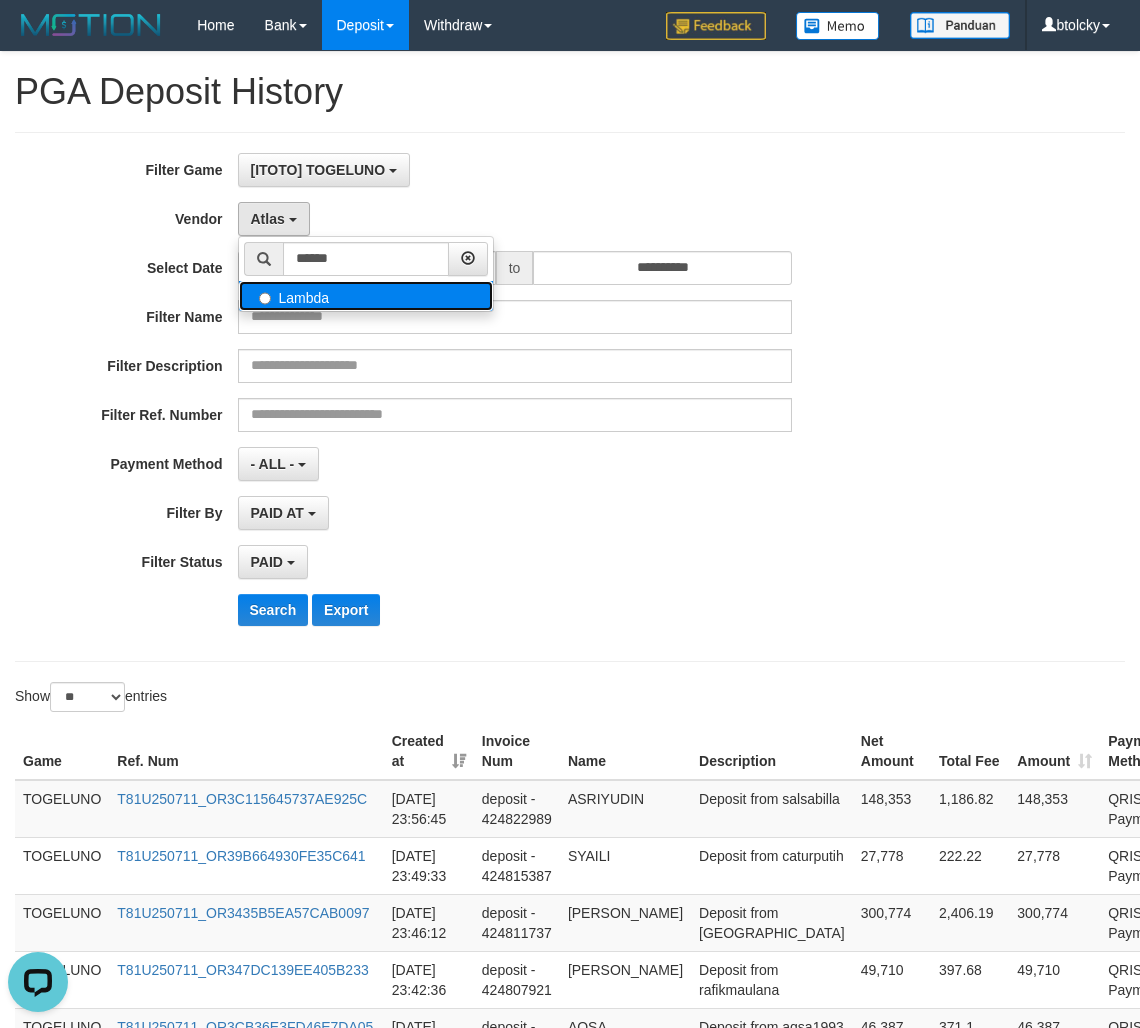 click on "Lambda" at bounding box center [366, 296] 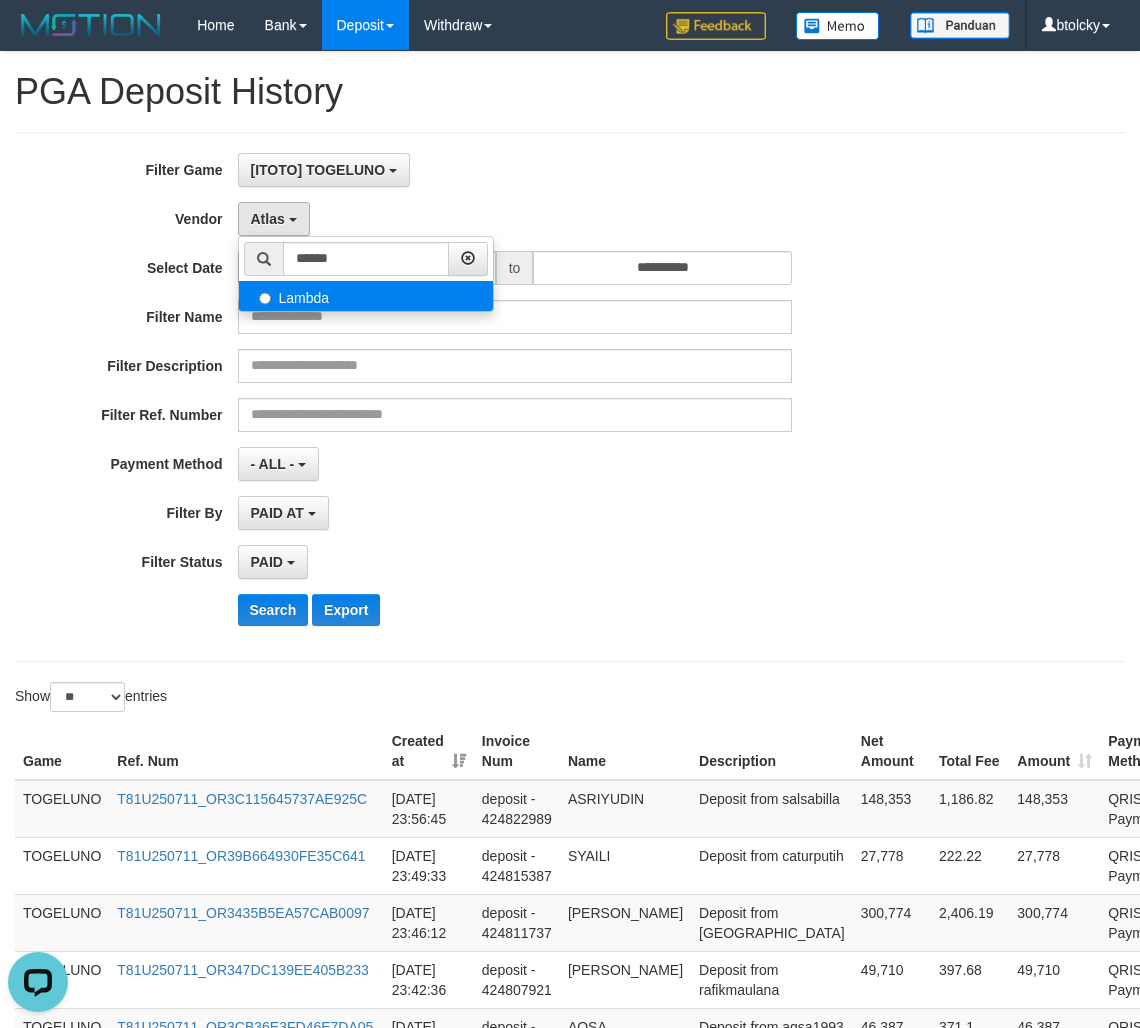 select on "**********" 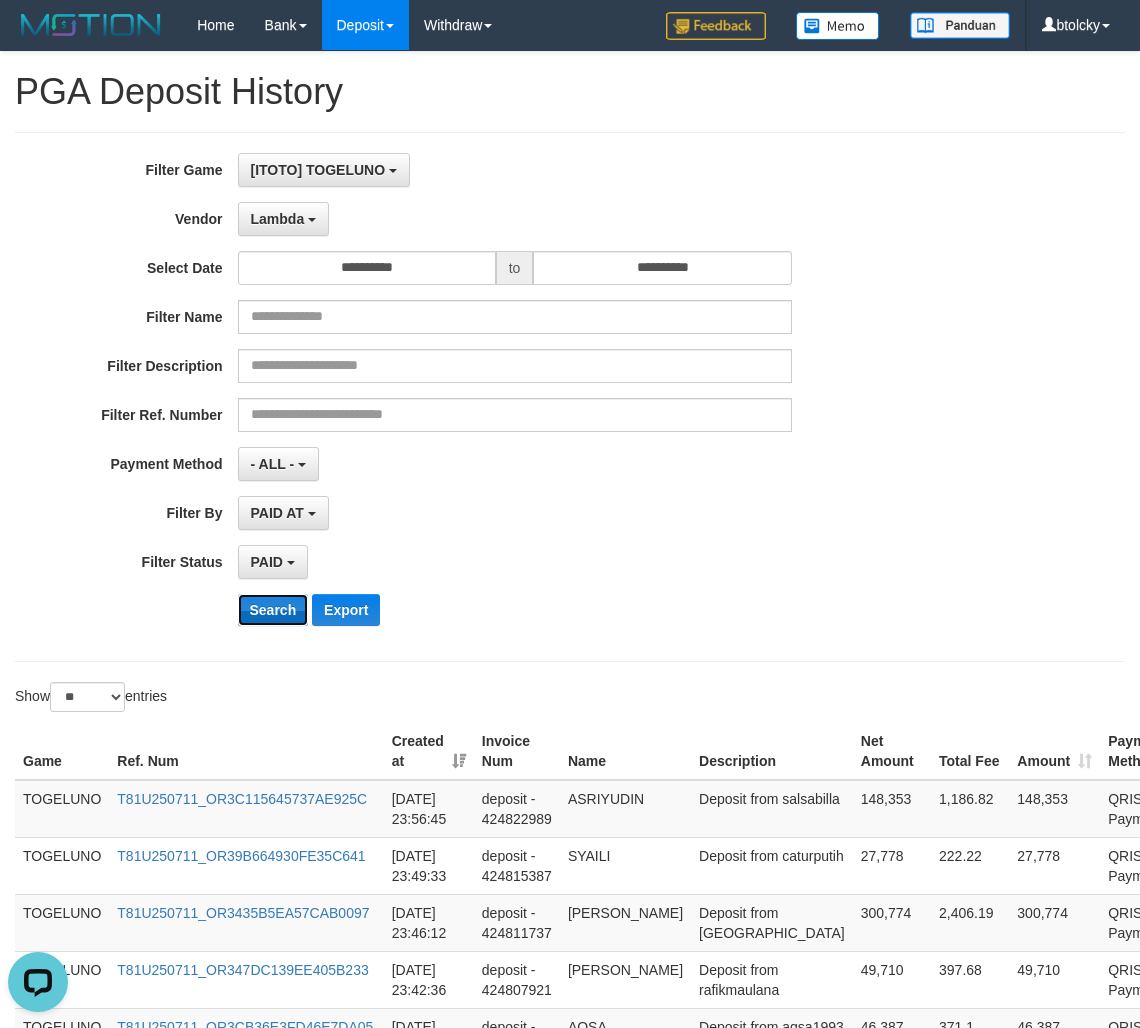 click on "Search" at bounding box center (273, 610) 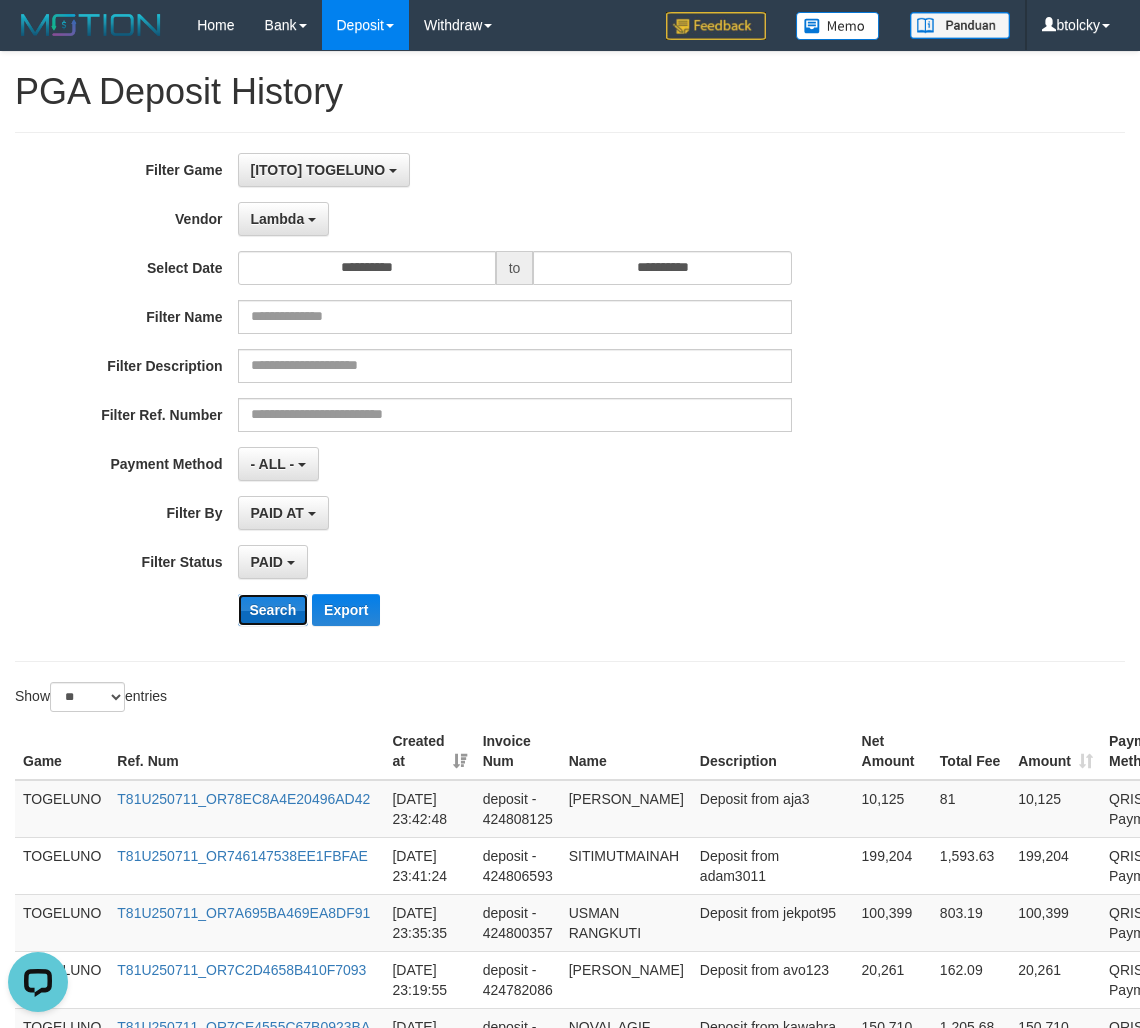 scroll, scrollTop: 1835, scrollLeft: 0, axis: vertical 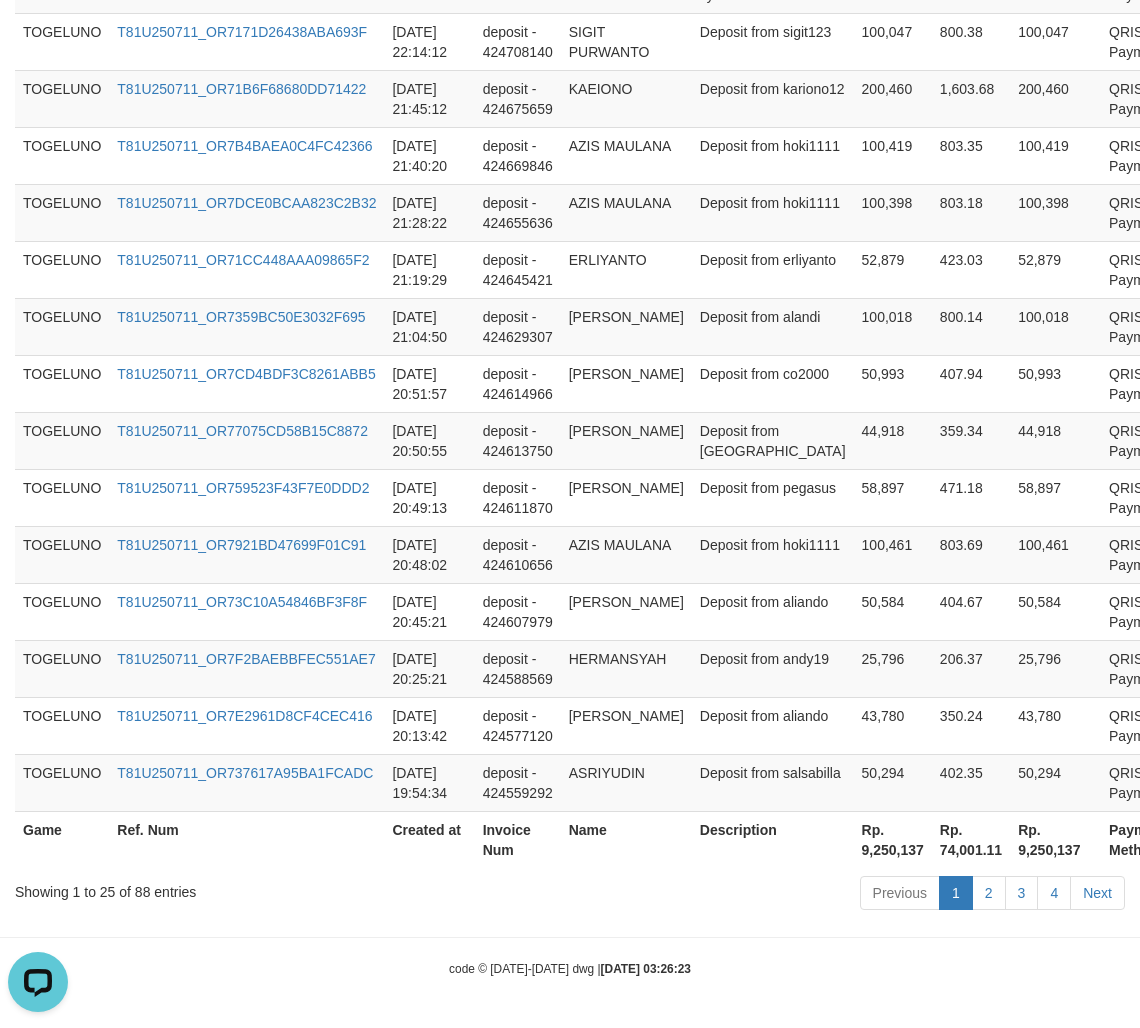 click on "Rp. 9,250,137" at bounding box center [893, 839] 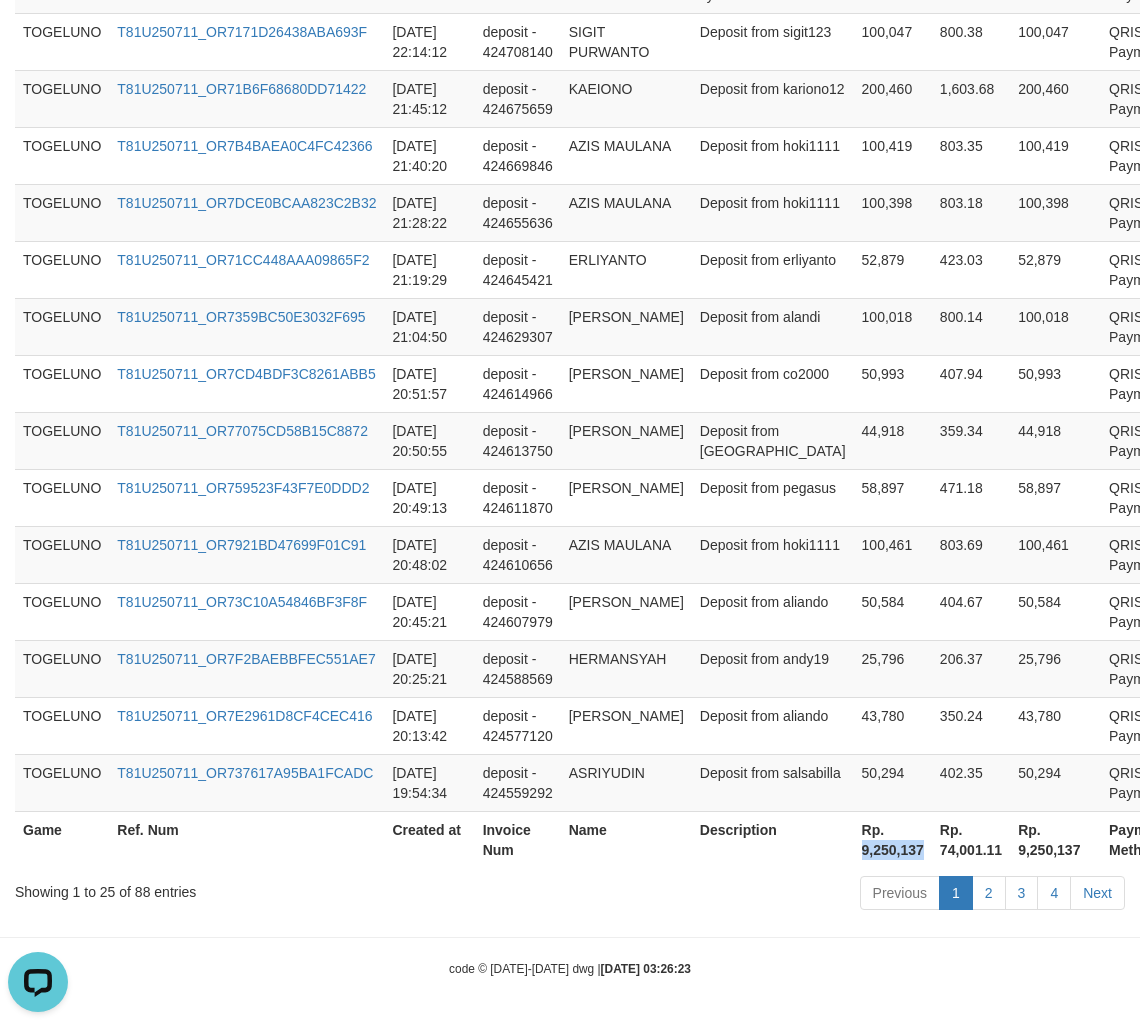 click on "Rp. 9,250,137" at bounding box center [893, 839] 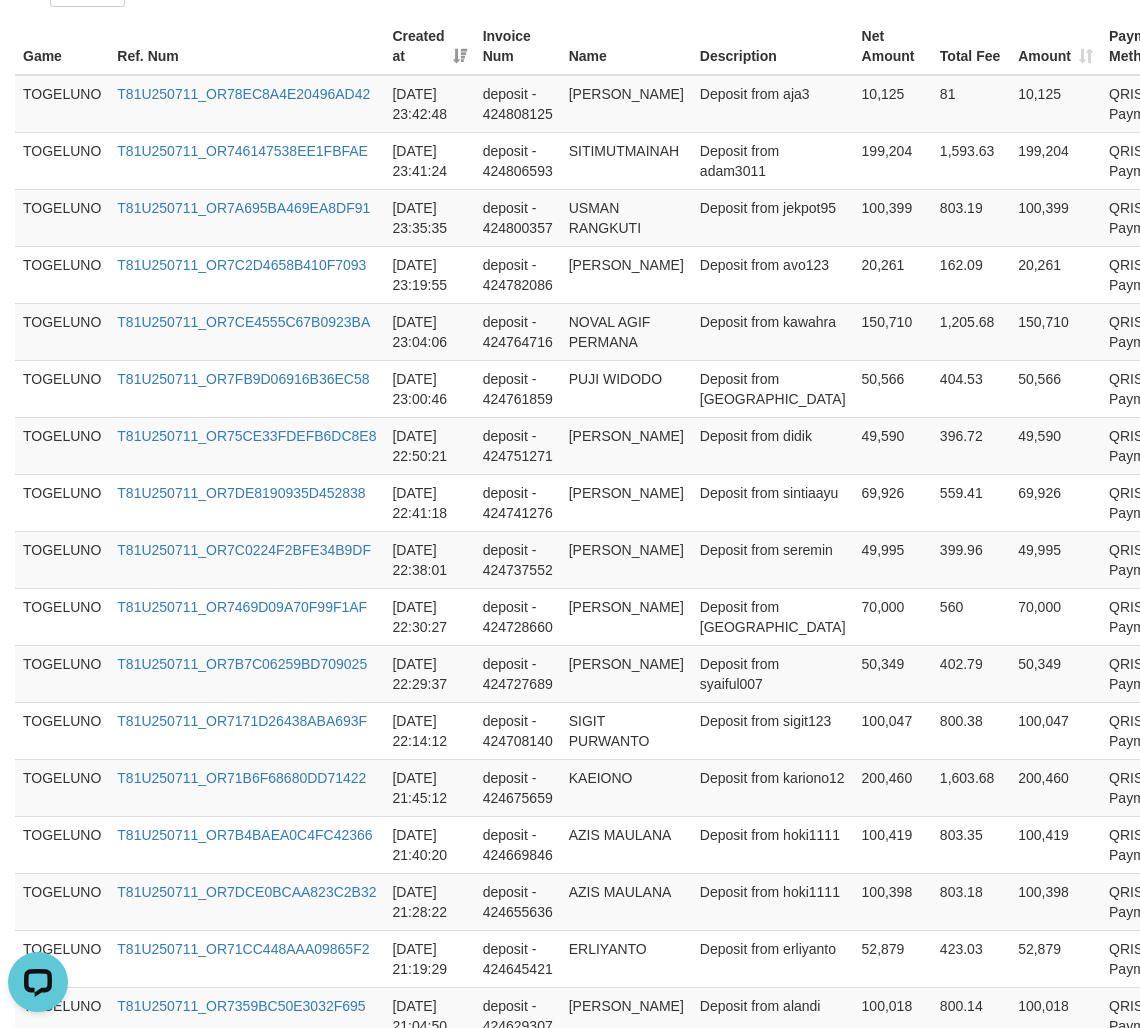 scroll, scrollTop: 0, scrollLeft: 0, axis: both 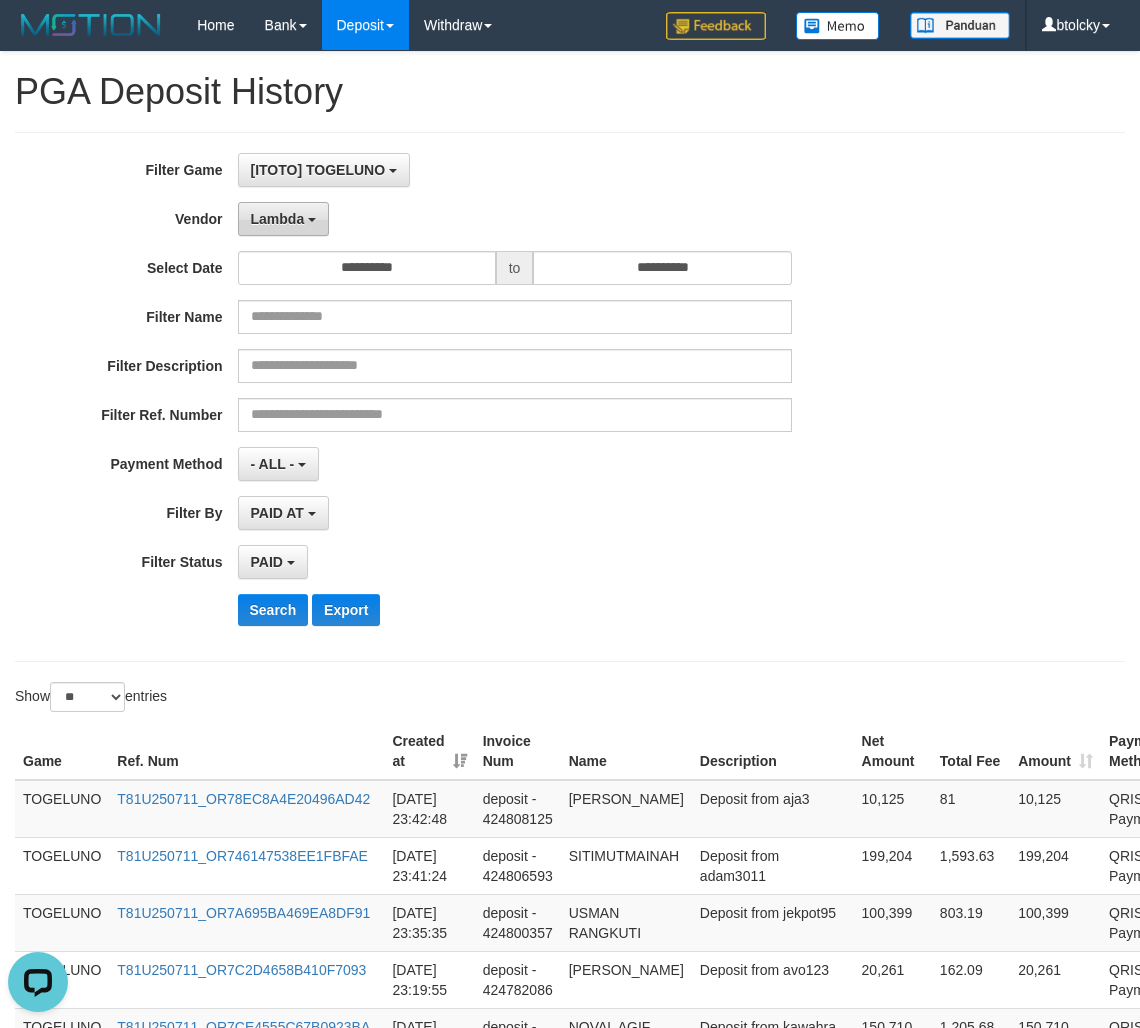 click on "Lambda" at bounding box center (284, 219) 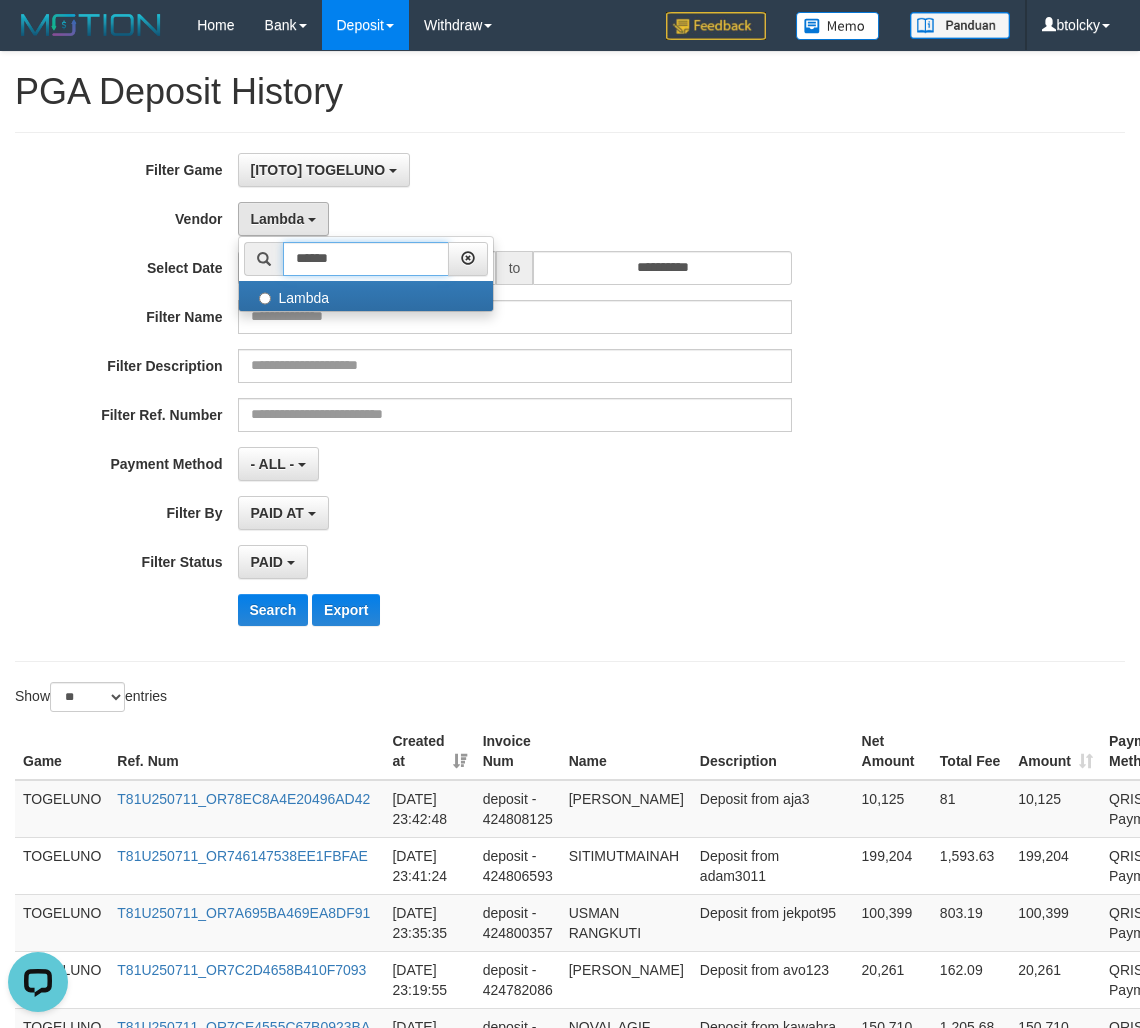 click on "******" at bounding box center (366, 259) 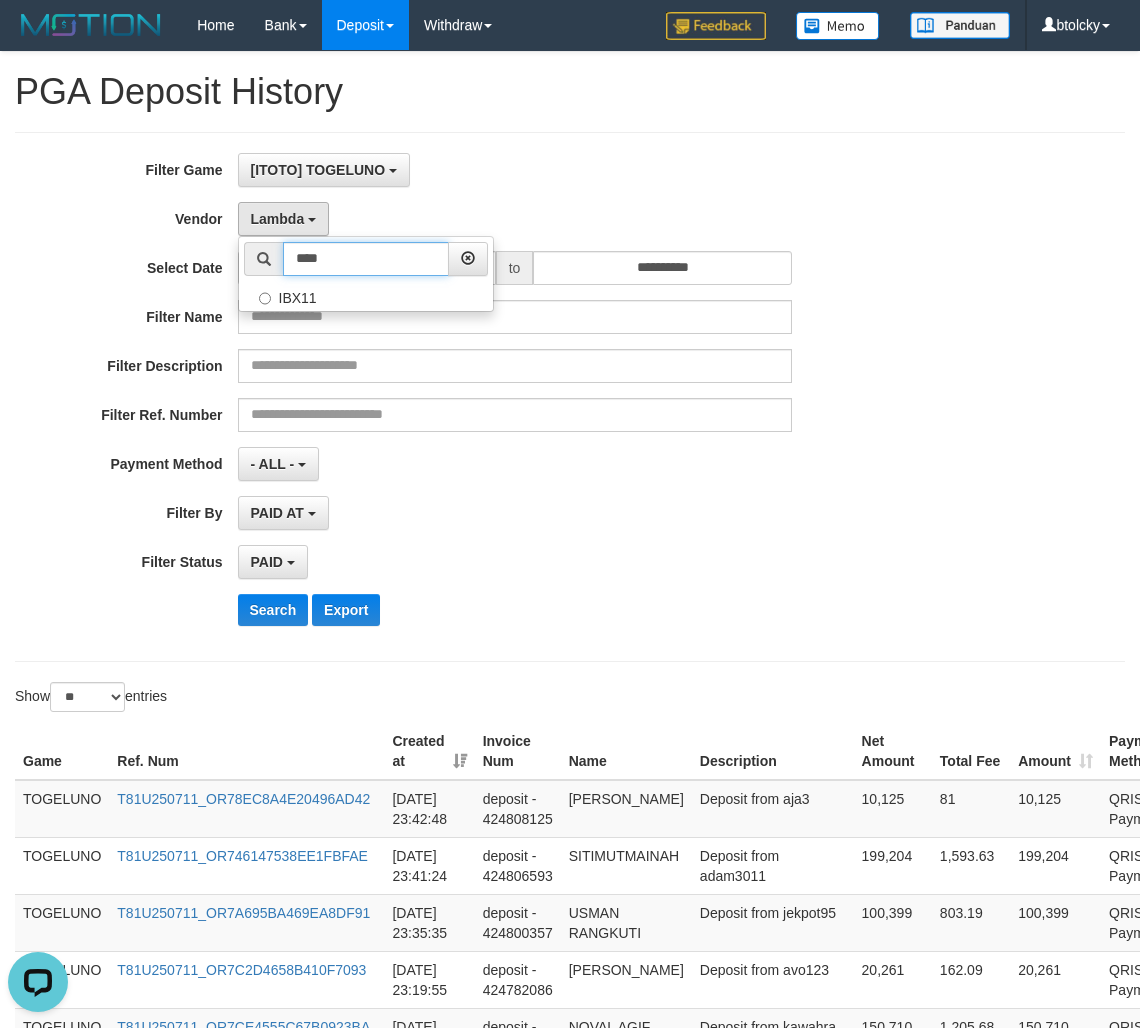 type on "****" 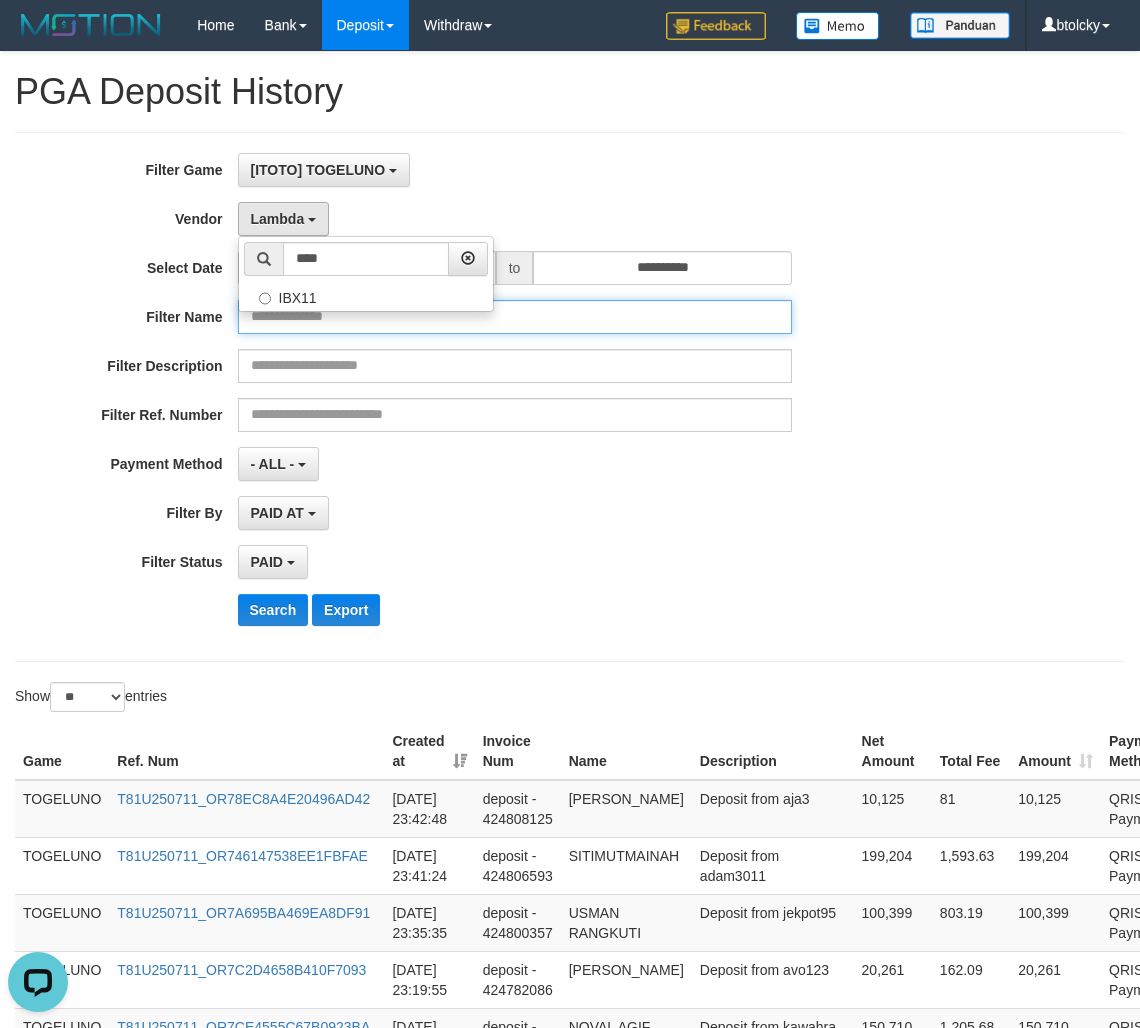 click at bounding box center (515, 317) 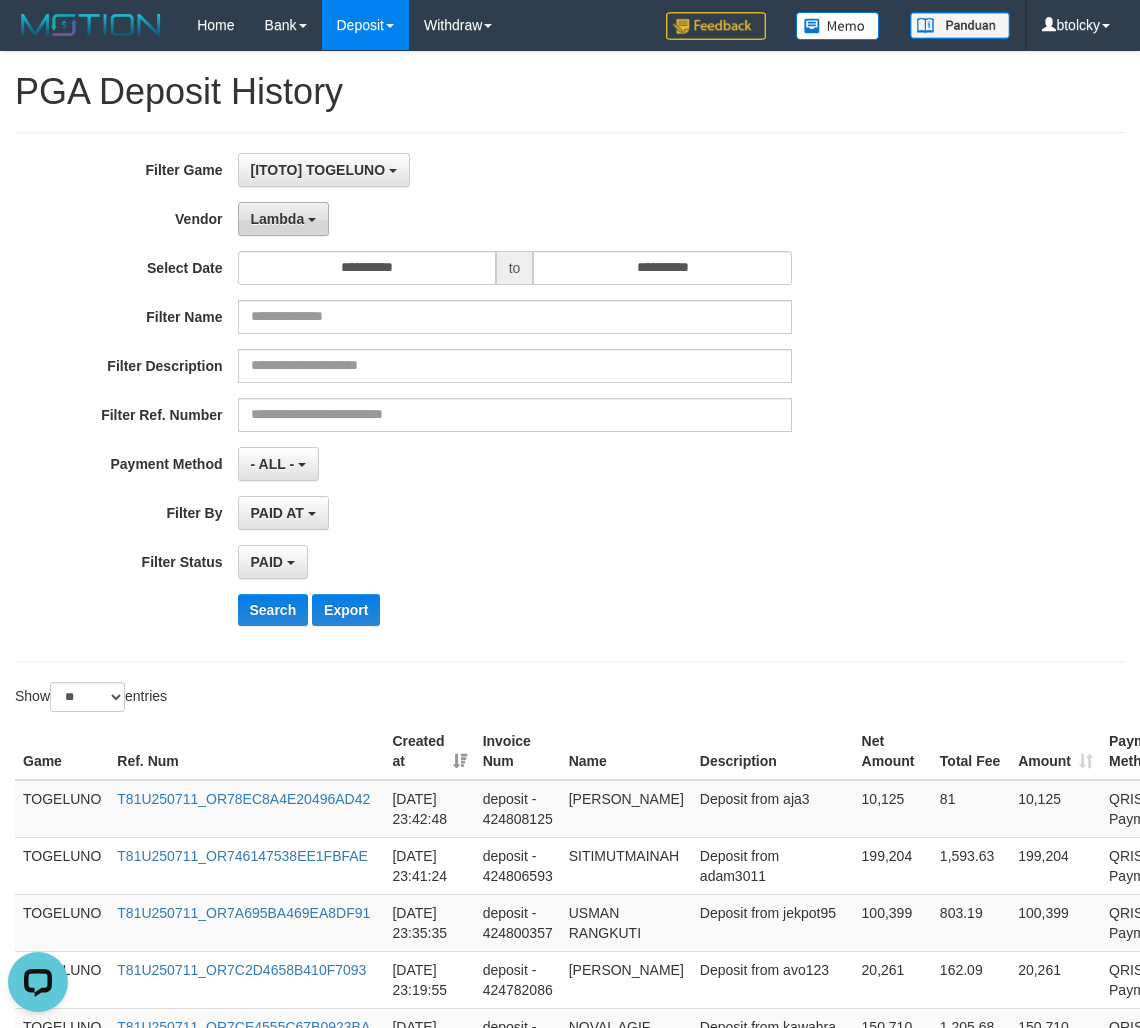 click on "Lambda" at bounding box center [284, 219] 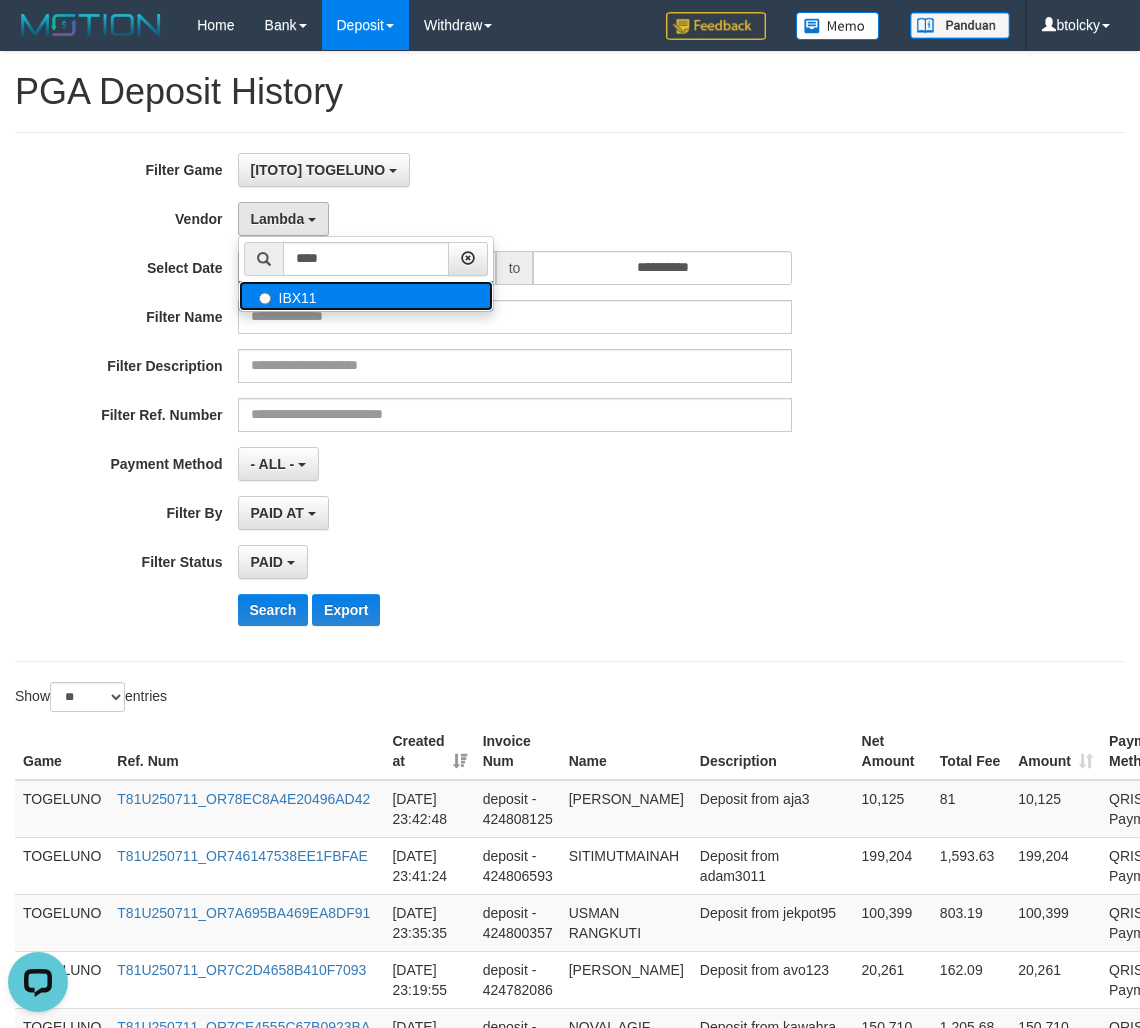 click on "IBX11" at bounding box center [366, 296] 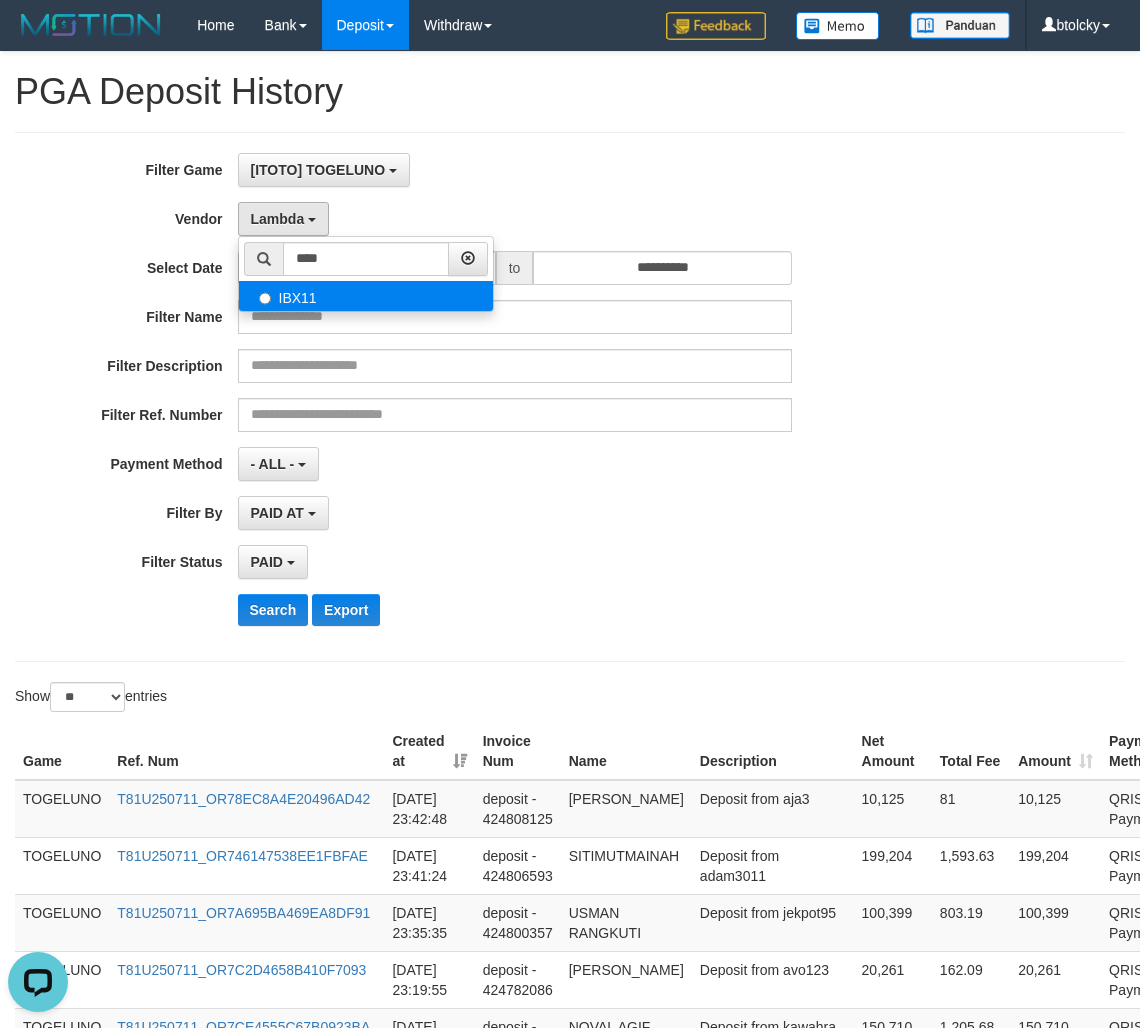 select on "**********" 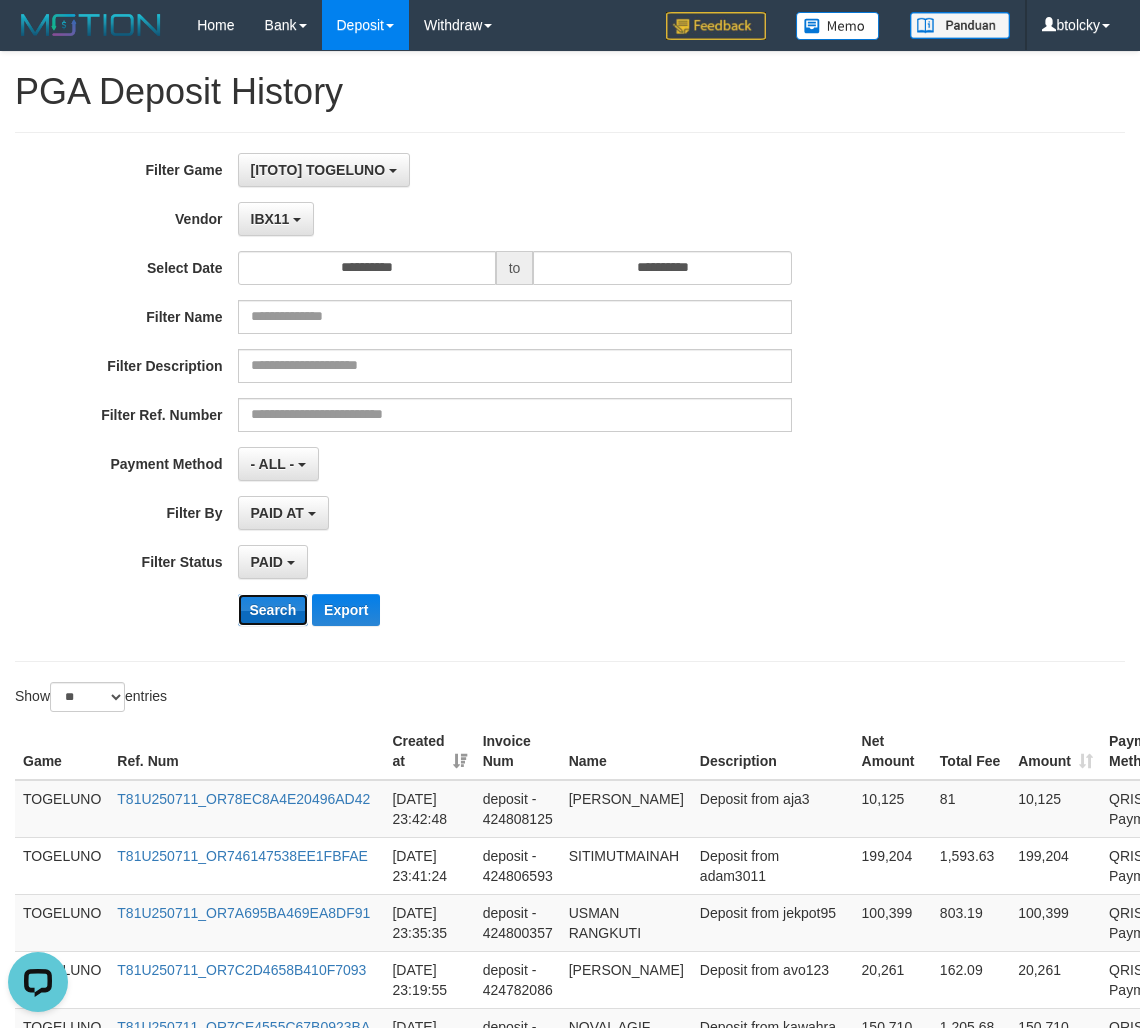 click on "Search" at bounding box center [273, 610] 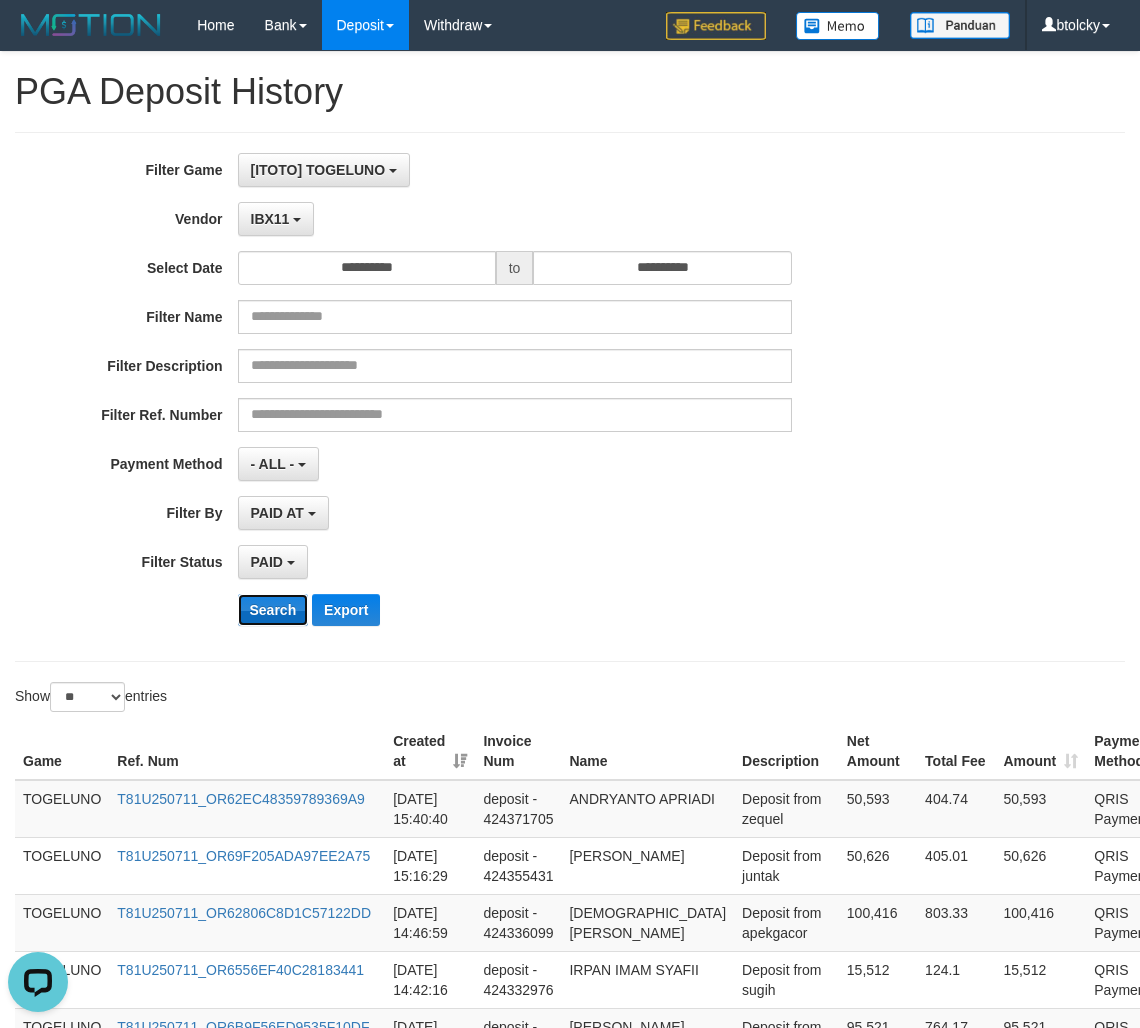 scroll, scrollTop: 1416, scrollLeft: 0, axis: vertical 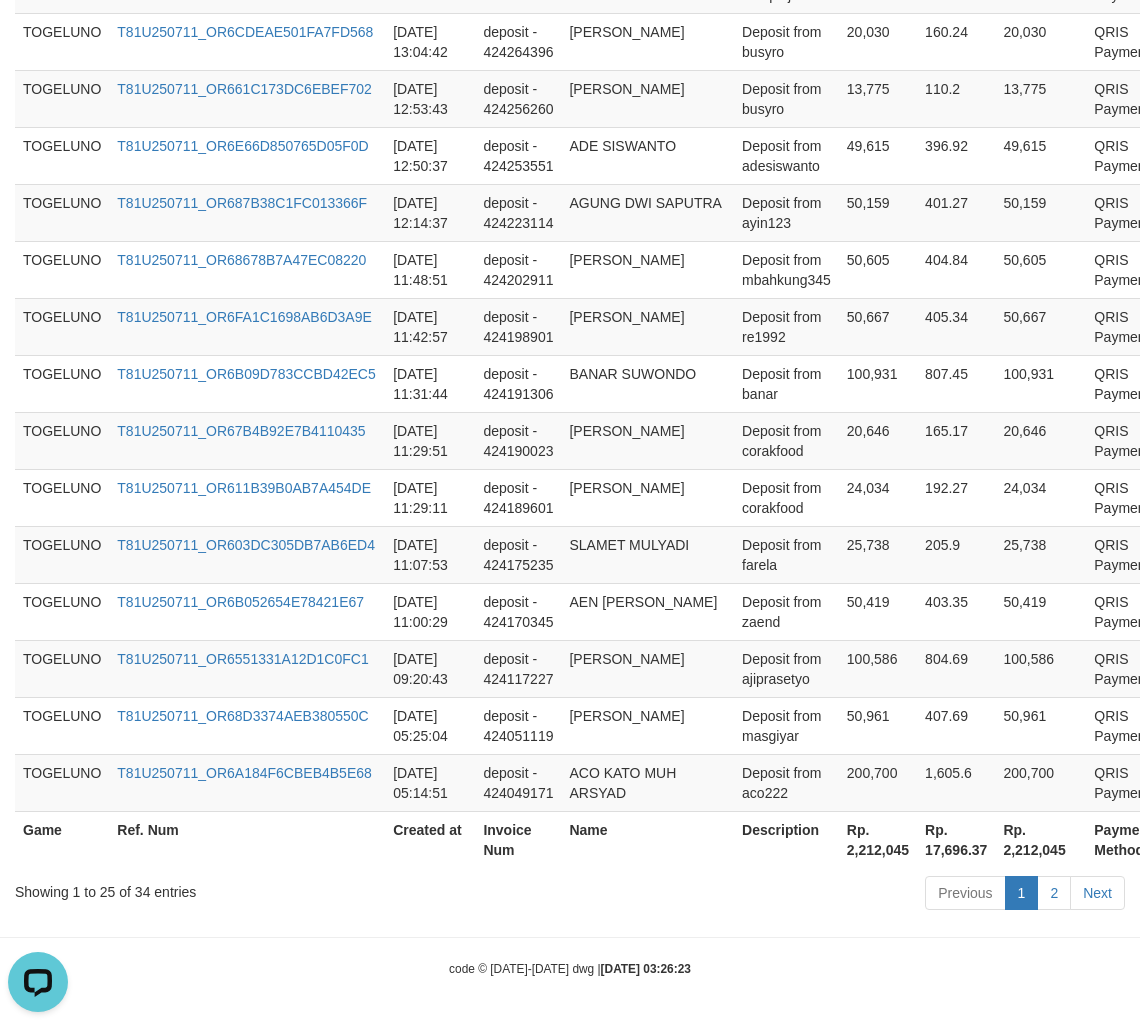 click on "Rp. 2,212,045" at bounding box center [878, 839] 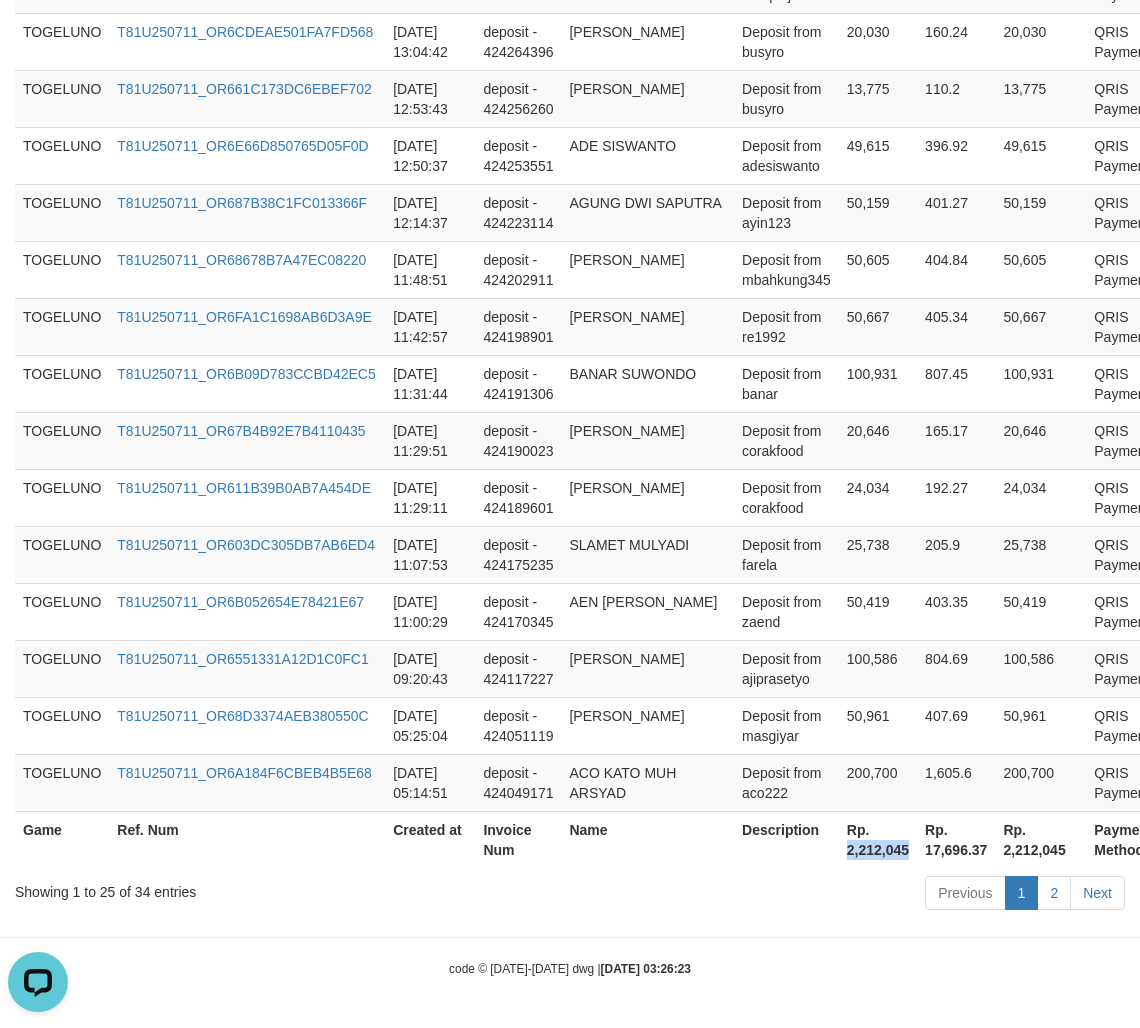 click on "Rp. 2,212,045" at bounding box center [878, 839] 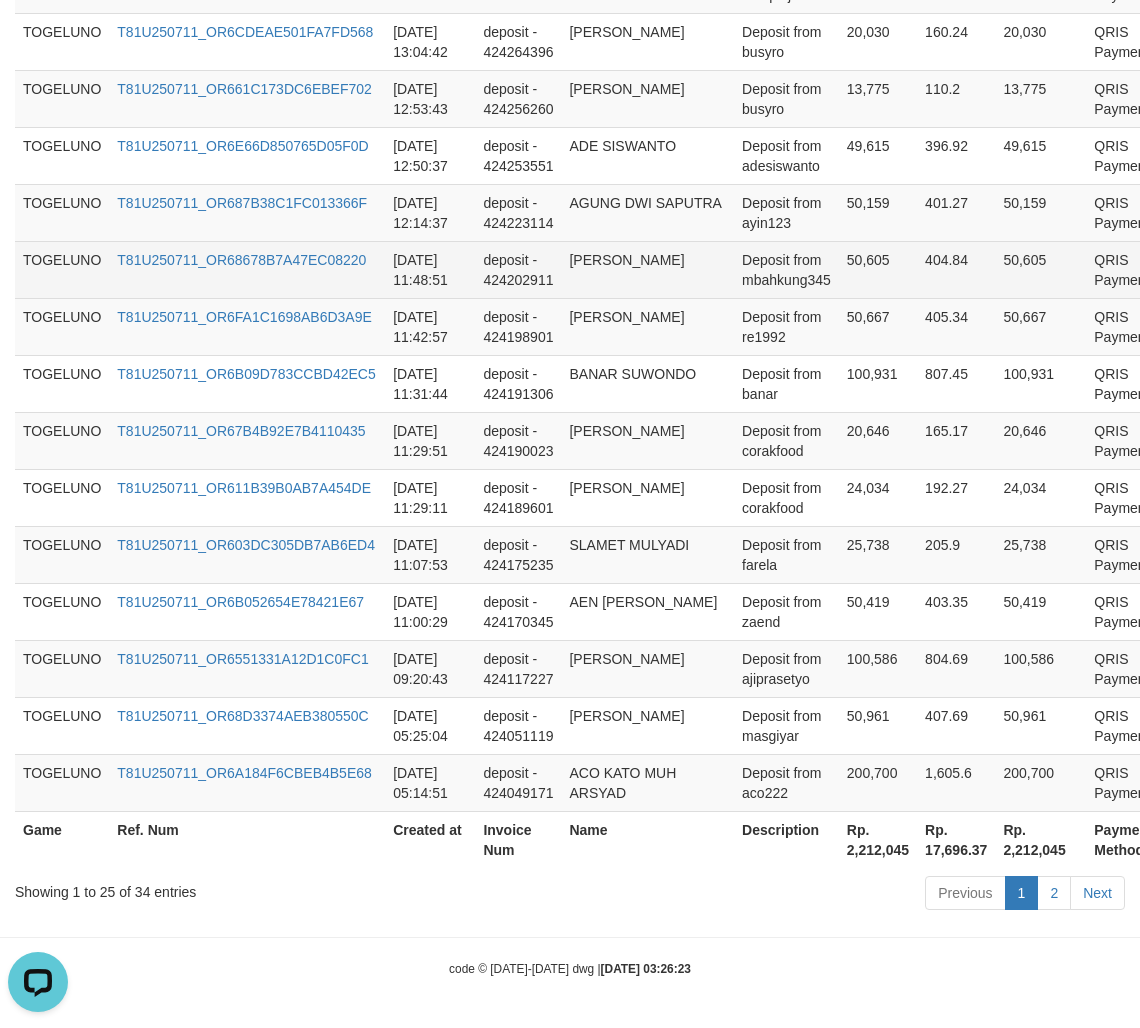 click on "Deposit from mbahkung345" at bounding box center [786, 269] 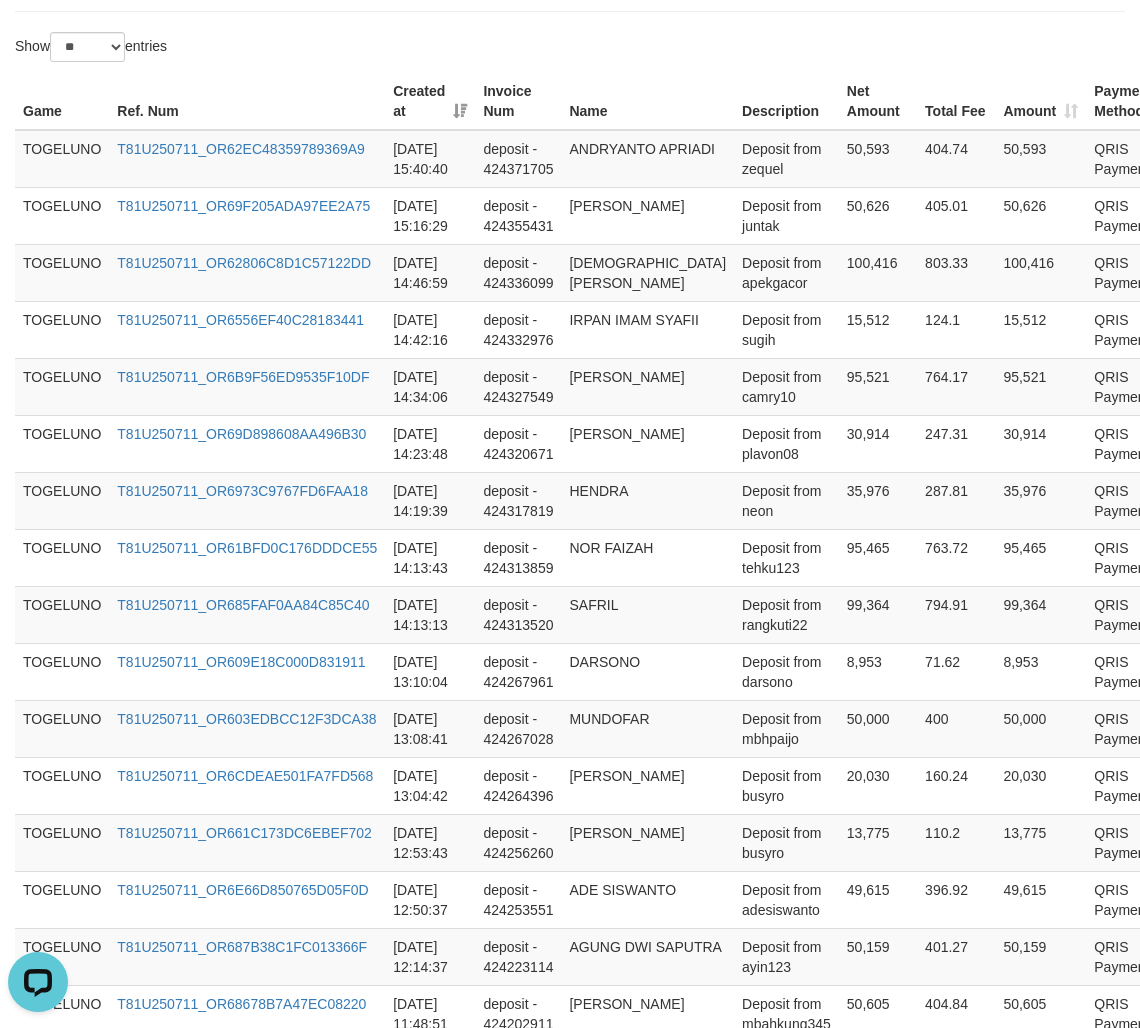 scroll, scrollTop: 0, scrollLeft: 0, axis: both 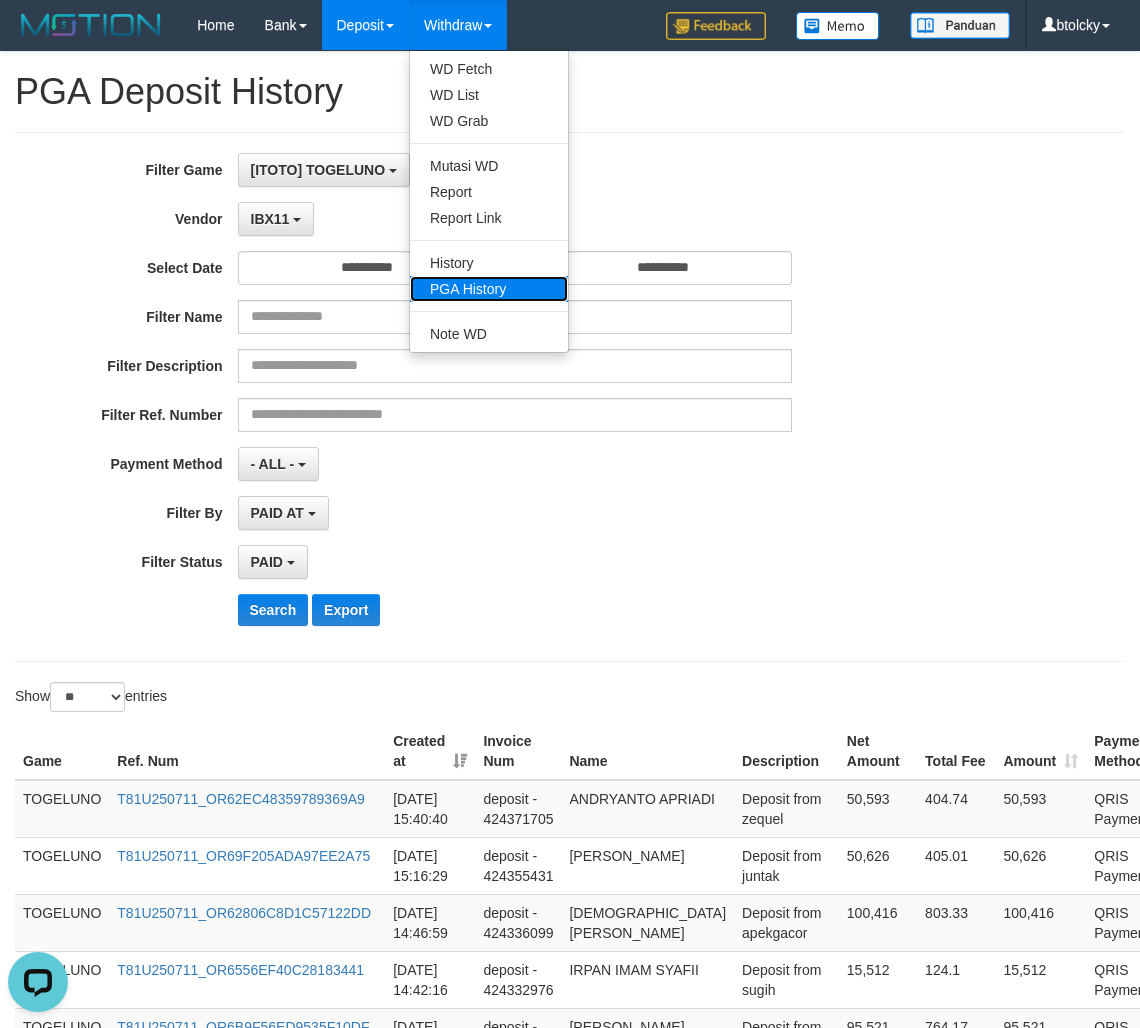 click on "PGA History" at bounding box center [489, 289] 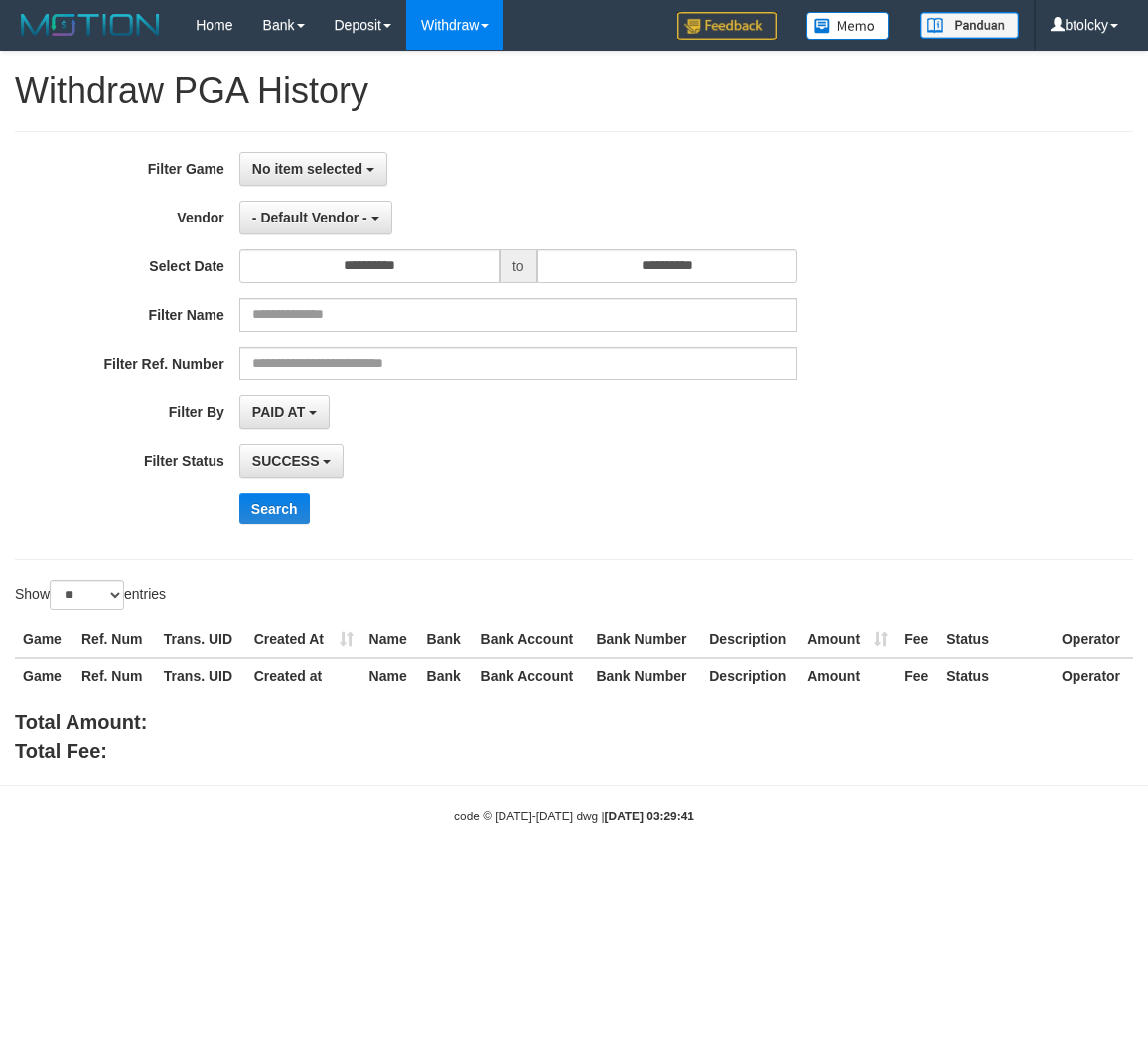 select 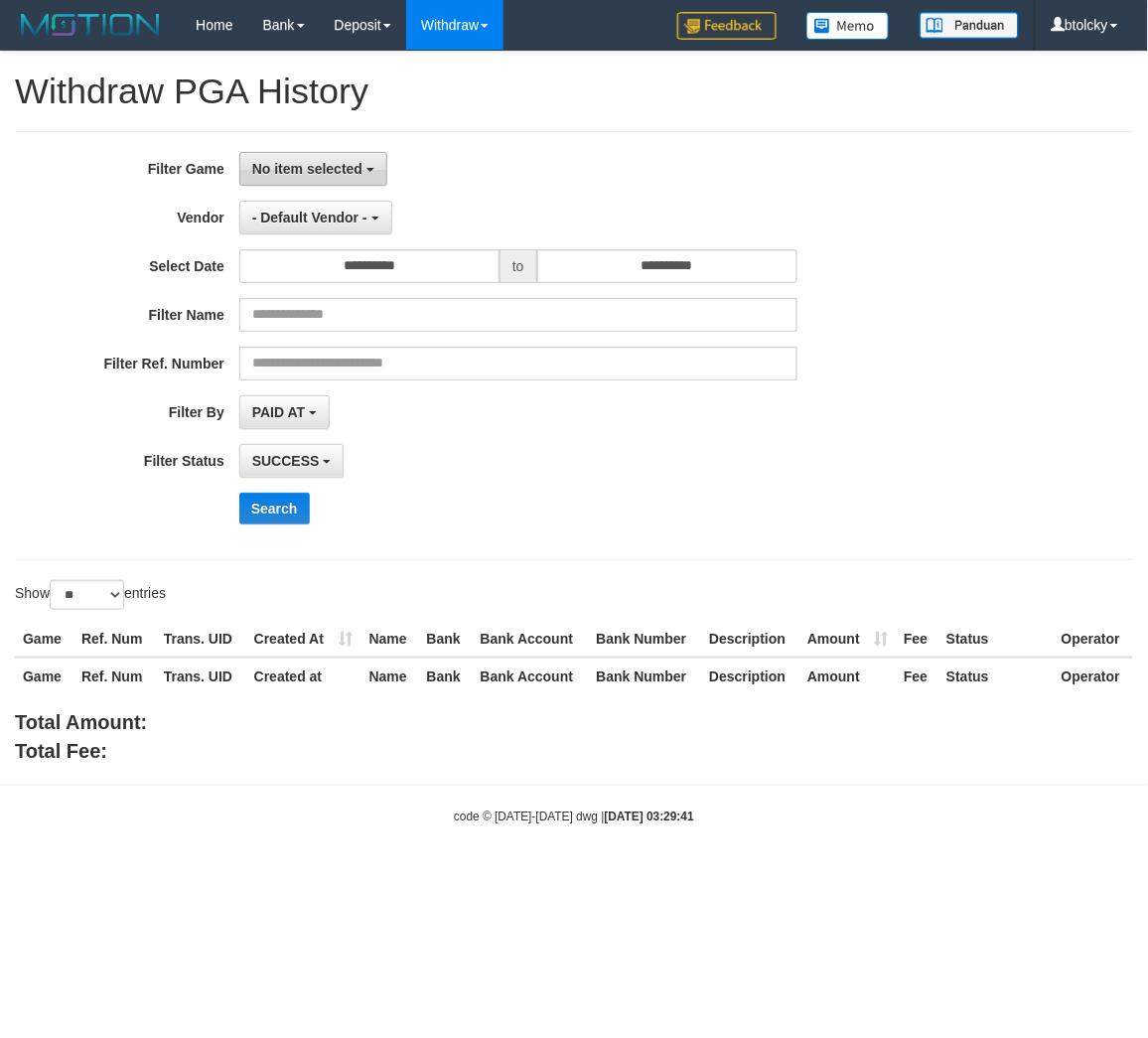 click on "No item selected" at bounding box center [313, 169] 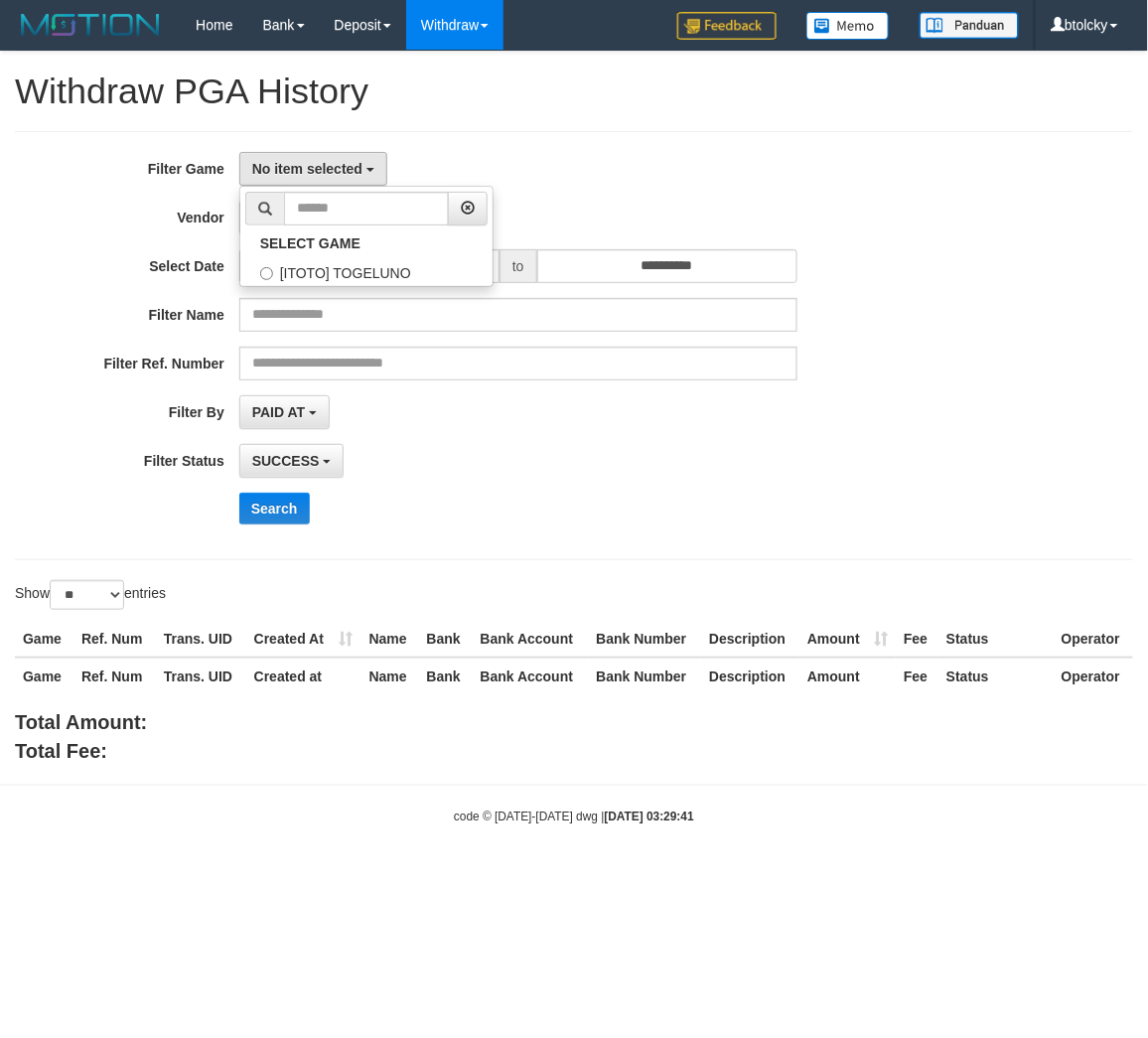 click on "**********" at bounding box center (574, 346) 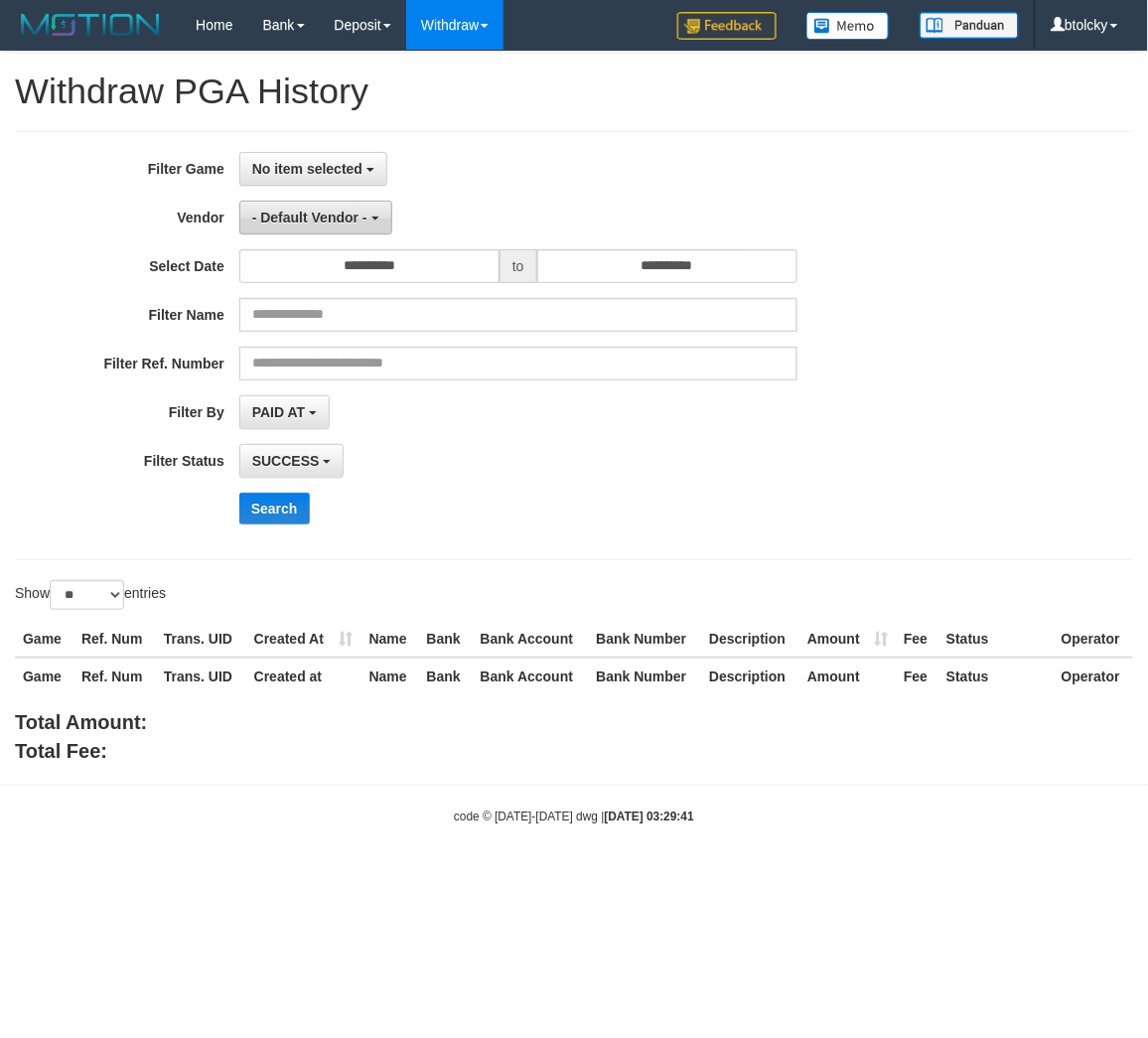 click on "- Default Vendor -" at bounding box center [310, 218] 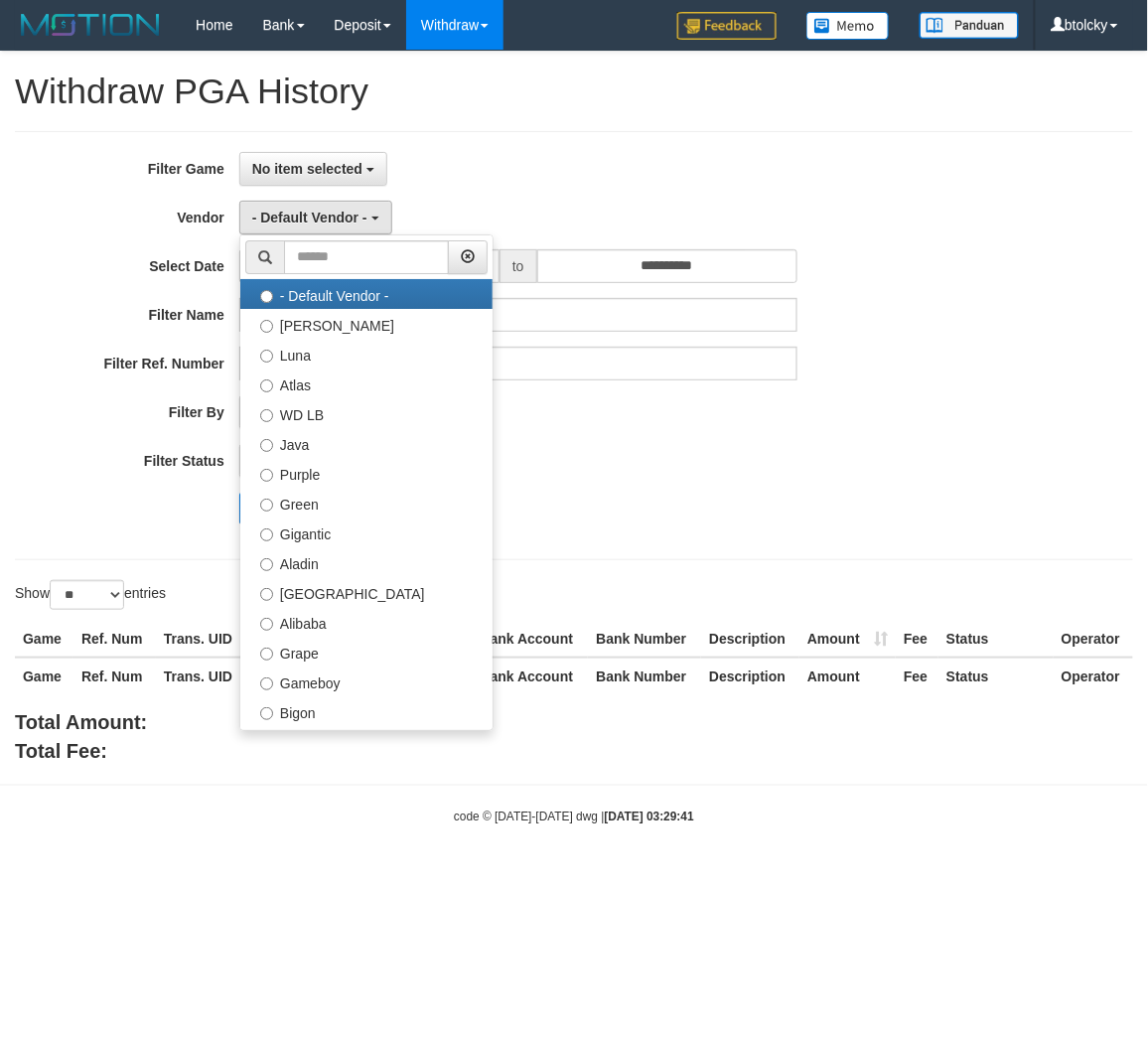 click on "- Default Vendor -    - Default Vendor -  Lucy  Luna  Atlas  WD LB  Java  Purple  Green  Gigantic  Aladin  Dubai  Alibaba  Grape  Gameboy  Bigon  Allstar  Xtr  Gama  IBX11  Selat  Borde  Indahjualpulsa  Lemavo  Gogogoy  Itudo  Yuwanatopup  Sidikgame  Voucher100  Awalpulsa  Lambda  Combo  IBX3 NUANSATOPUP  IBX3 Pusatjualpulsa  IBX3 Itemgame  IBX3 SILAKSA  IBX3 Makmurvoucher  IBX3 MAKMURTOPUP  IBX3 Pilihvoucher" at bounding box center [518, 218] 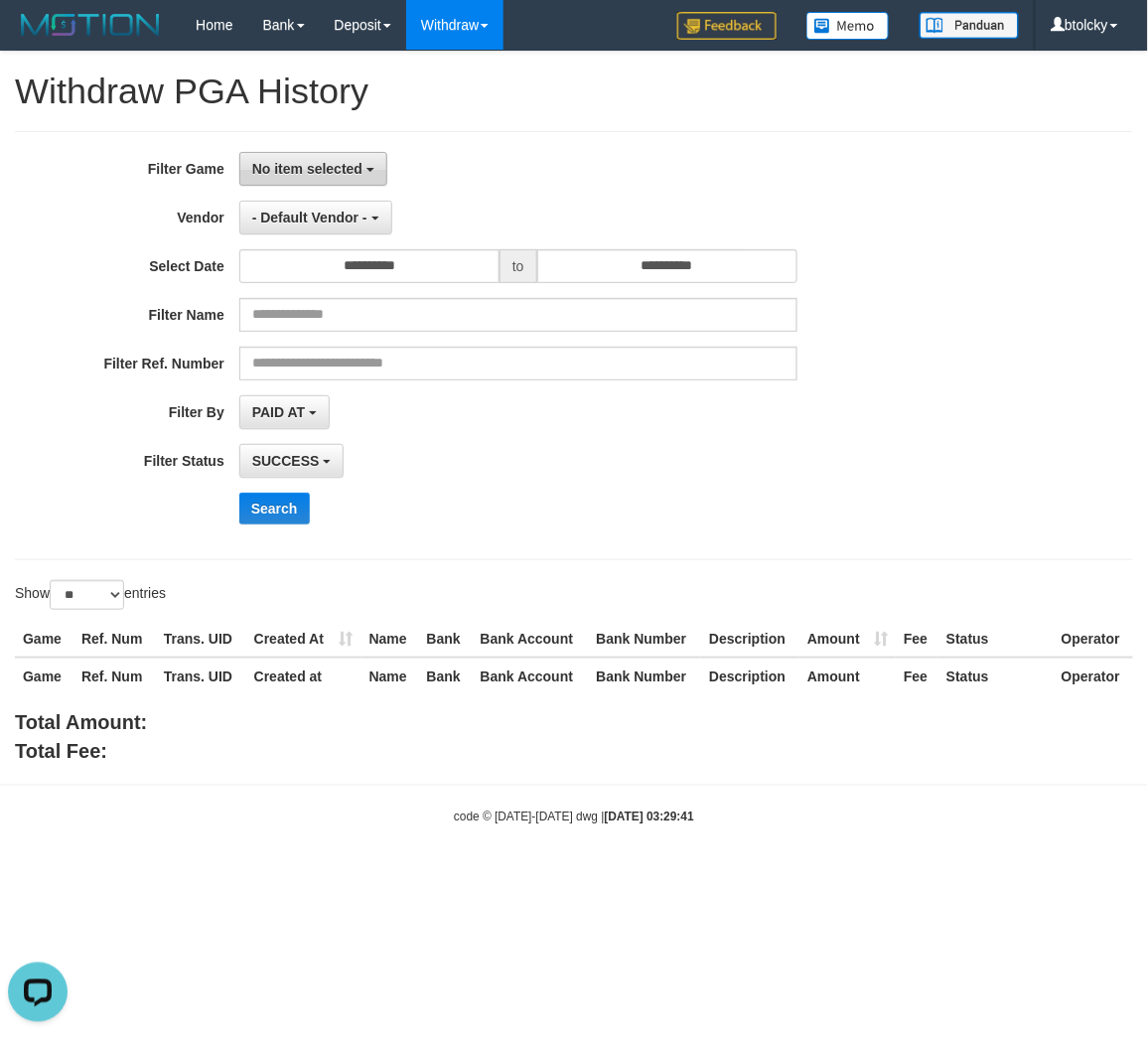 scroll, scrollTop: 0, scrollLeft: 0, axis: both 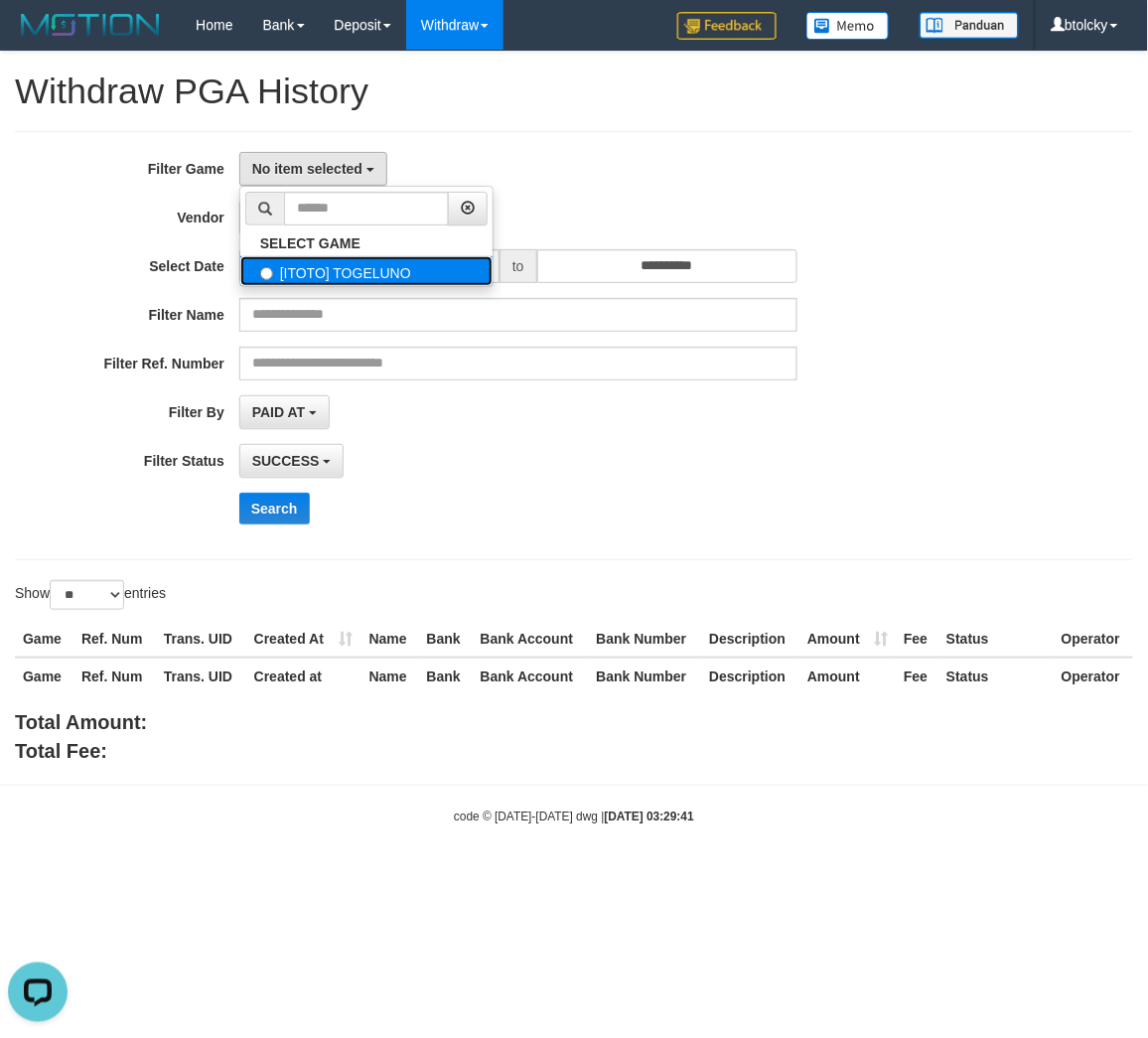 click on "[ITOTO] TOGELUNO" at bounding box center [366, 271] 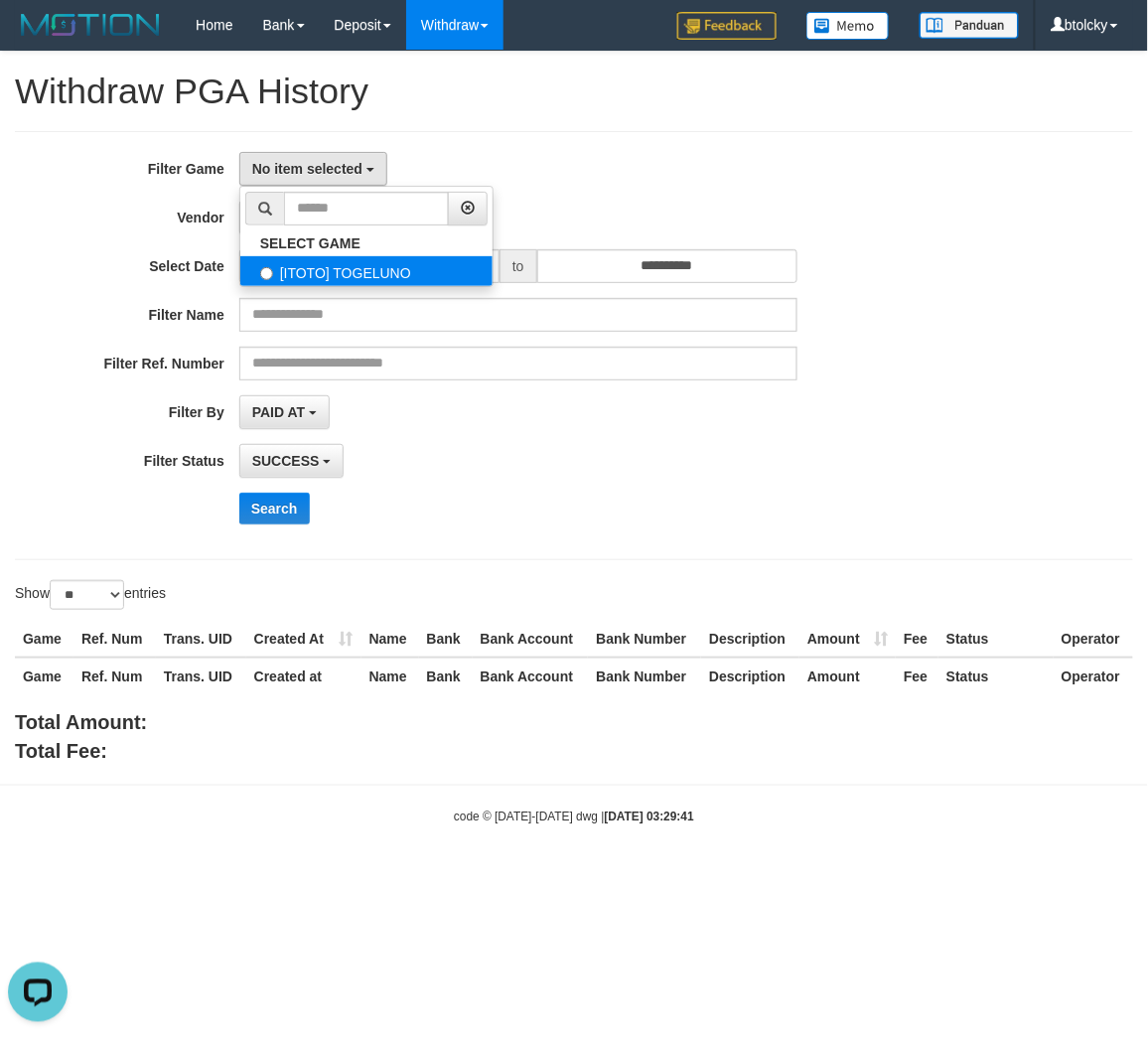 select on "****" 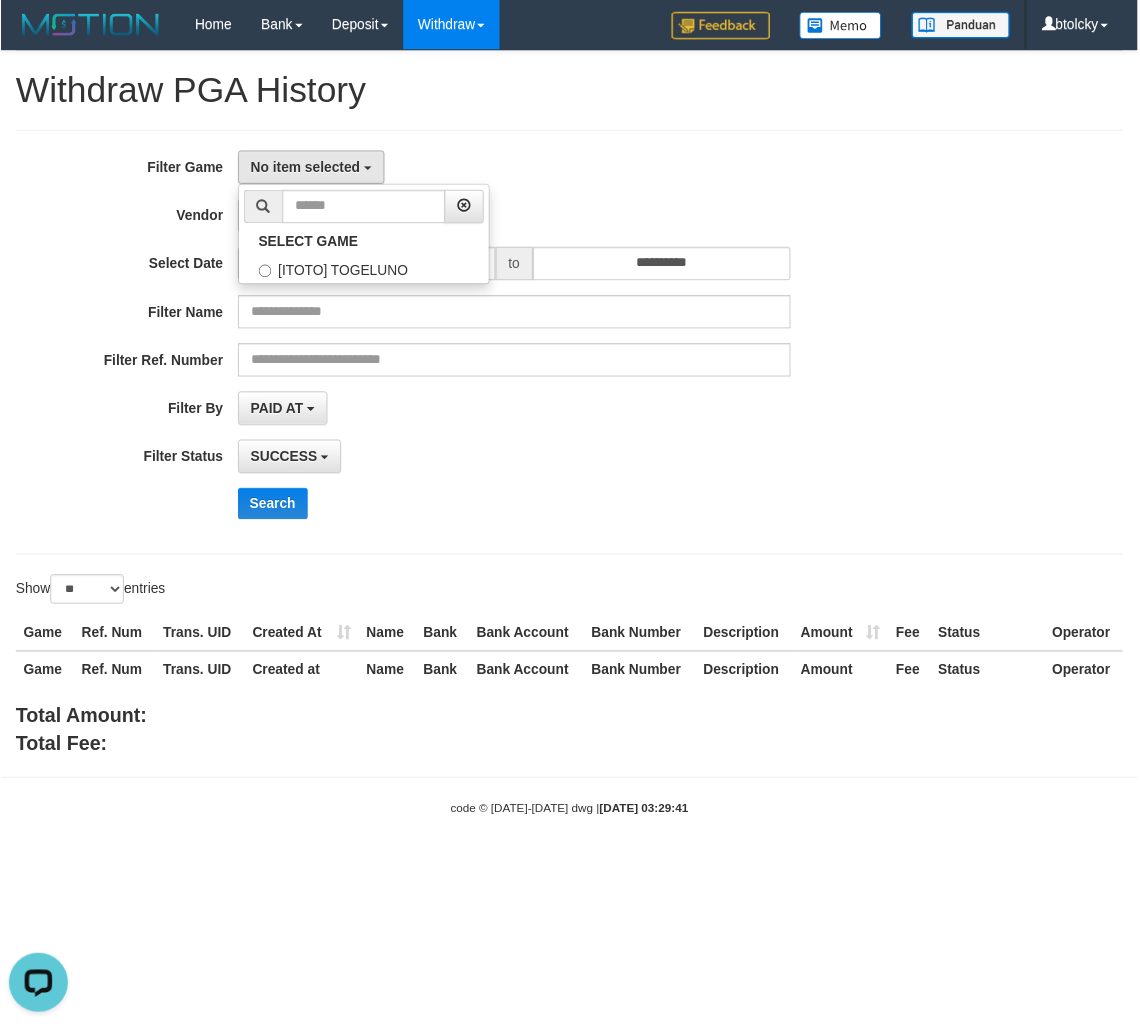 scroll, scrollTop: 17, scrollLeft: 0, axis: vertical 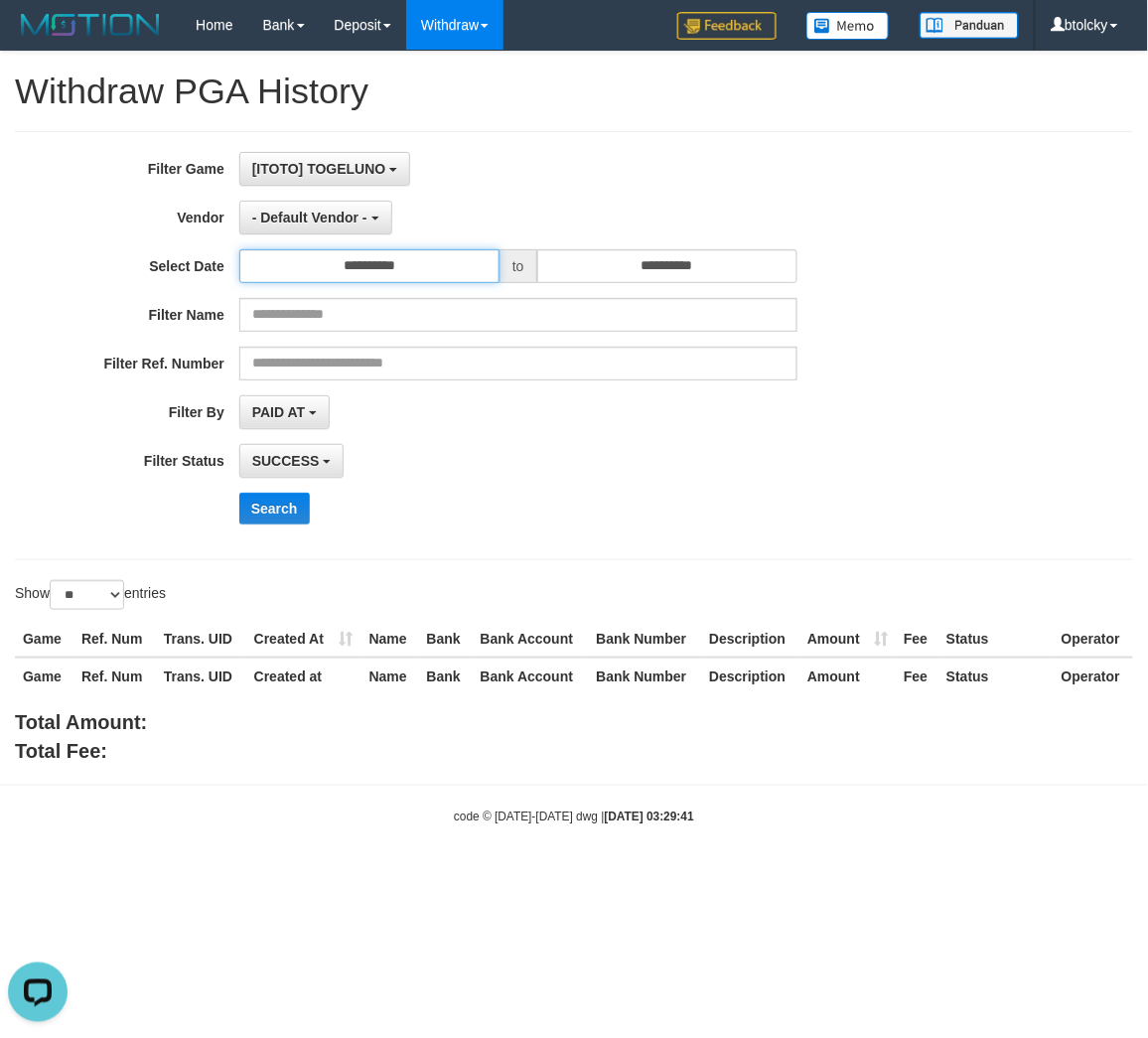 click on "**********" at bounding box center (369, 266) 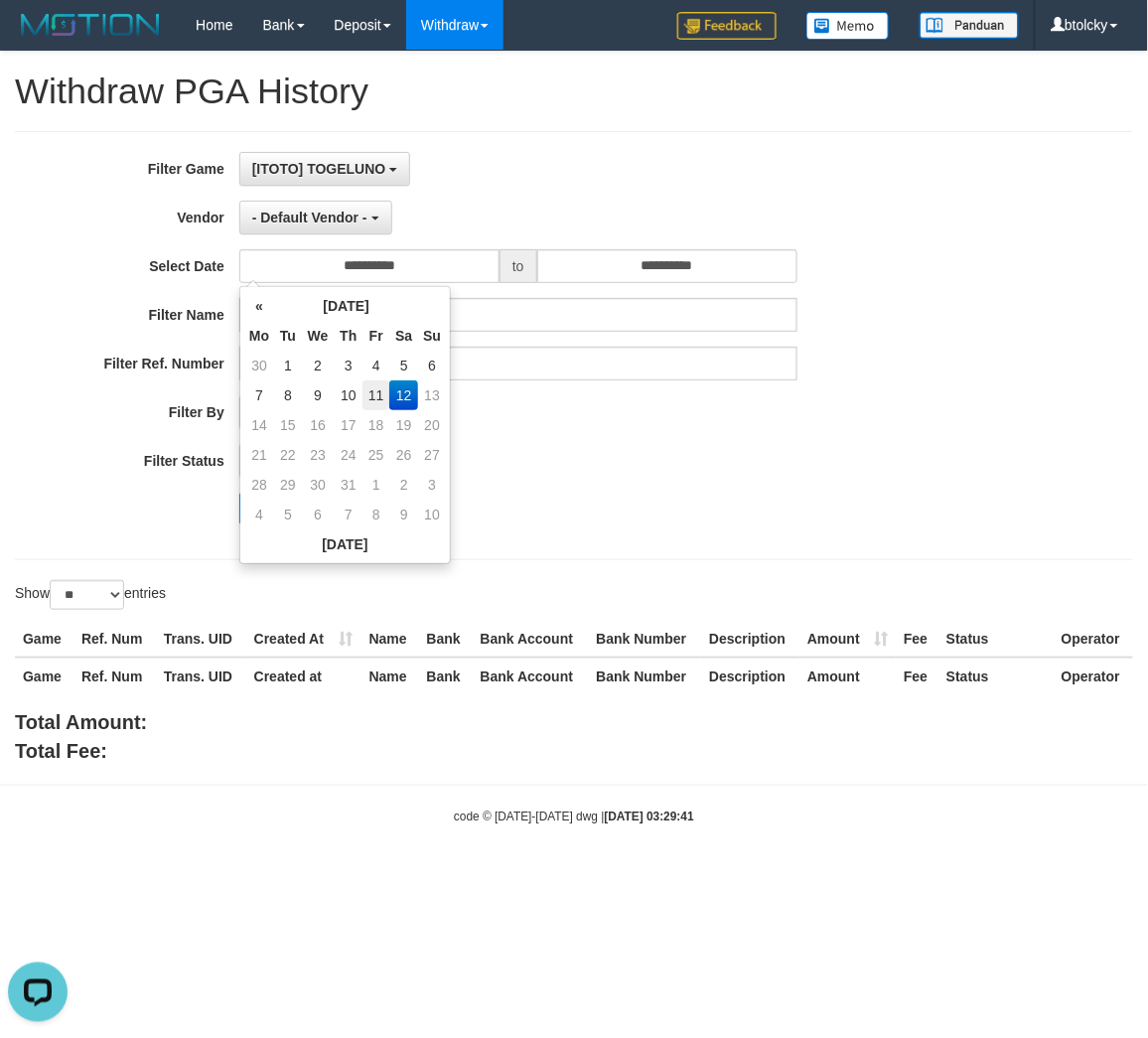 click on "11" at bounding box center [375, 395] 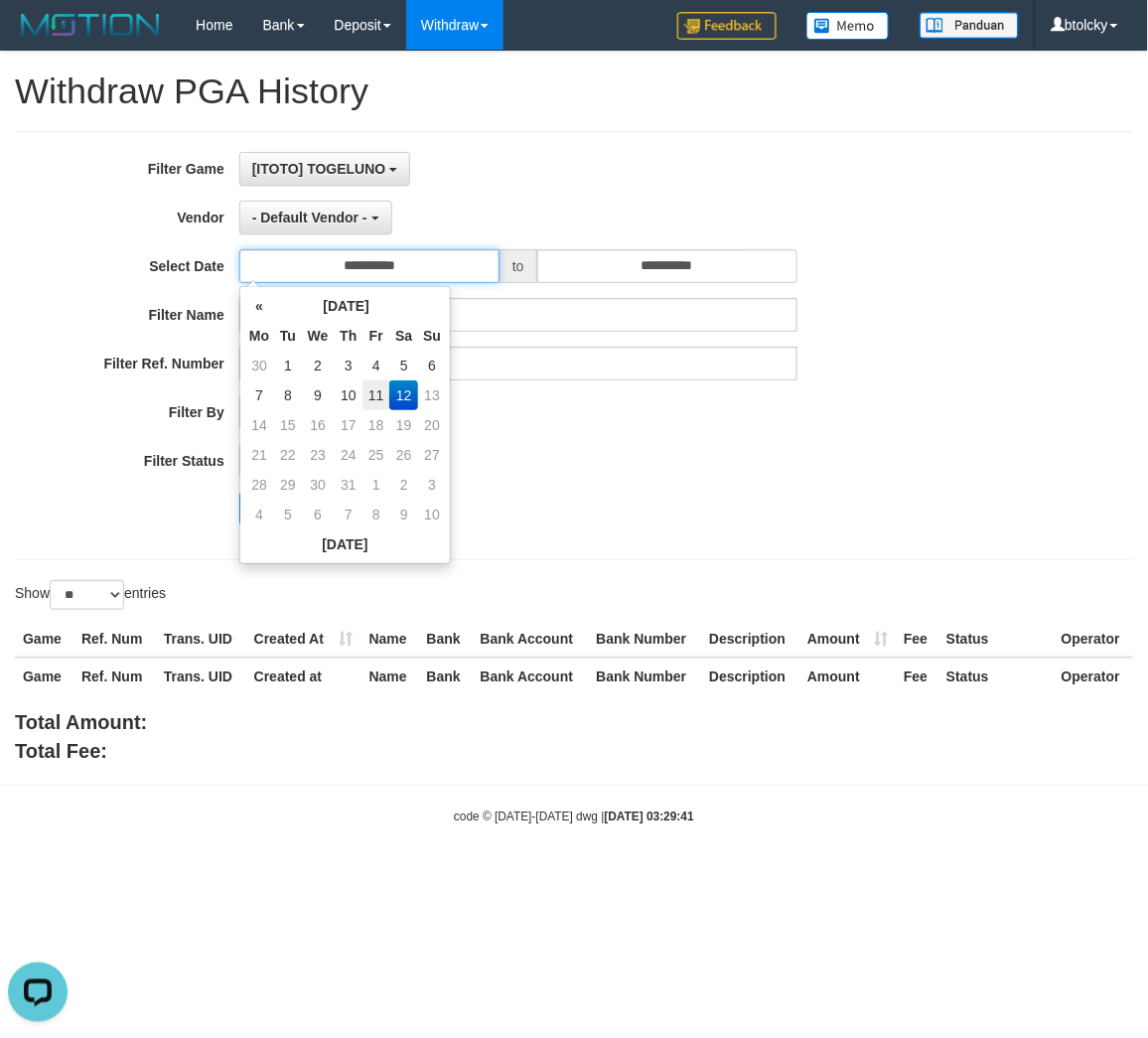 type on "**********" 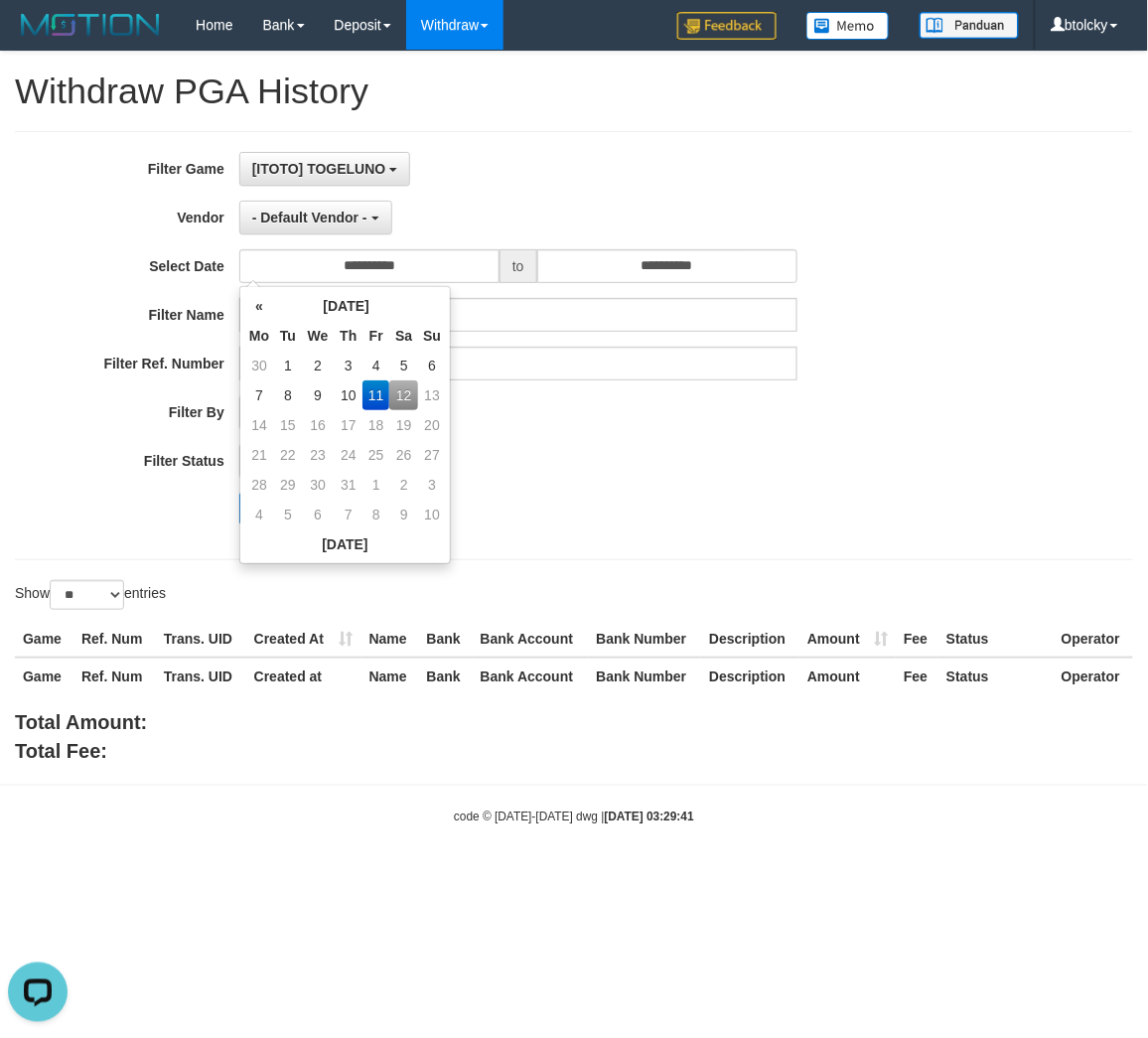 click on "11" at bounding box center [375, 395] 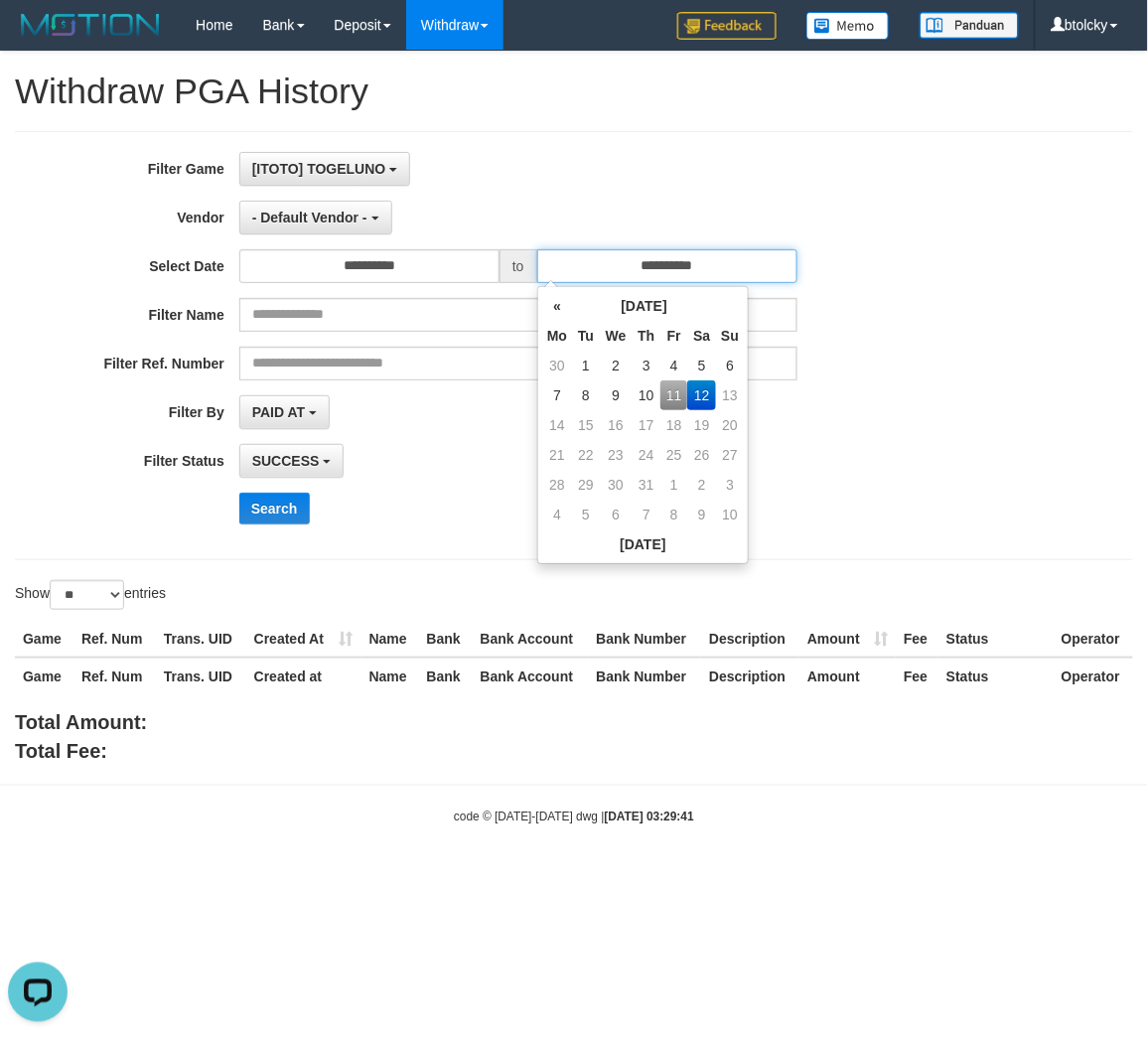 click on "**********" at bounding box center (667, 266) 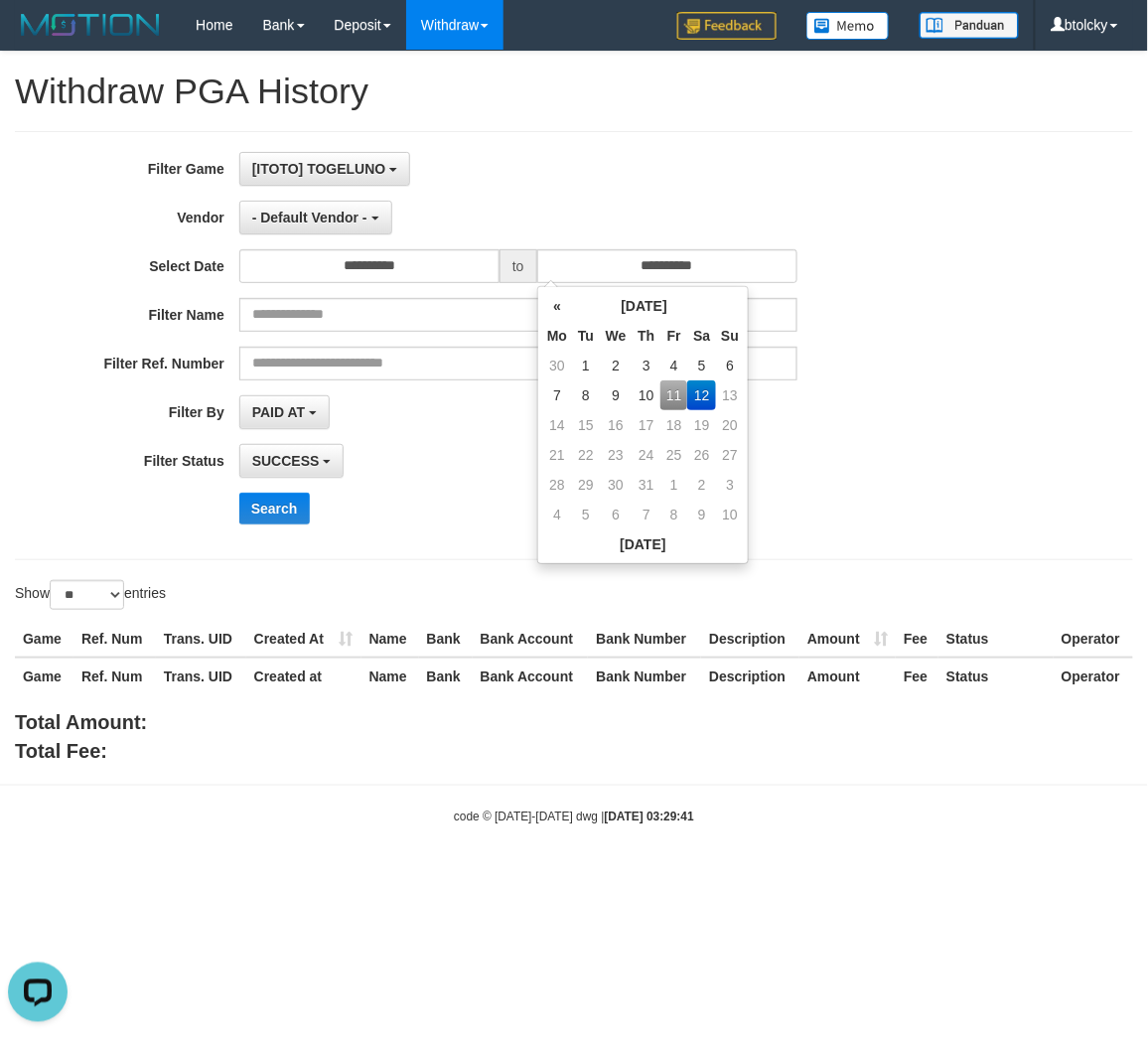 click on "11" at bounding box center (673, 395) 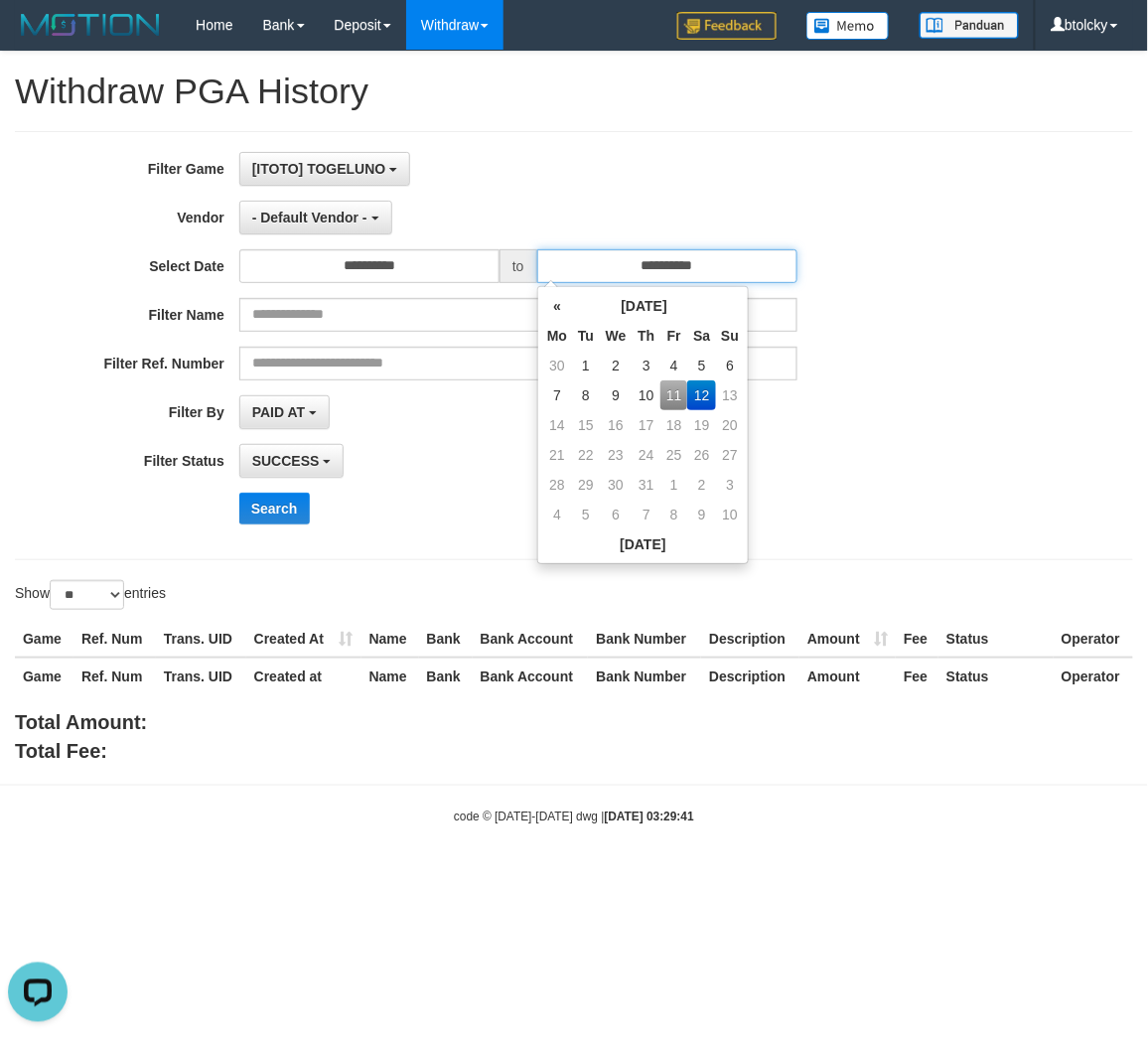 type on "**********" 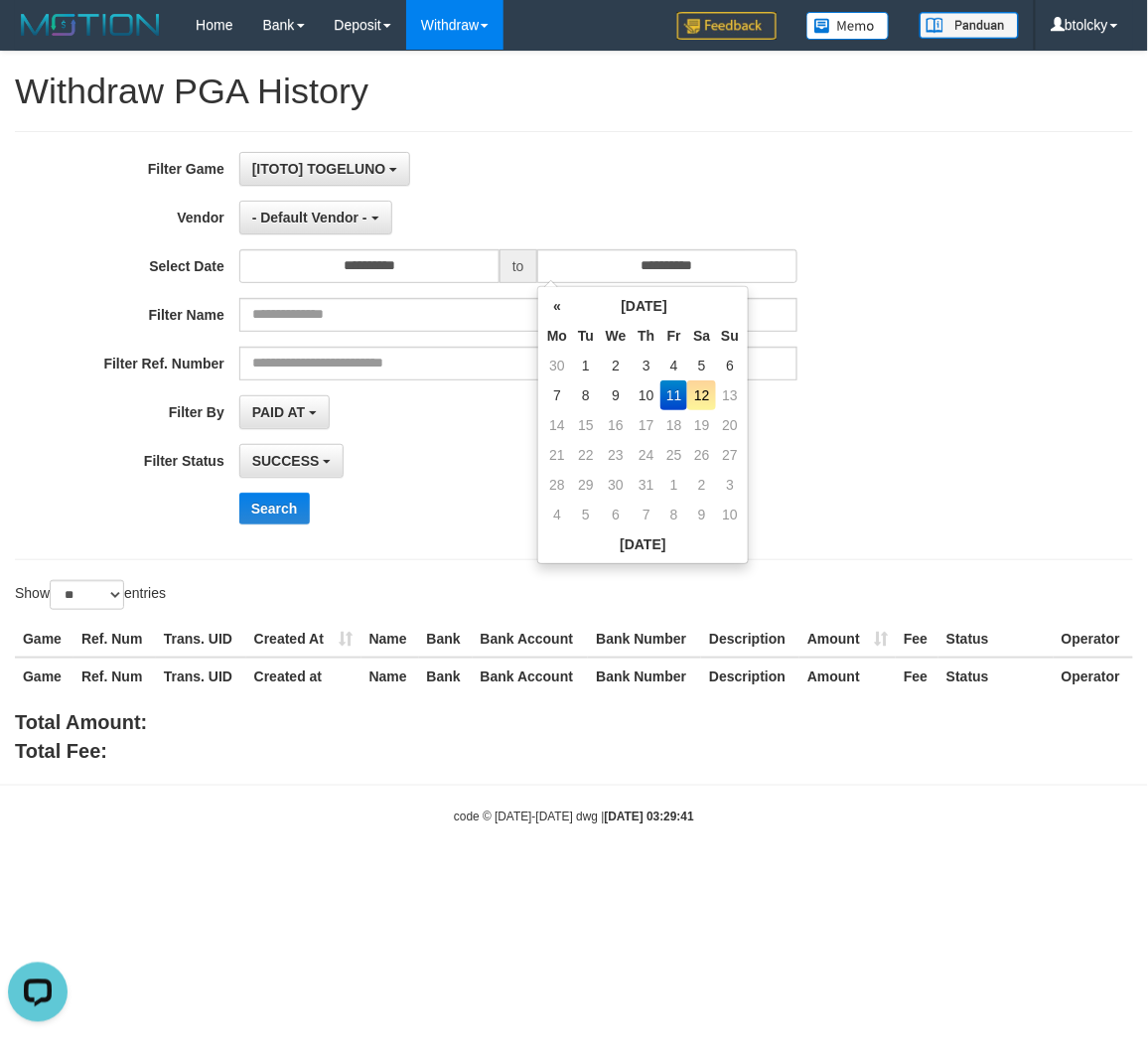 click on "11" at bounding box center [673, 395] 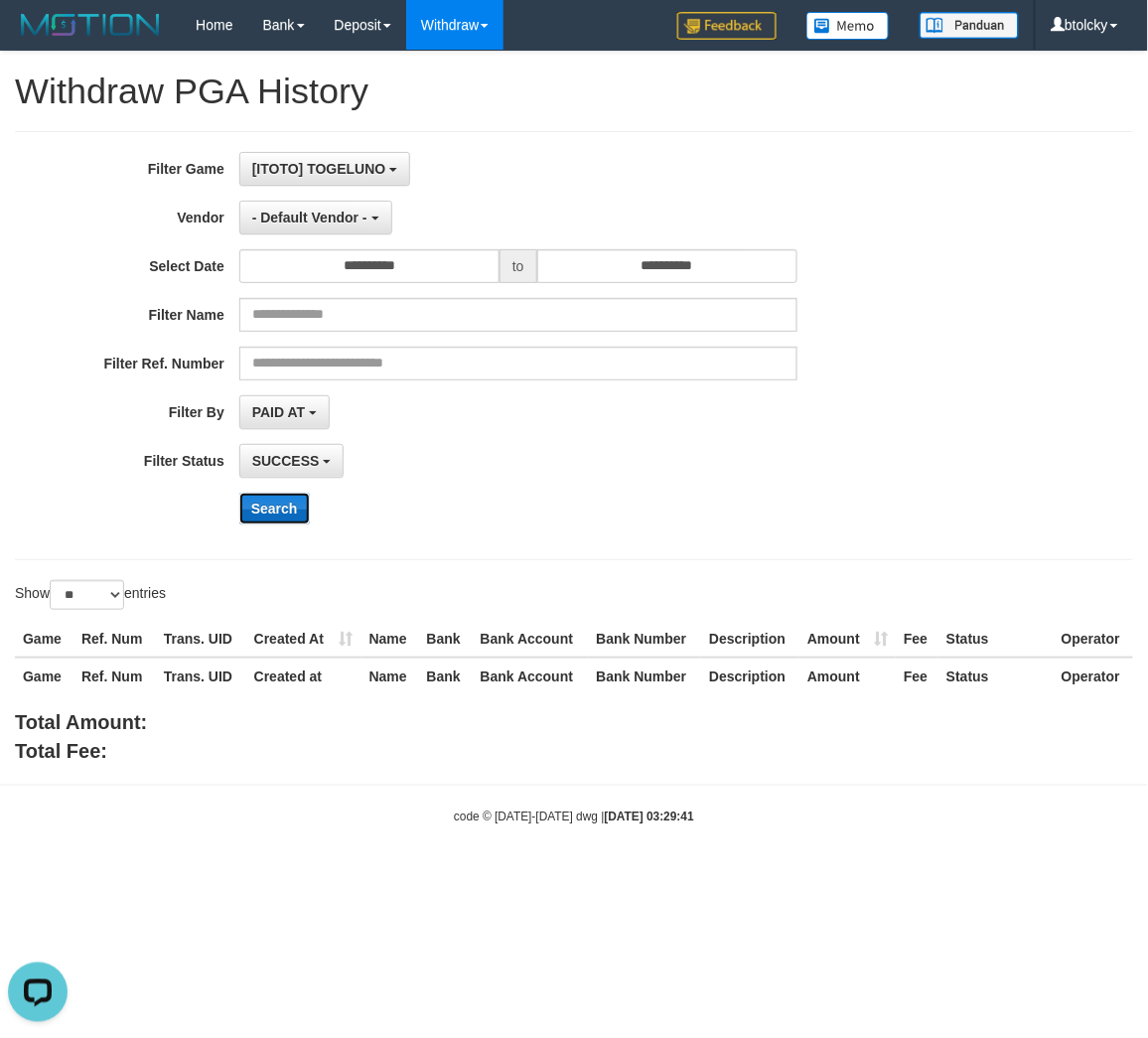 click on "Search" at bounding box center (274, 509) 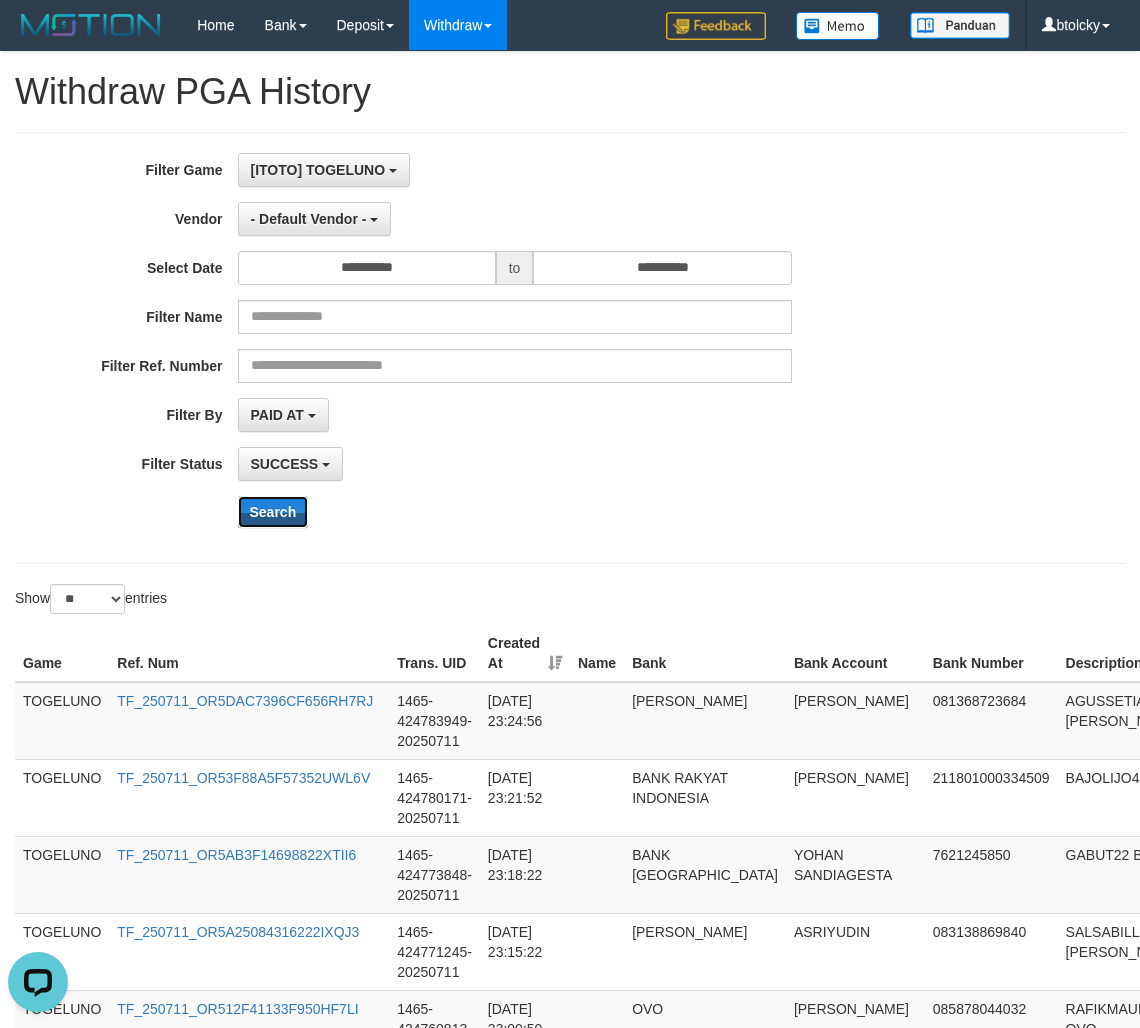 type 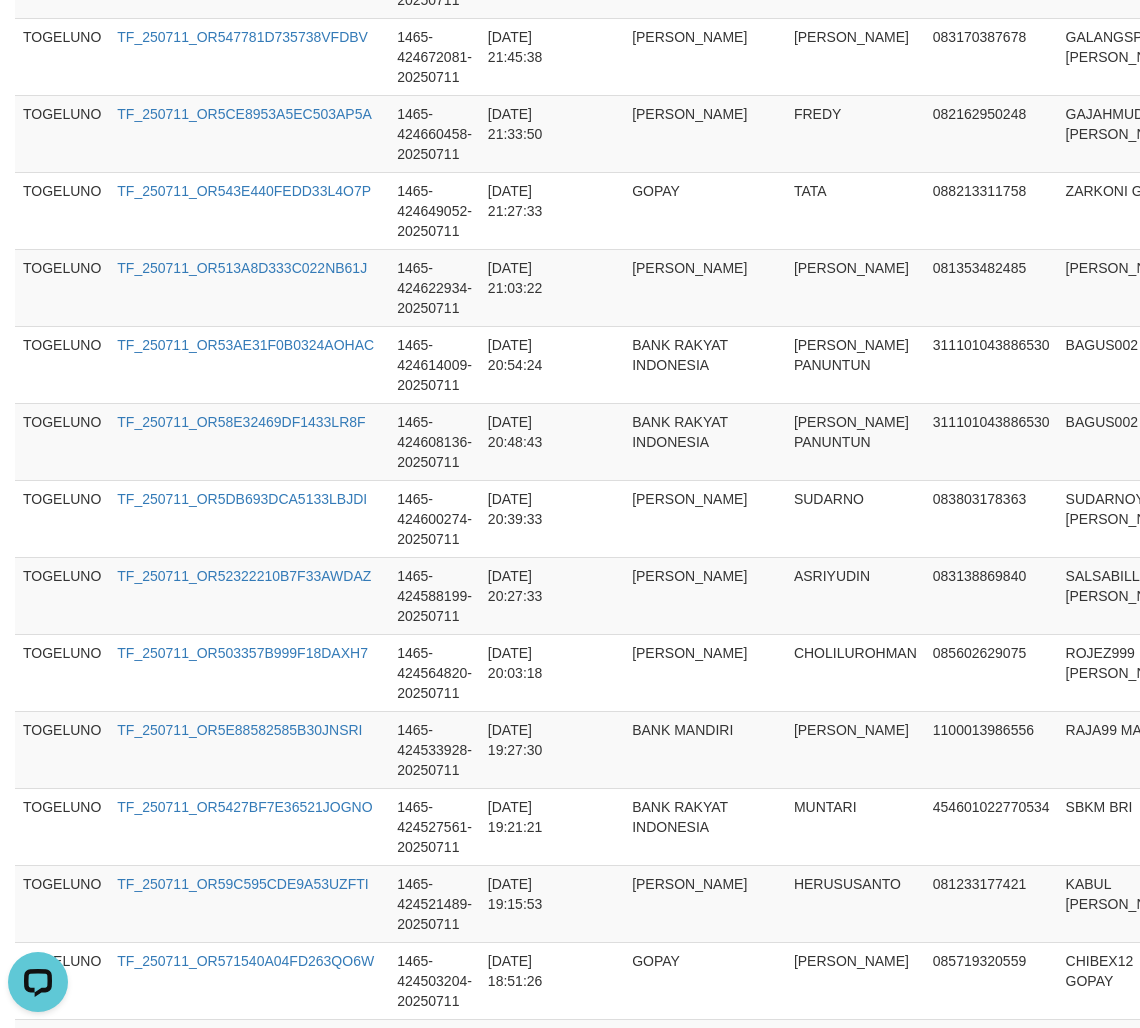 scroll, scrollTop: 1854, scrollLeft: 0, axis: vertical 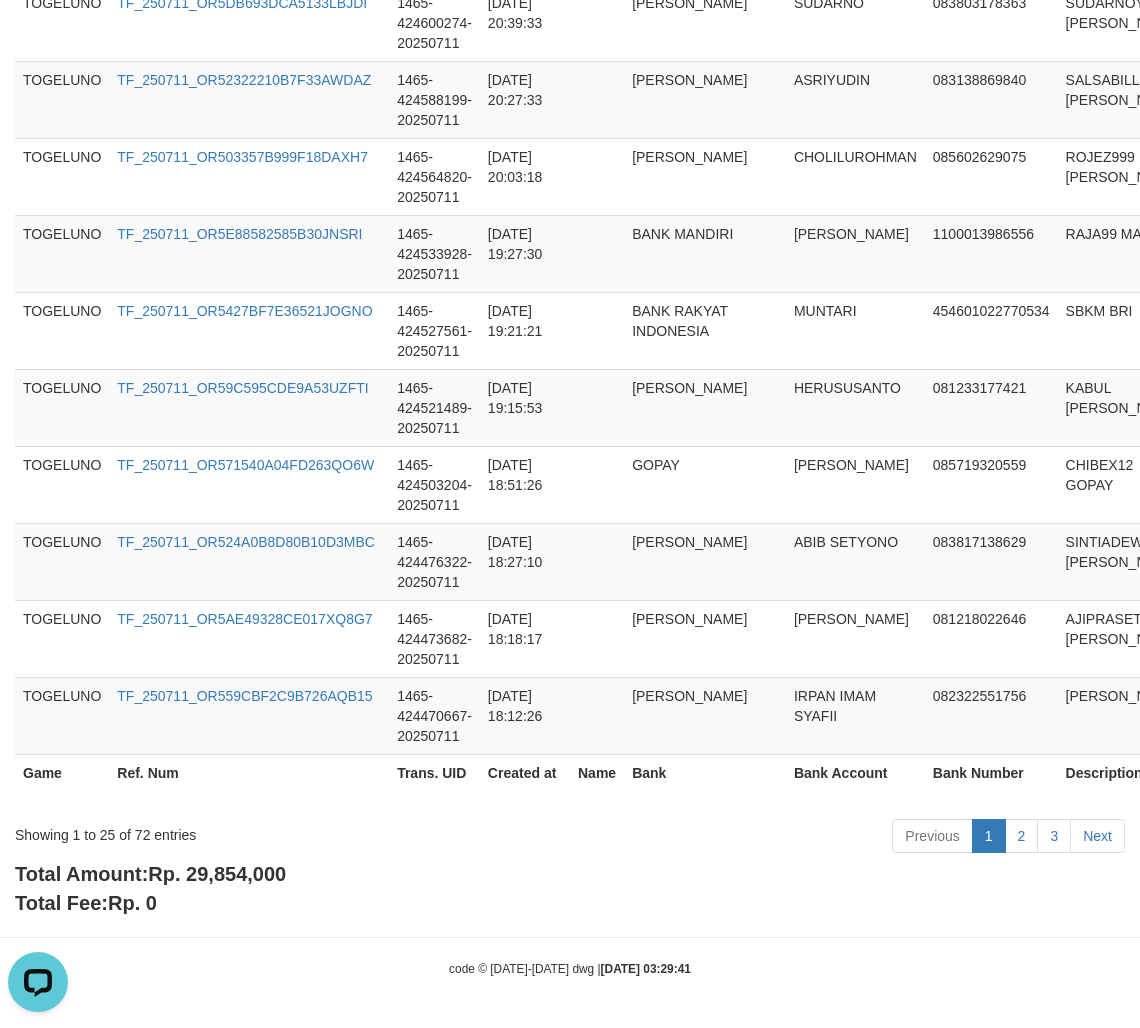 click on "Total Amount:  Rp. 29,854,000
Total Fee:  Rp. 0" at bounding box center [570, 888] 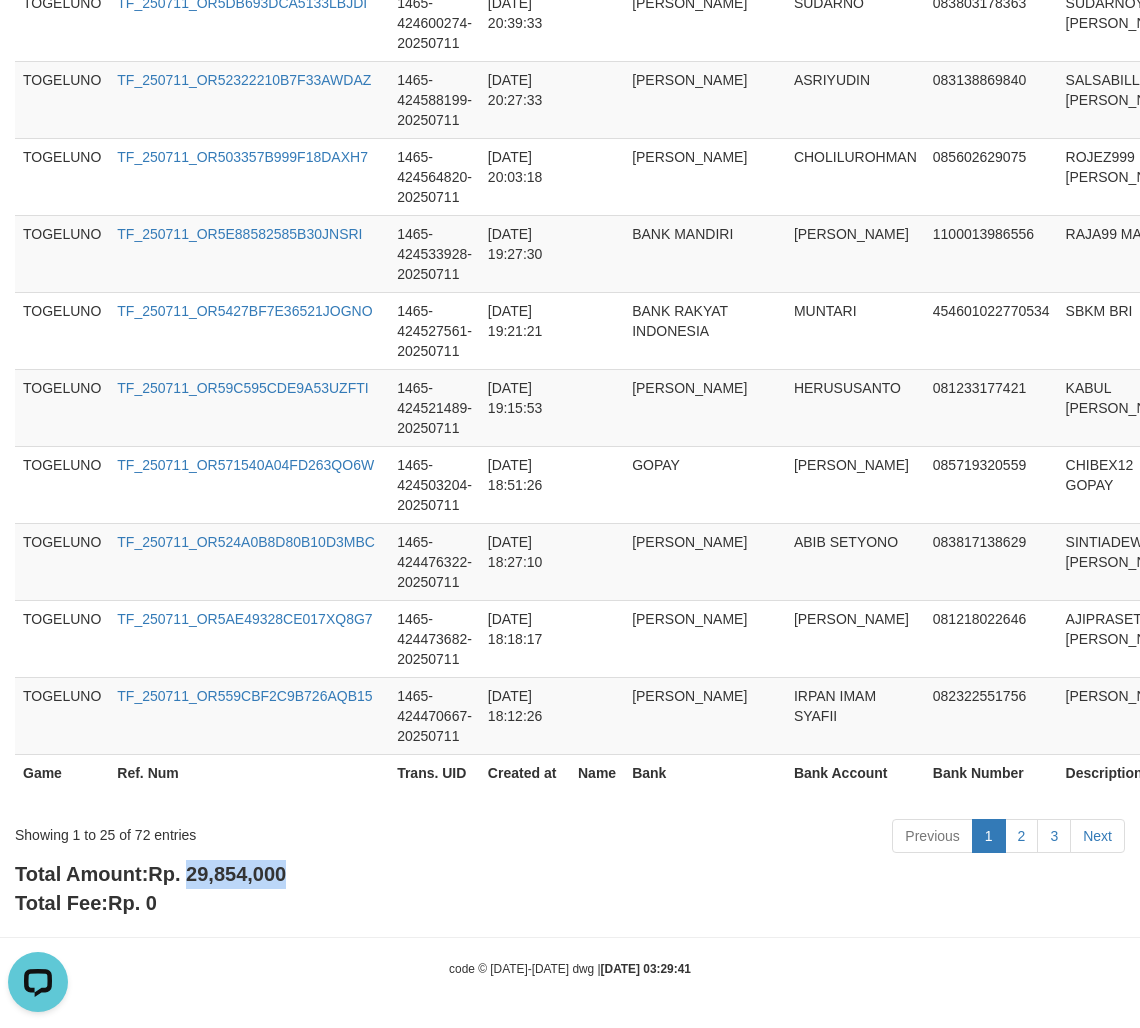 click on "Total Amount:  Rp. 29,854,000
Total Fee:  Rp. 0" at bounding box center [570, 888] 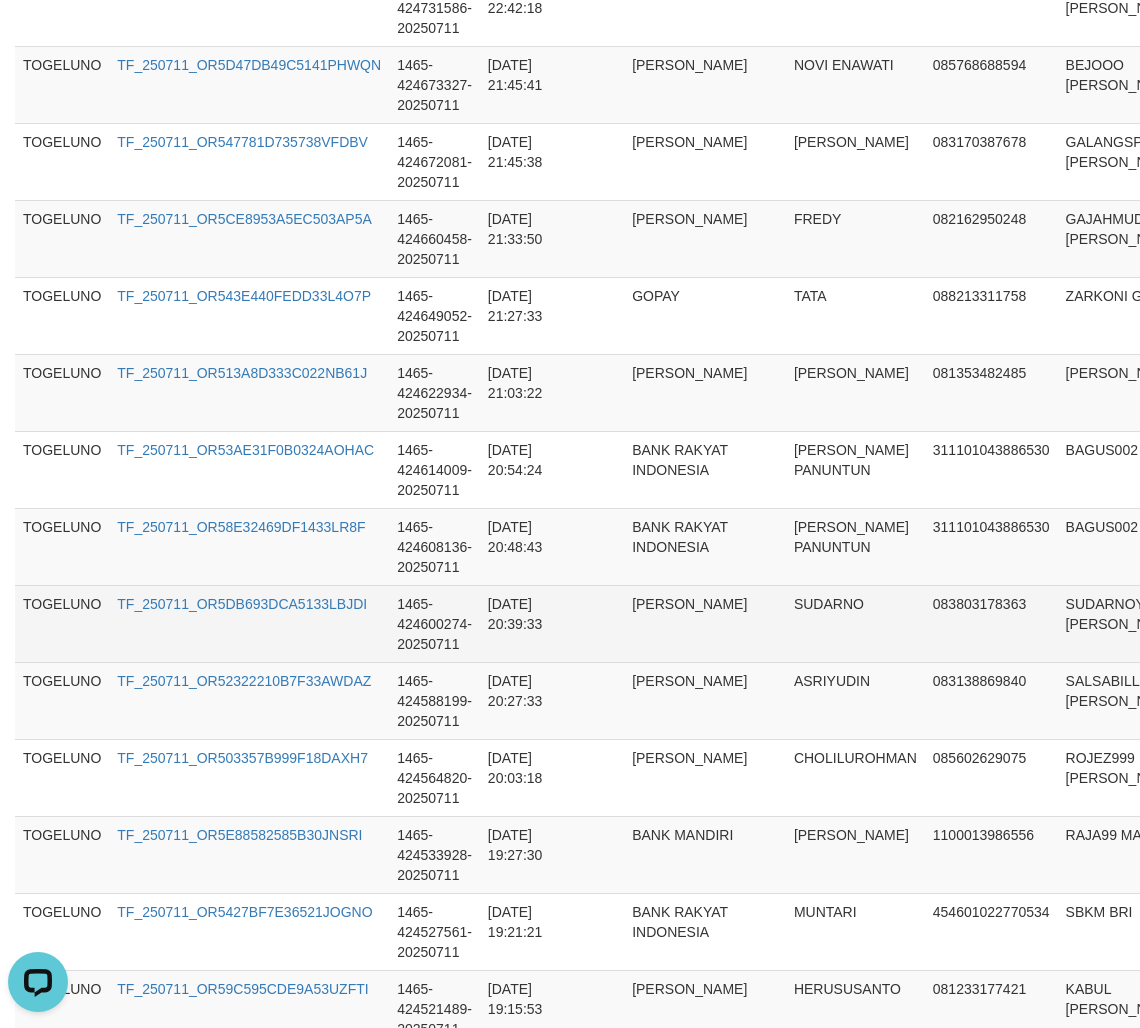 scroll, scrollTop: 1187, scrollLeft: 0, axis: vertical 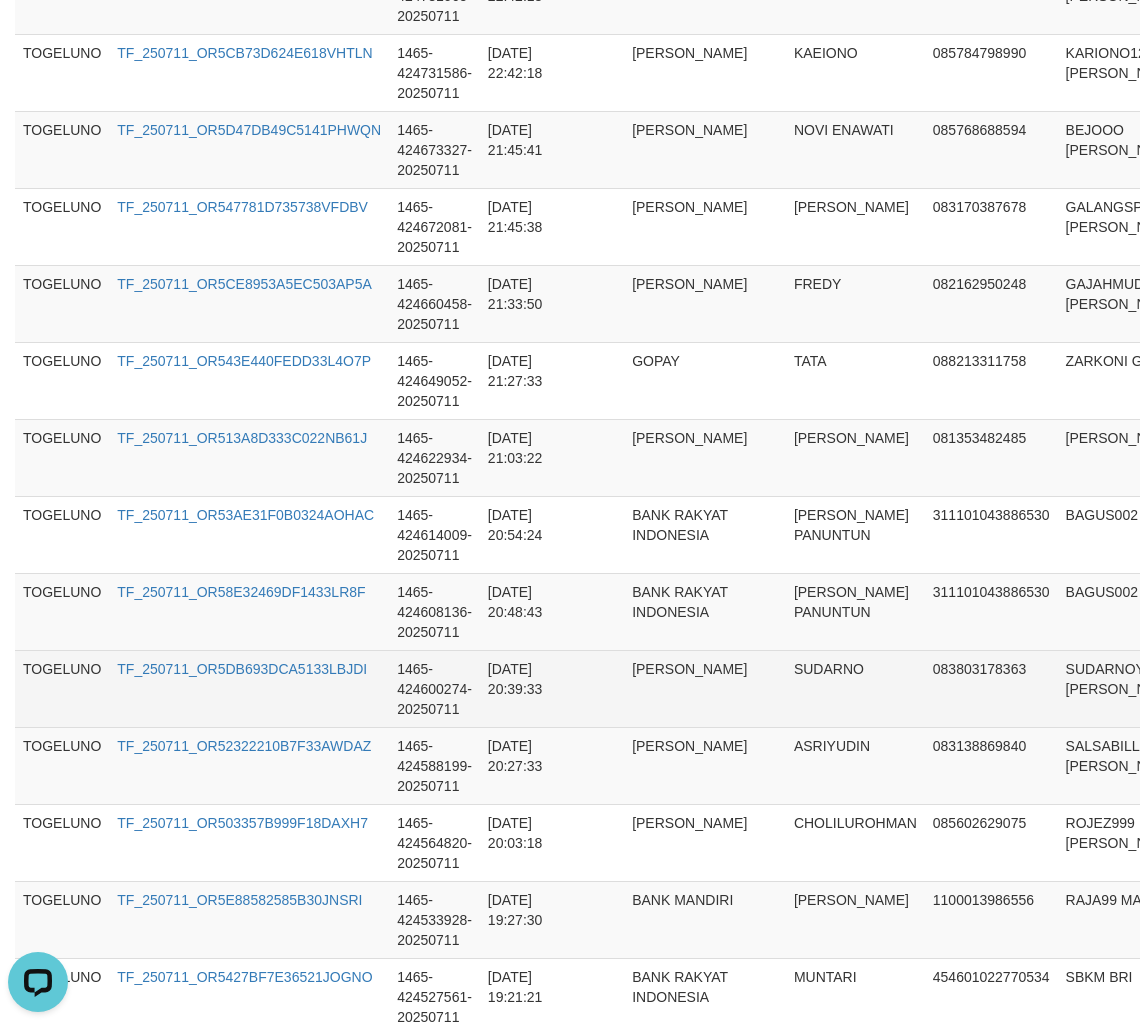 click at bounding box center (597, 611) 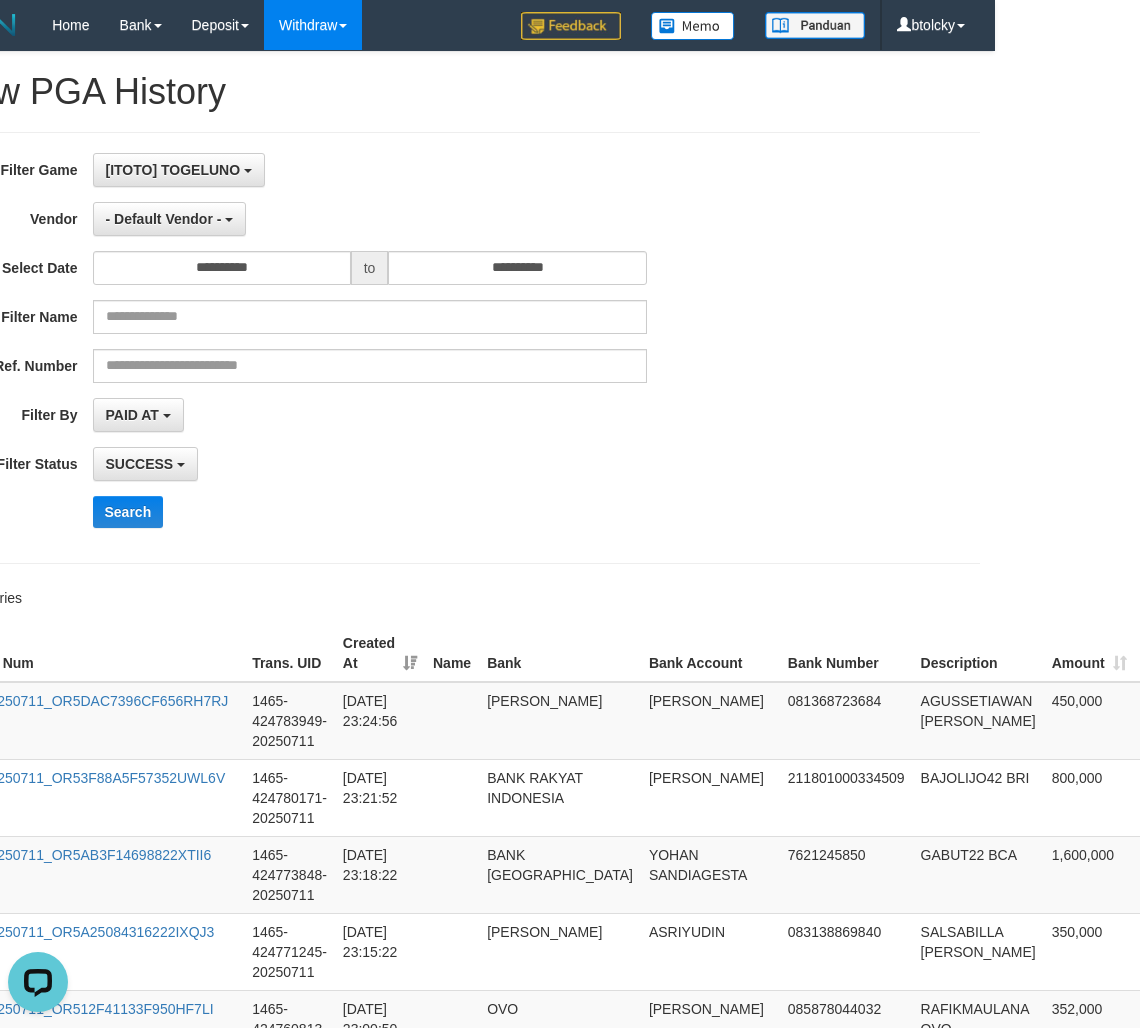 scroll, scrollTop: 0, scrollLeft: 128, axis: horizontal 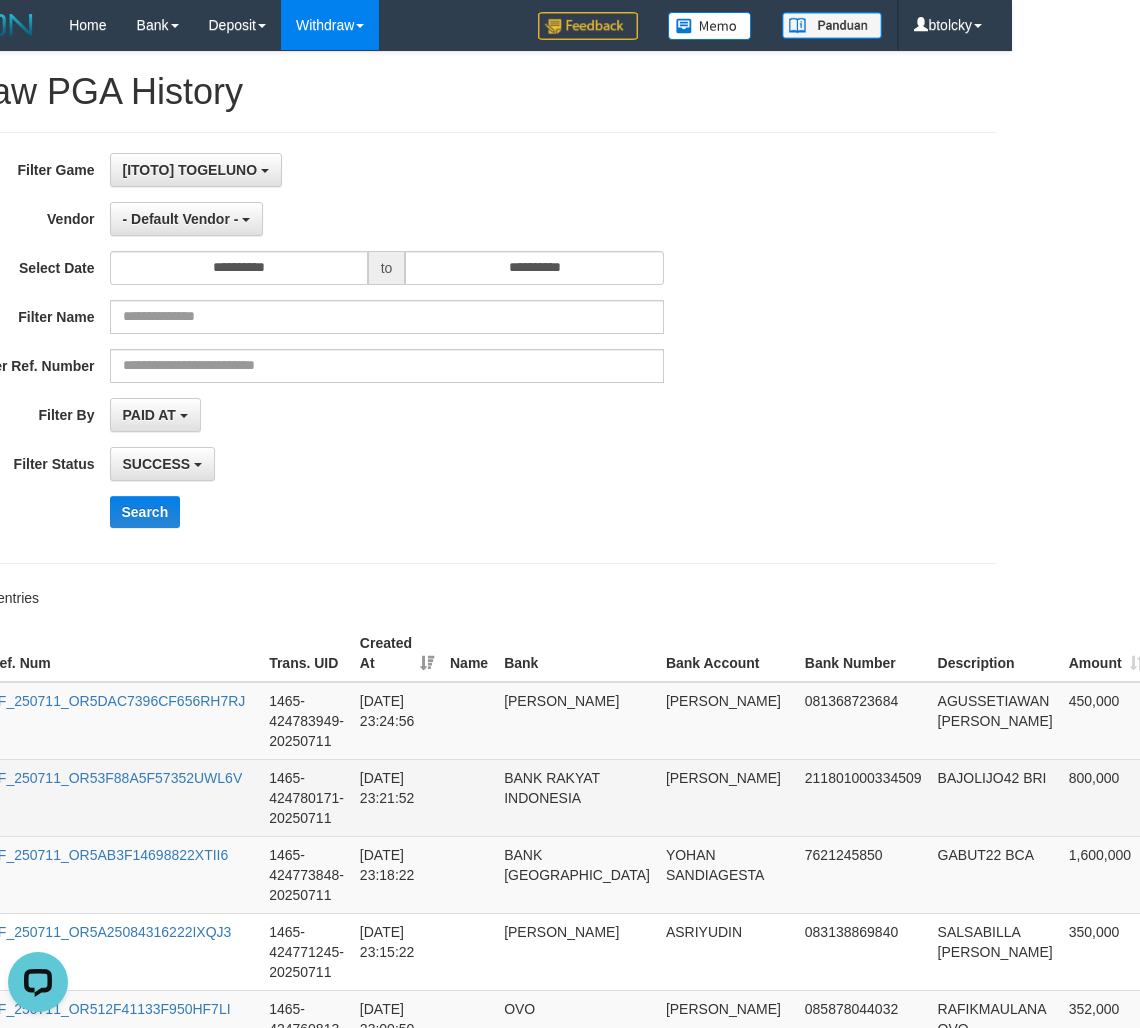 click on "211801000334509" at bounding box center [863, 797] 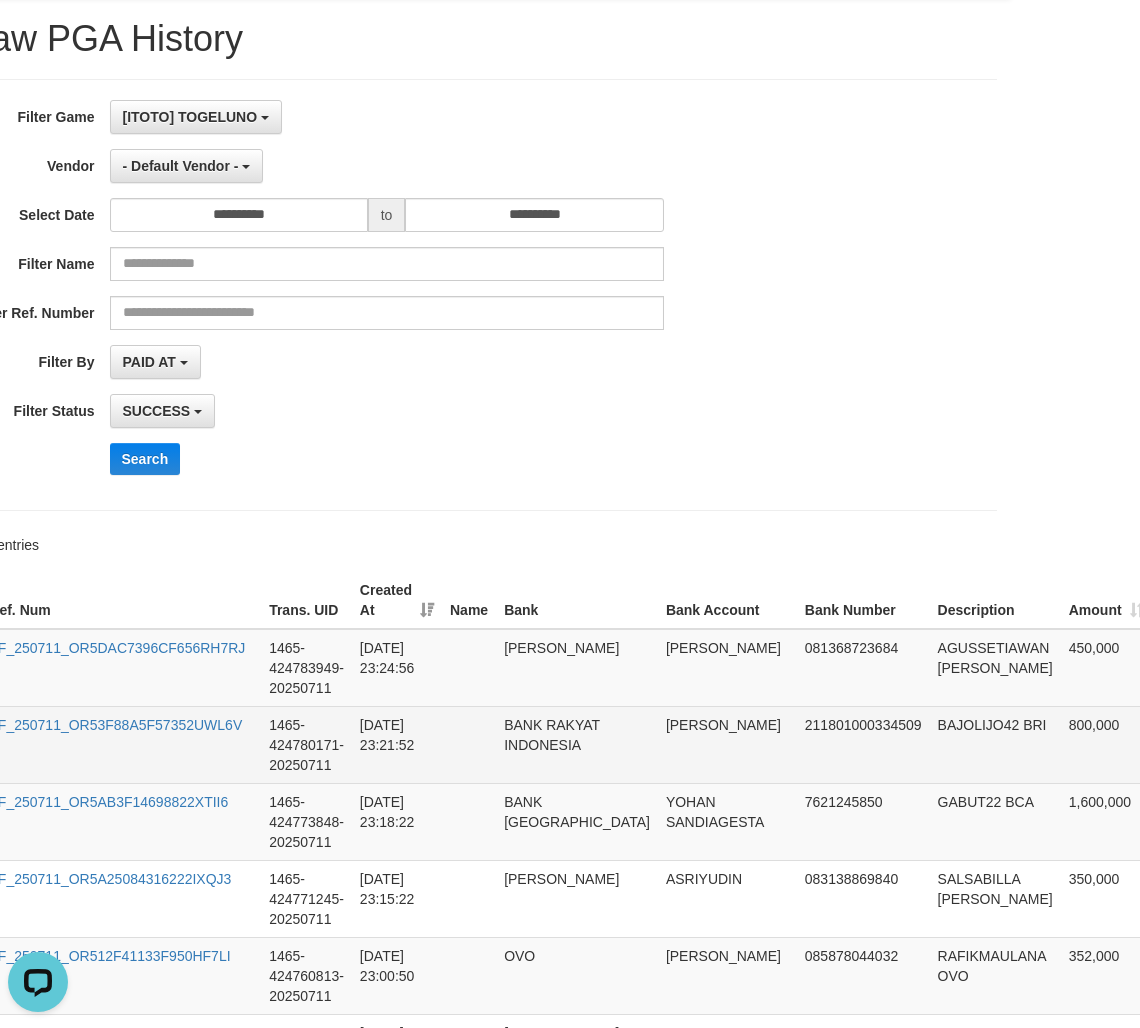 scroll, scrollTop: 111, scrollLeft: 128, axis: both 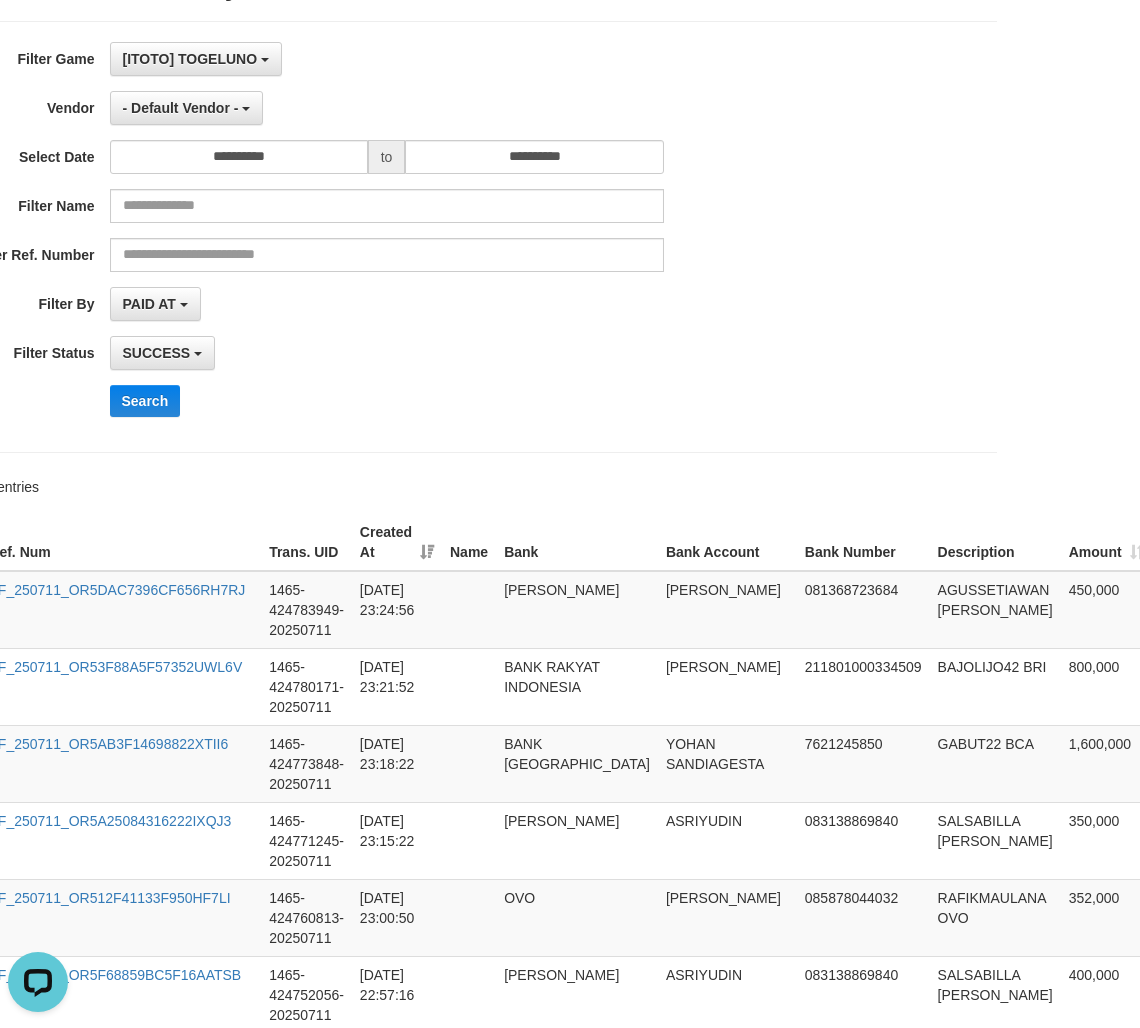 click on "**********" at bounding box center (347, 237) 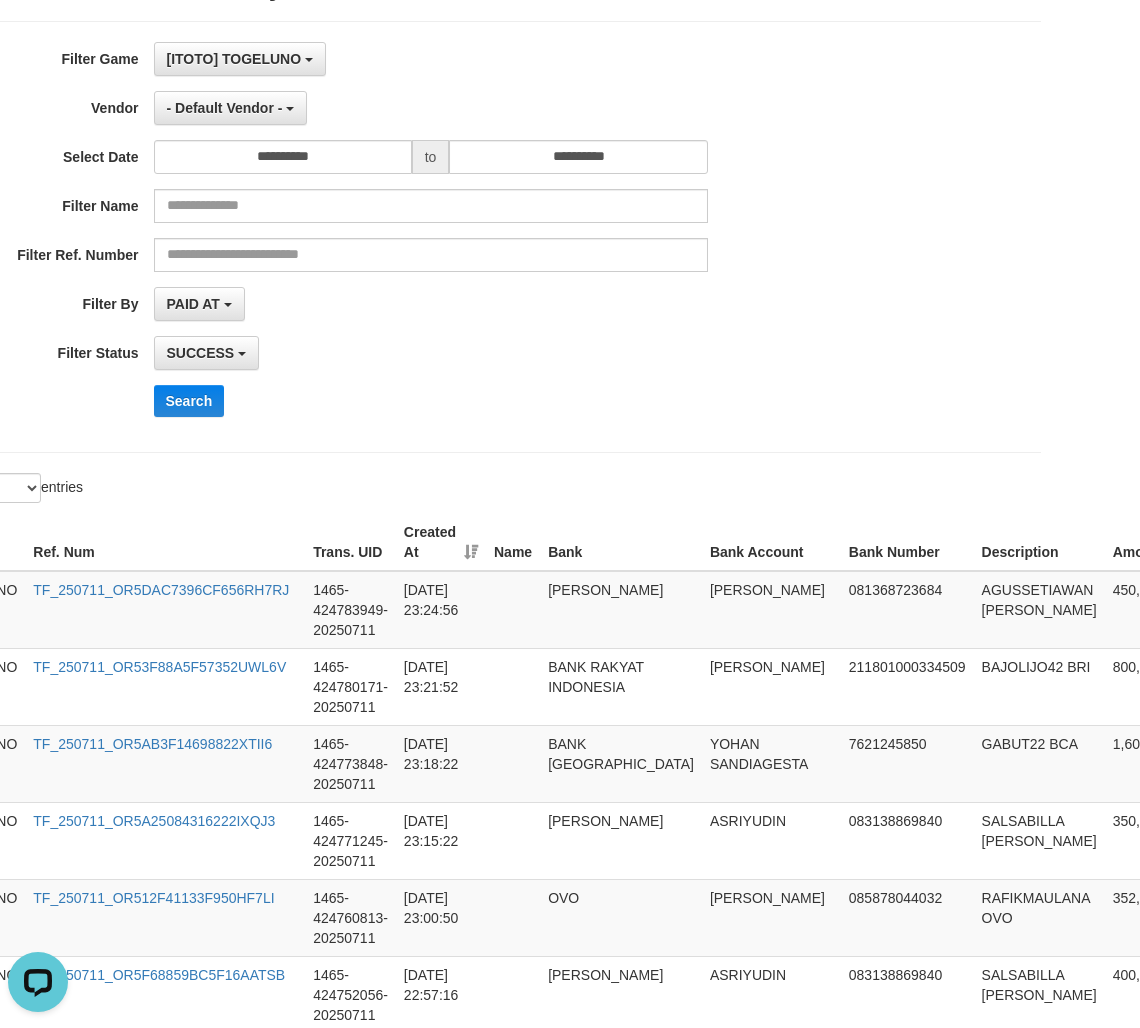 scroll, scrollTop: 111, scrollLeft: 0, axis: vertical 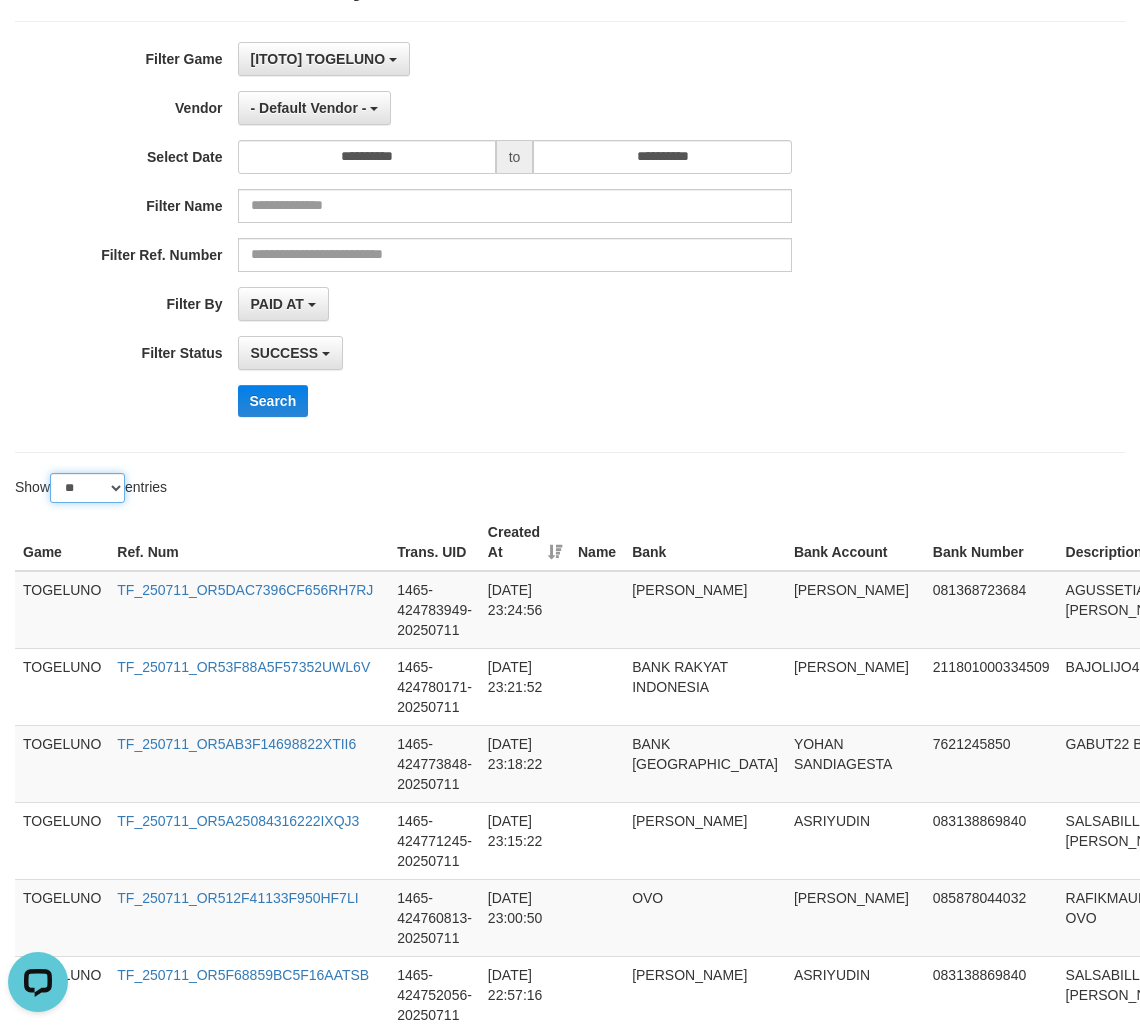 drag, startPoint x: 95, startPoint y: 503, endPoint x: 101, endPoint y: 526, distance: 23.769728 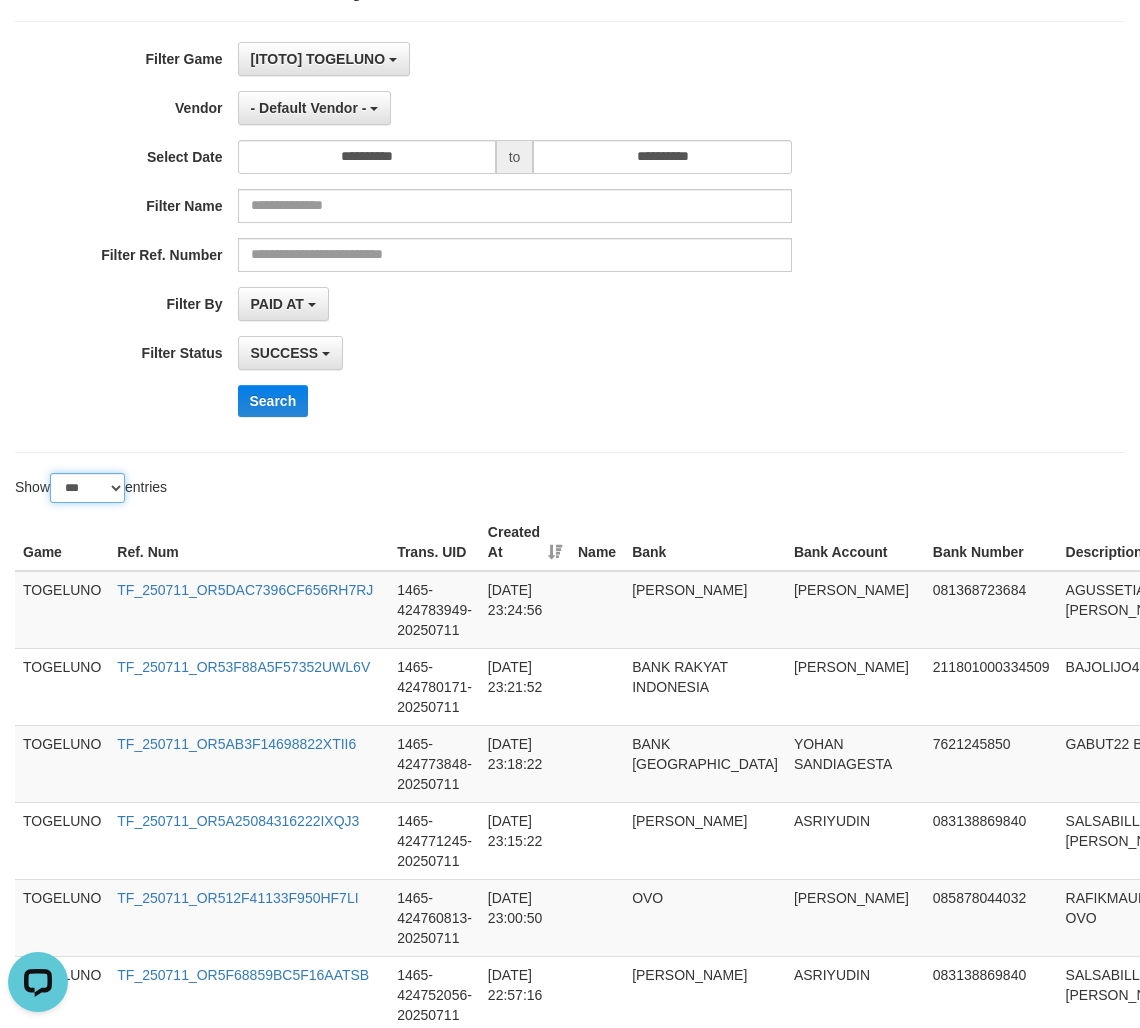 click on "** ** ** ***" at bounding box center (87, 488) 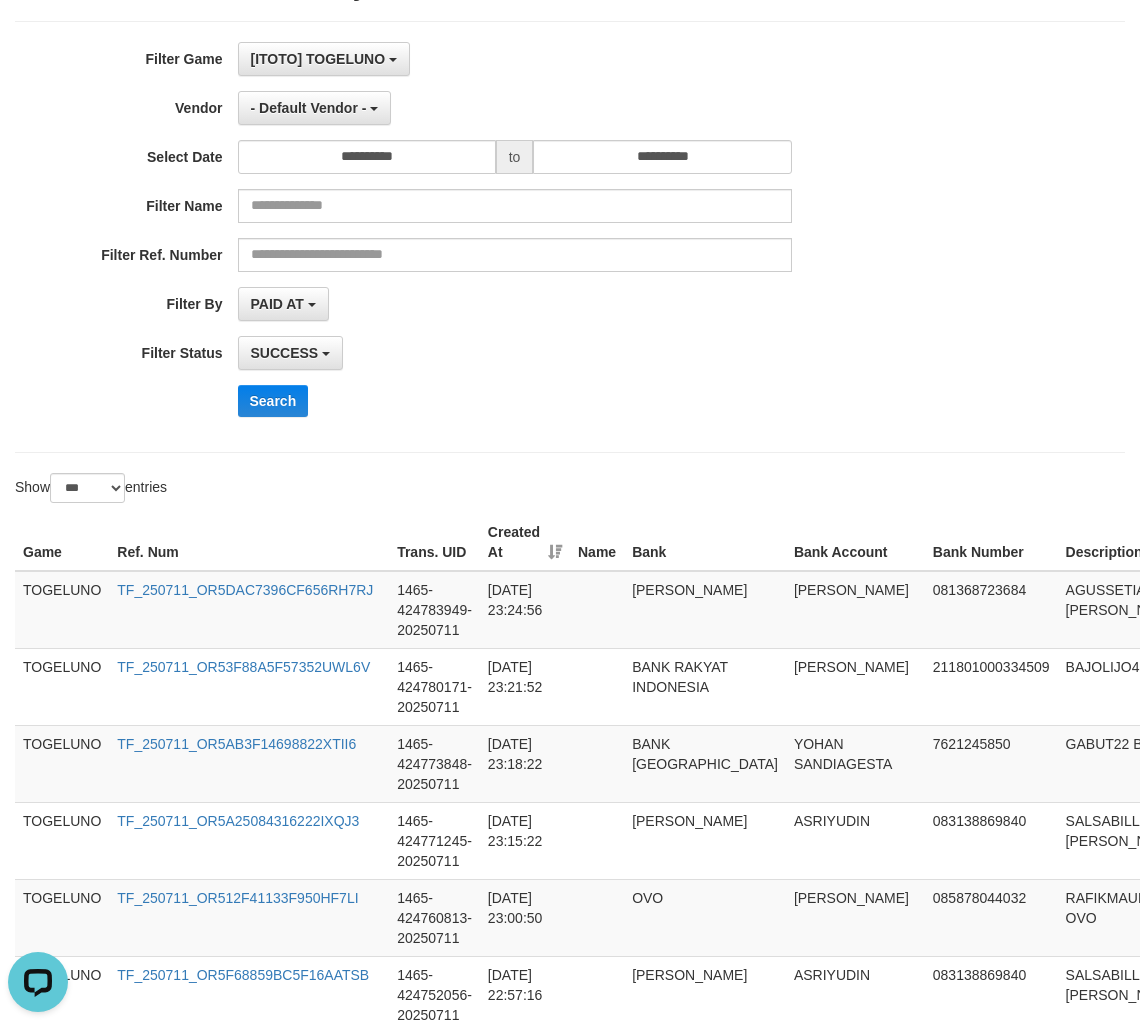 click on "**********" at bounding box center [475, 157] 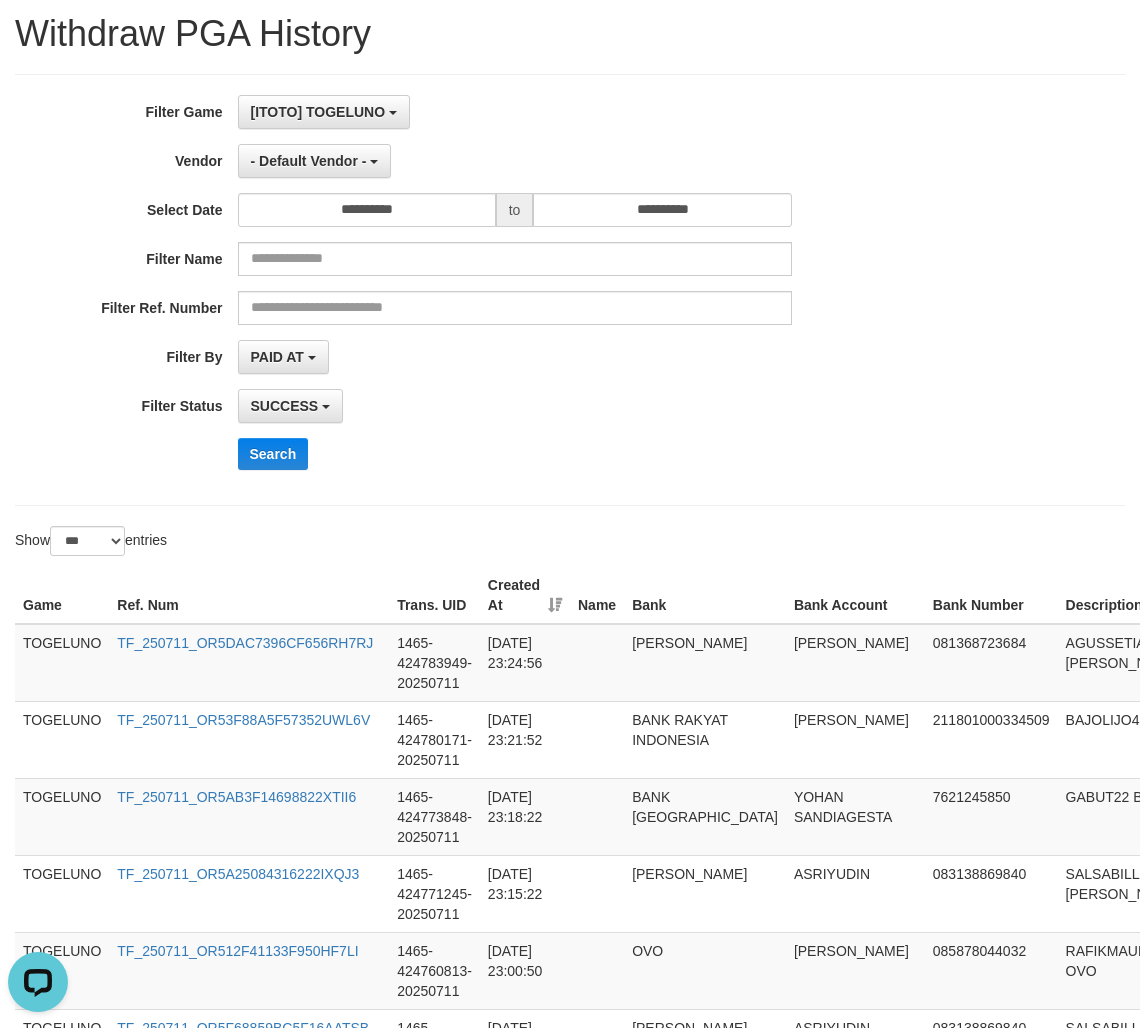 scroll, scrollTop: 0, scrollLeft: 0, axis: both 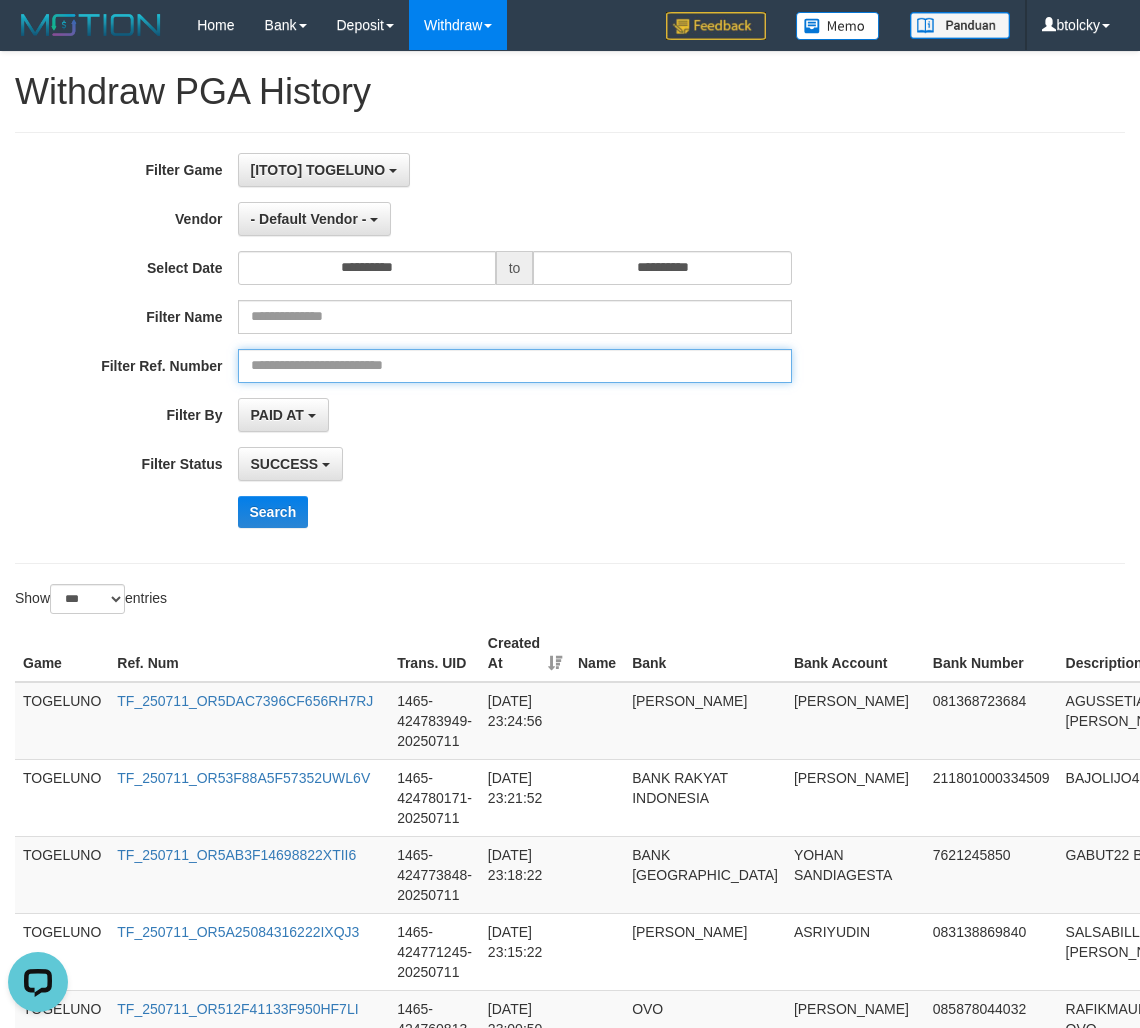 click at bounding box center [515, 366] 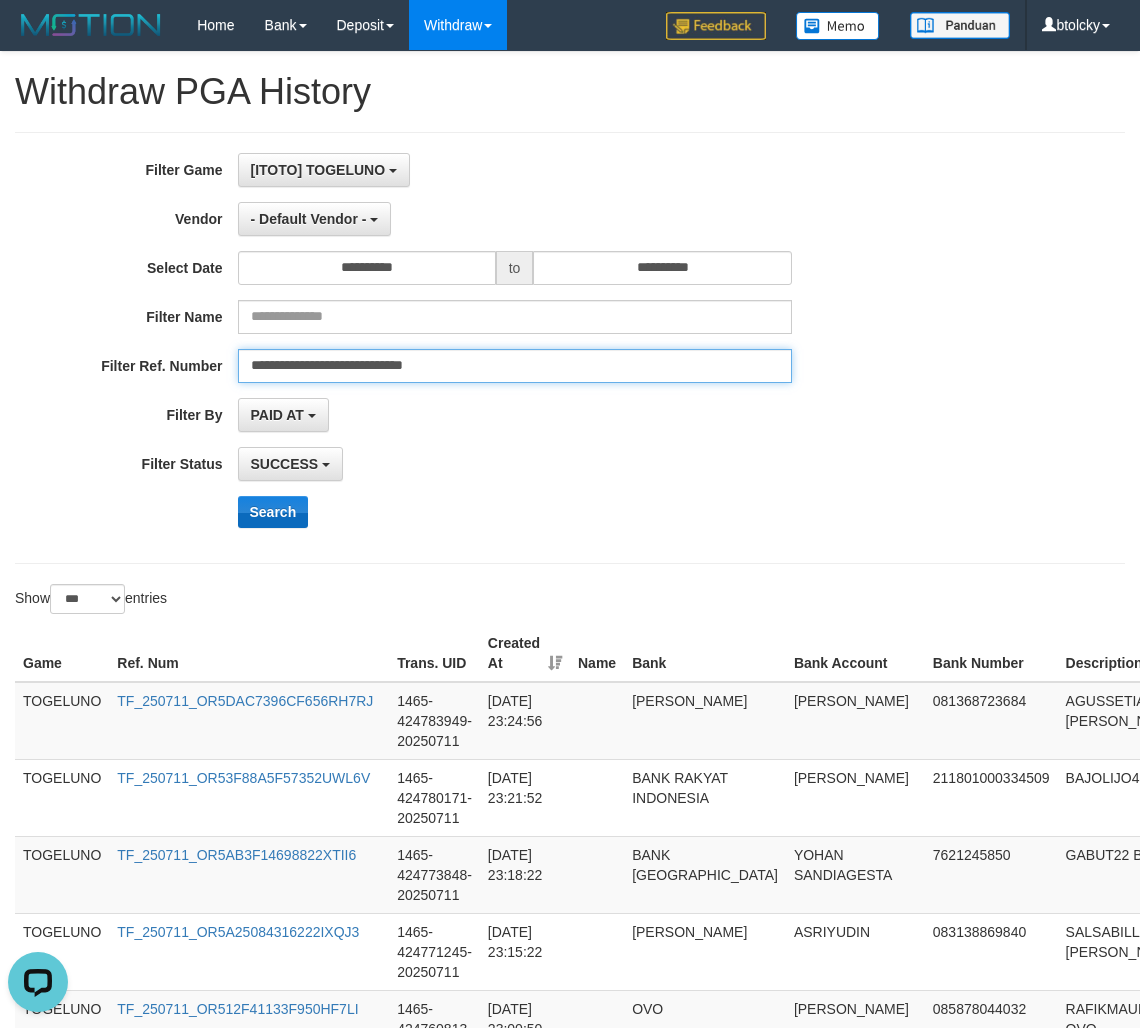 type on "**********" 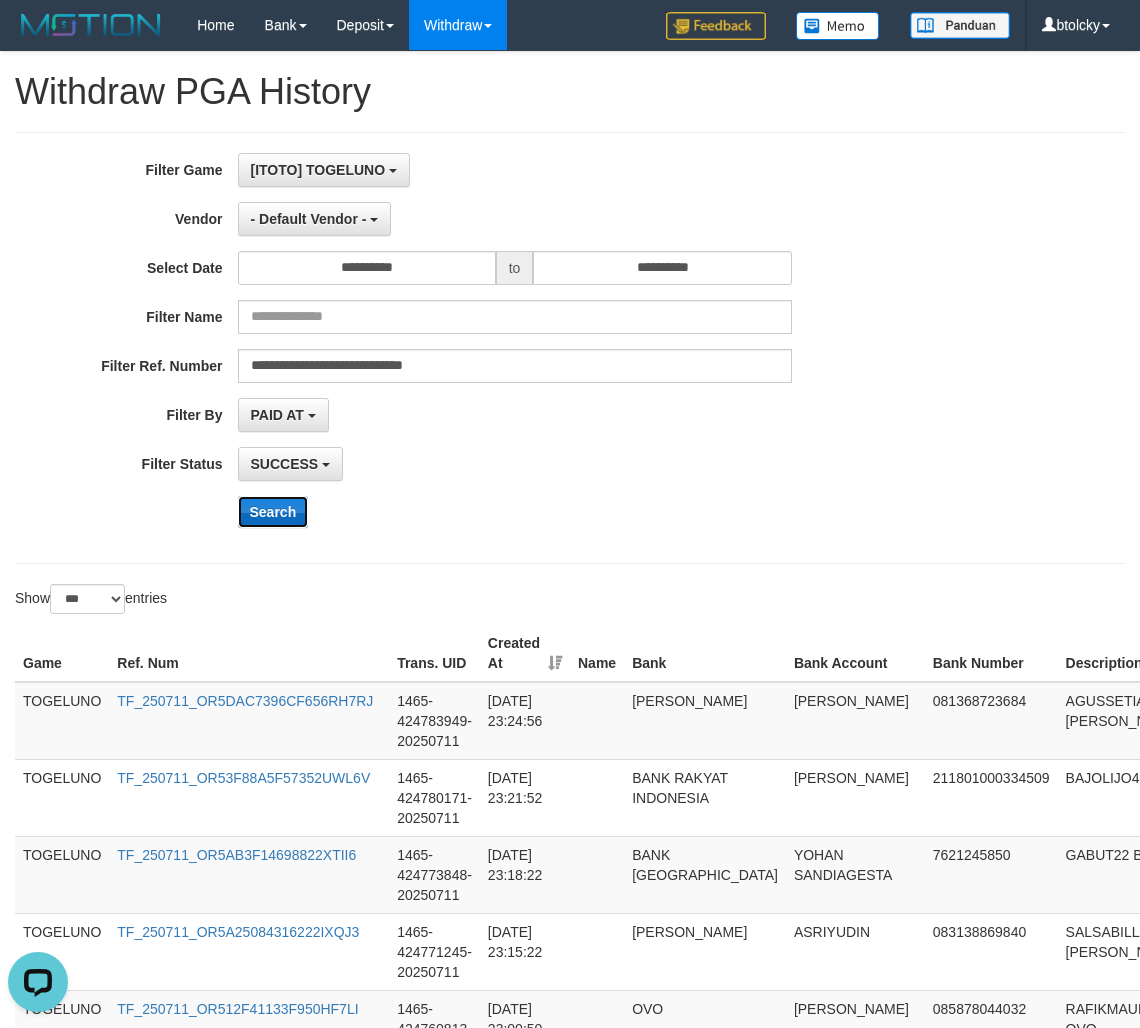 click on "Search" at bounding box center [273, 512] 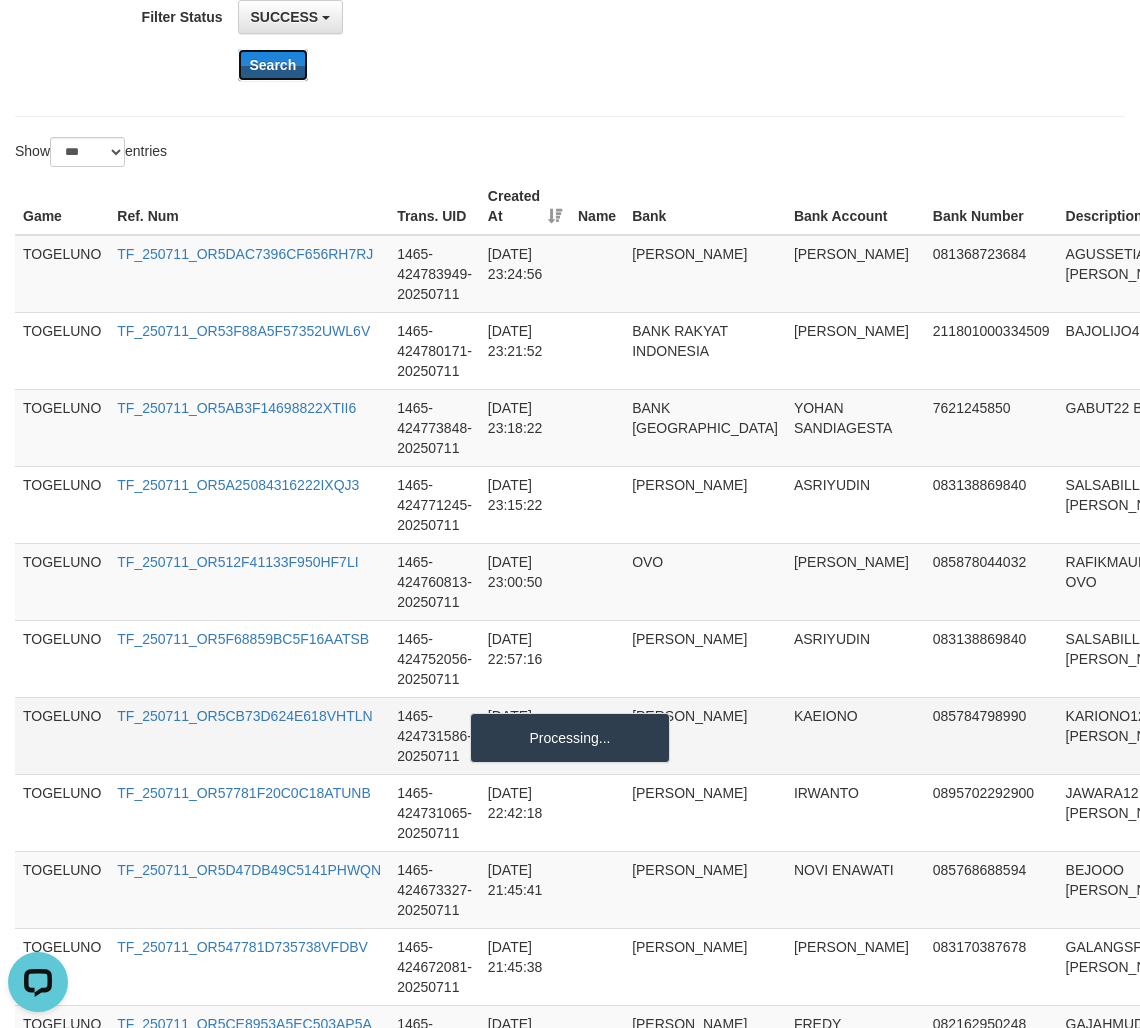 scroll, scrollTop: 0, scrollLeft: 0, axis: both 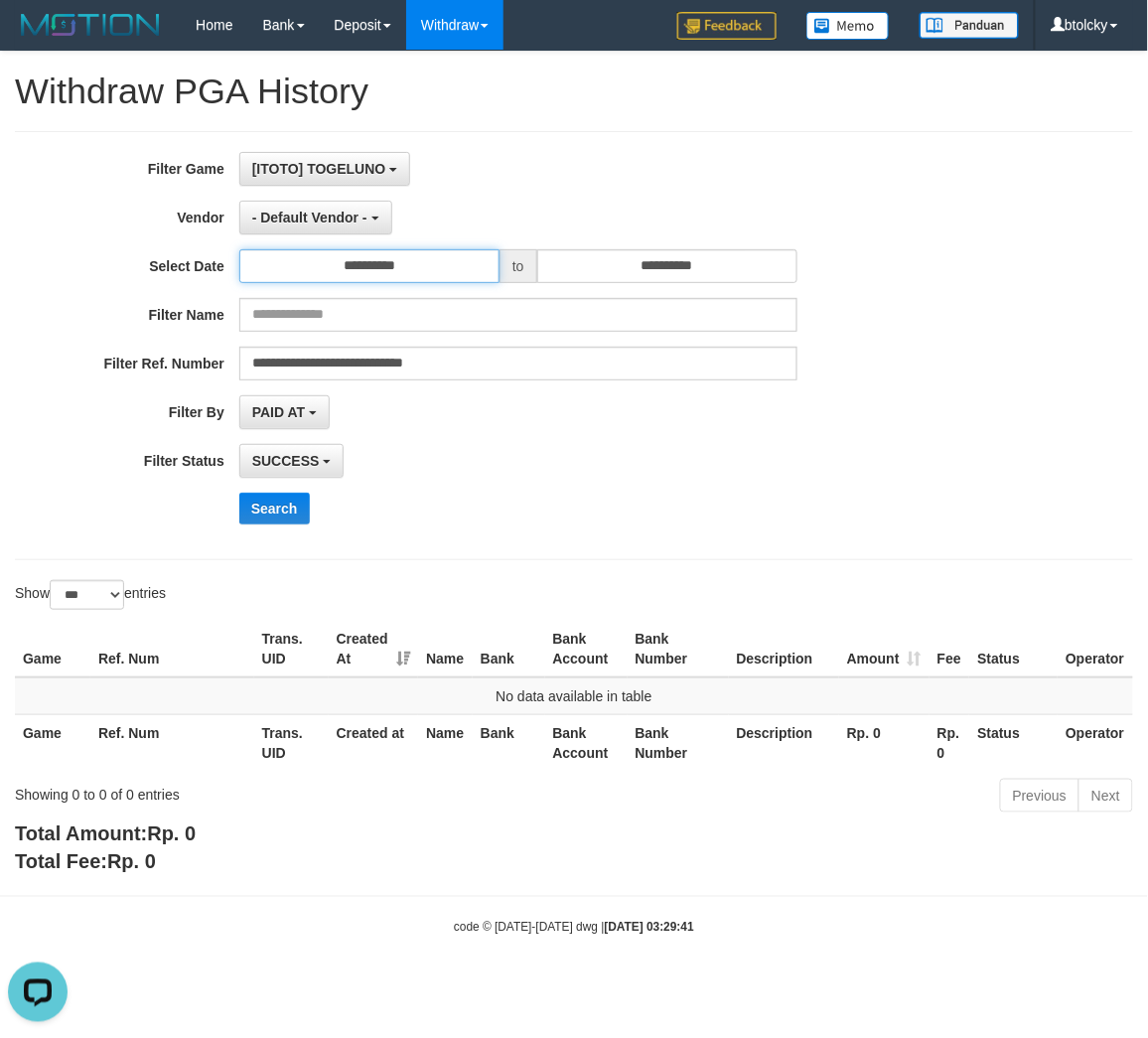 click on "**********" at bounding box center (369, 266) 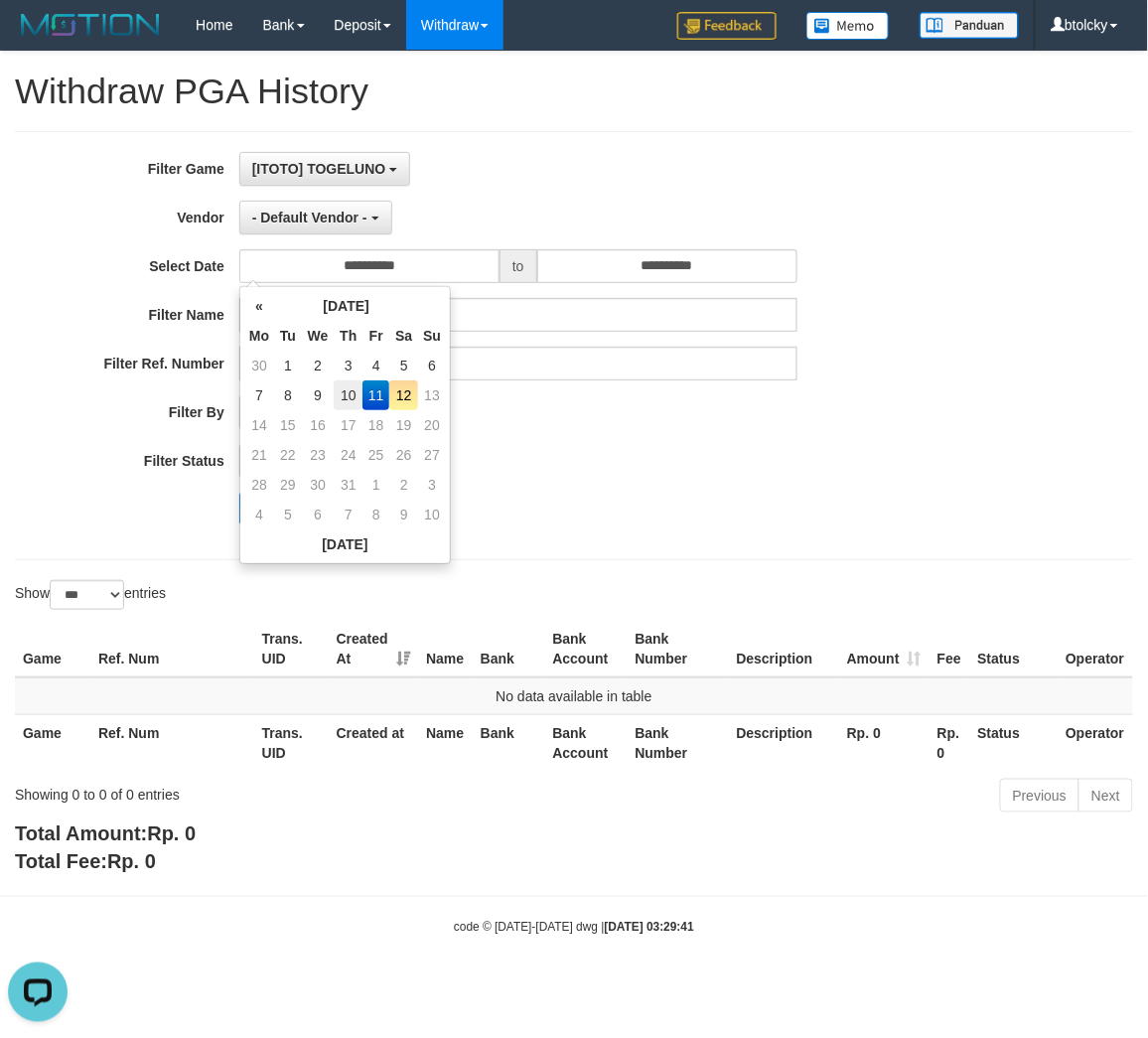 click on "10" at bounding box center (348, 395) 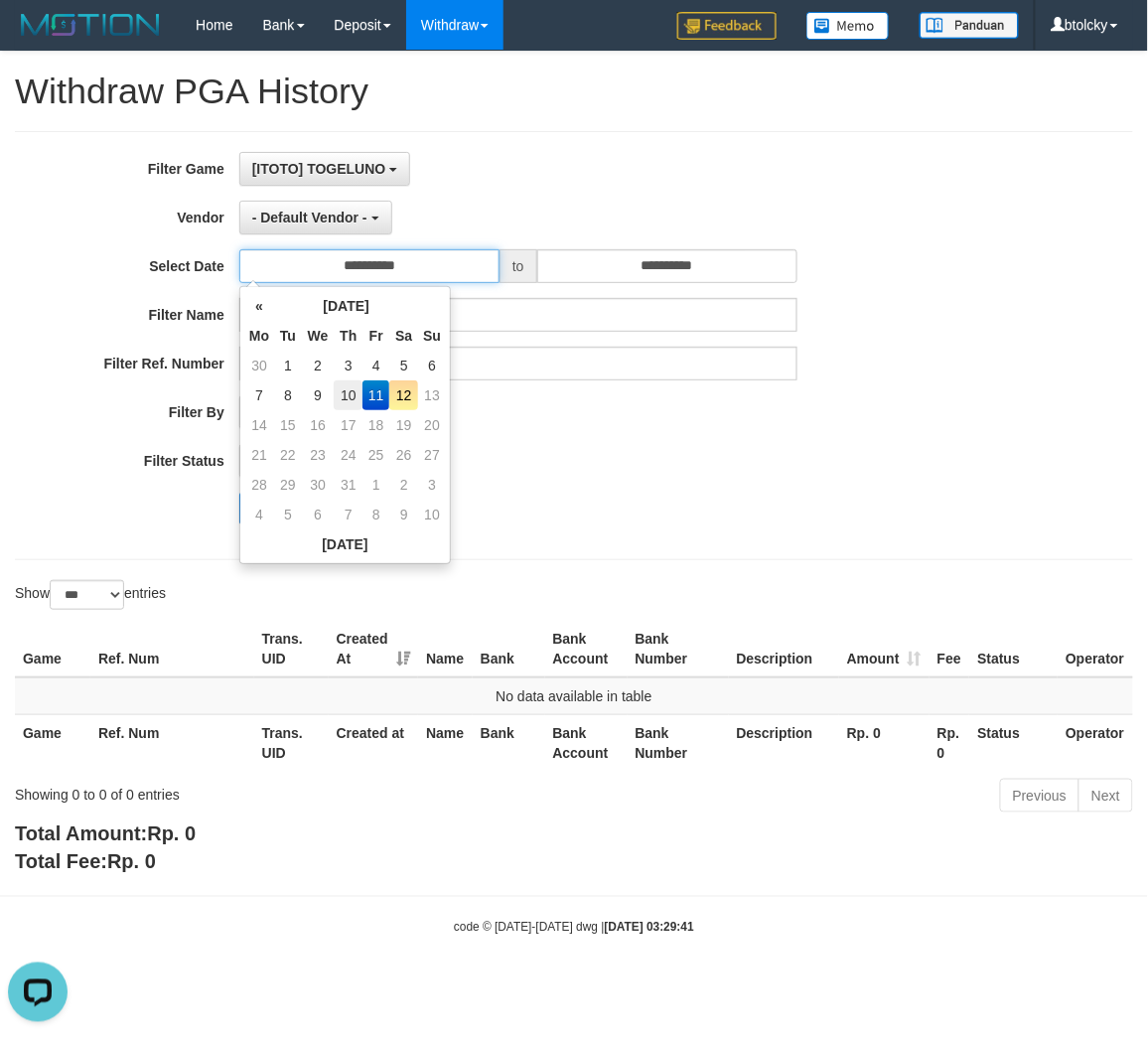 type on "**********" 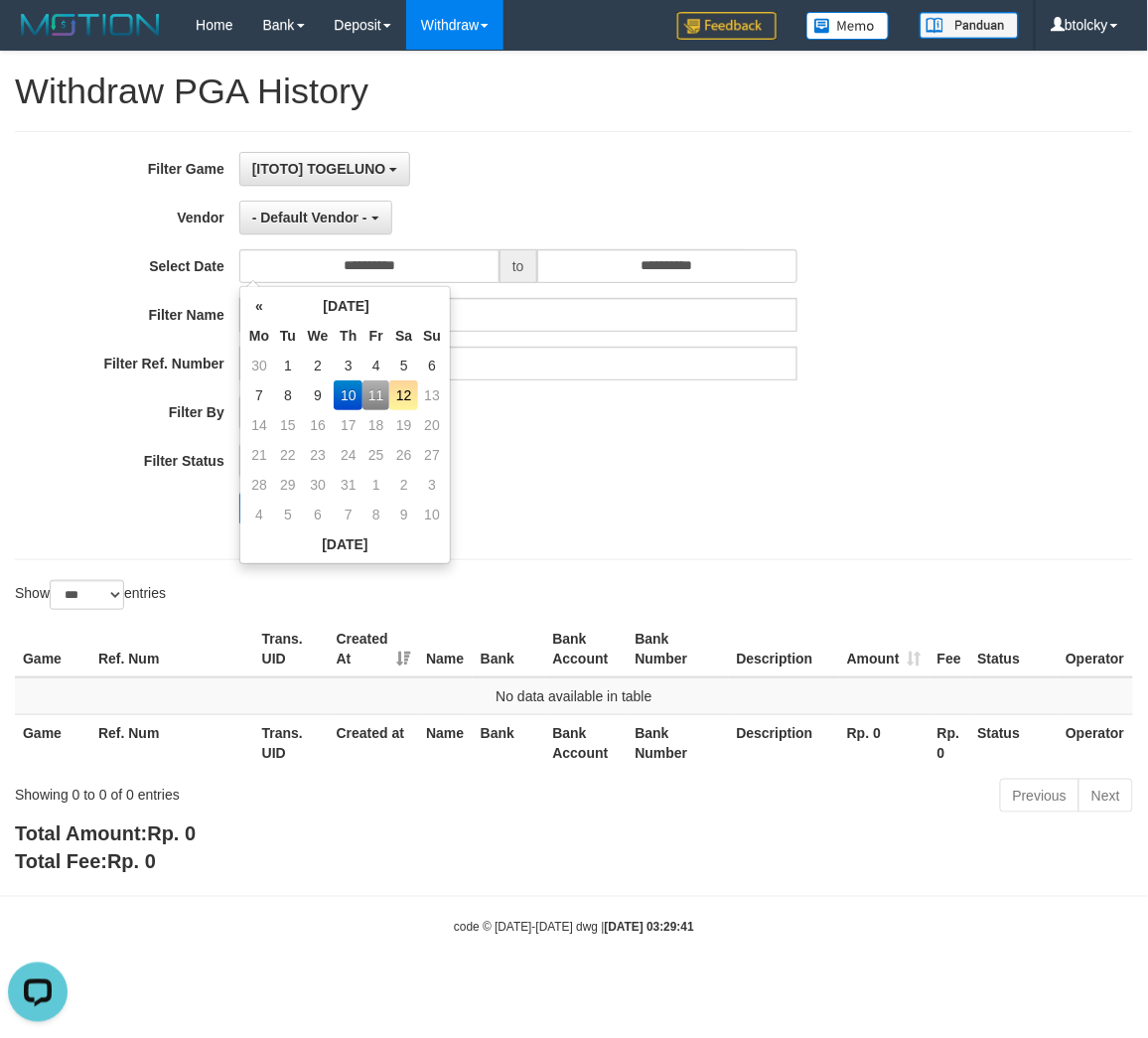 click on "SUCCESS
SUCCESS
ON PROCESS
FAILED" at bounding box center (518, 461) 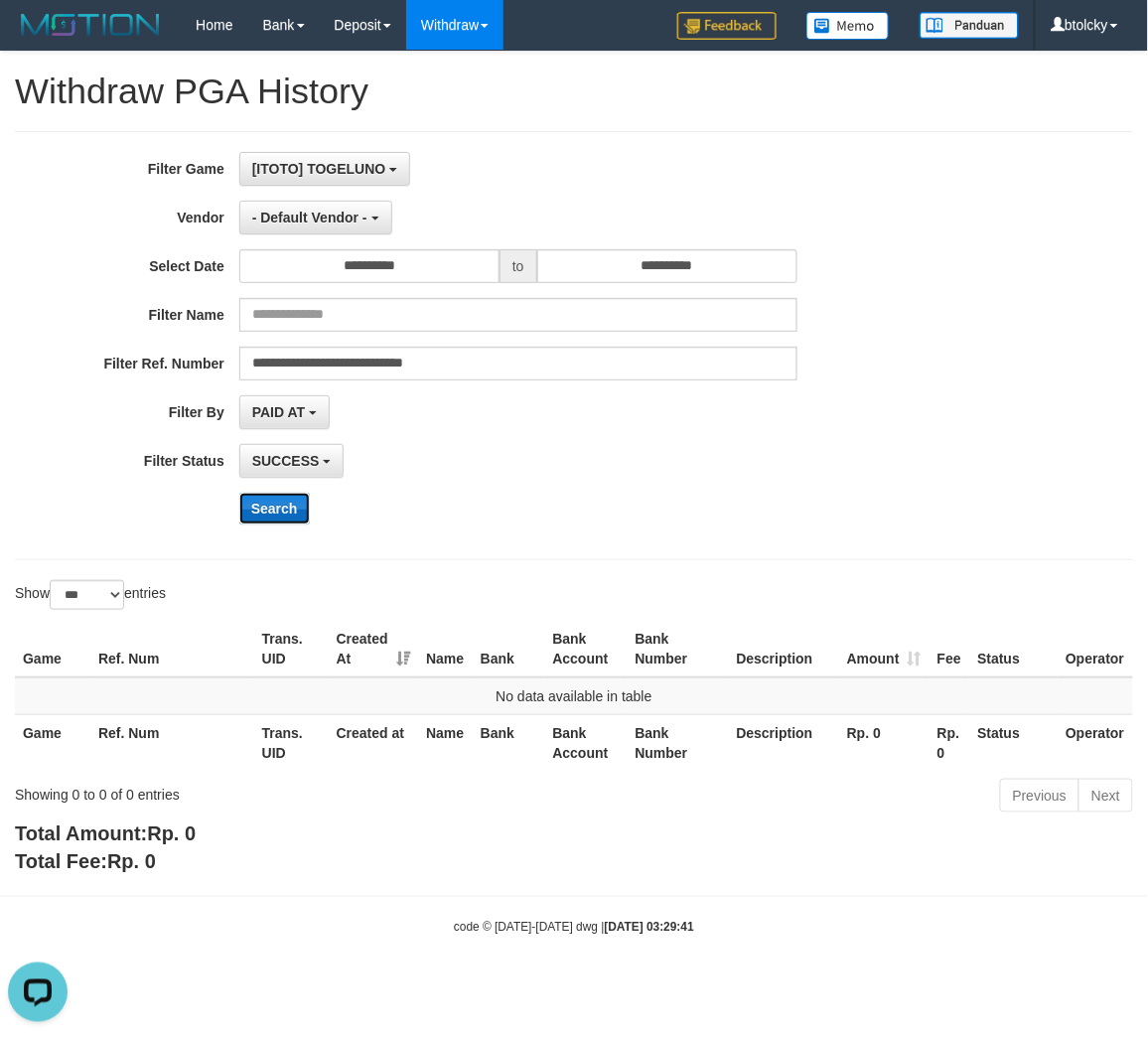 click on "Search" at bounding box center [274, 509] 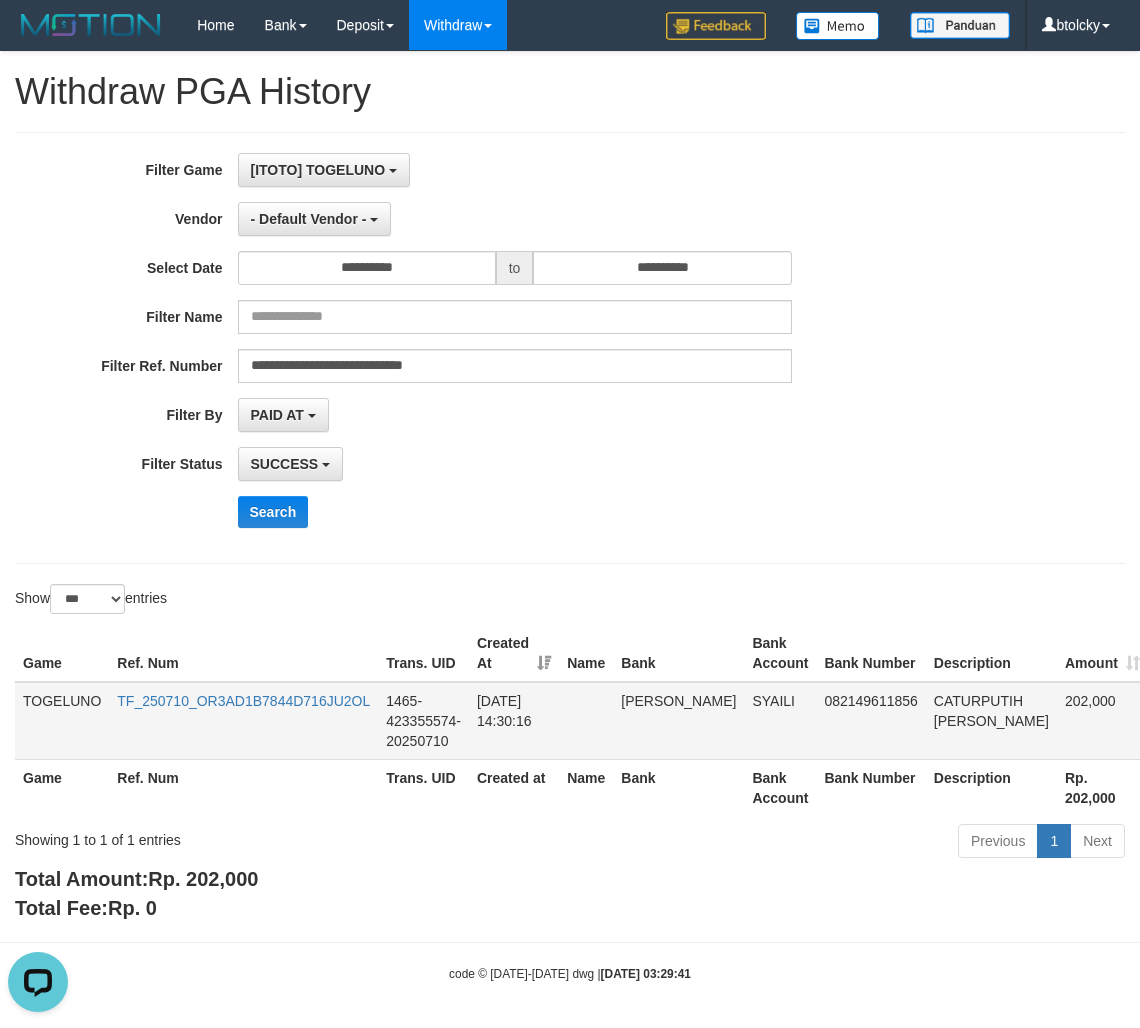 click on "SYAILI" at bounding box center [780, 721] 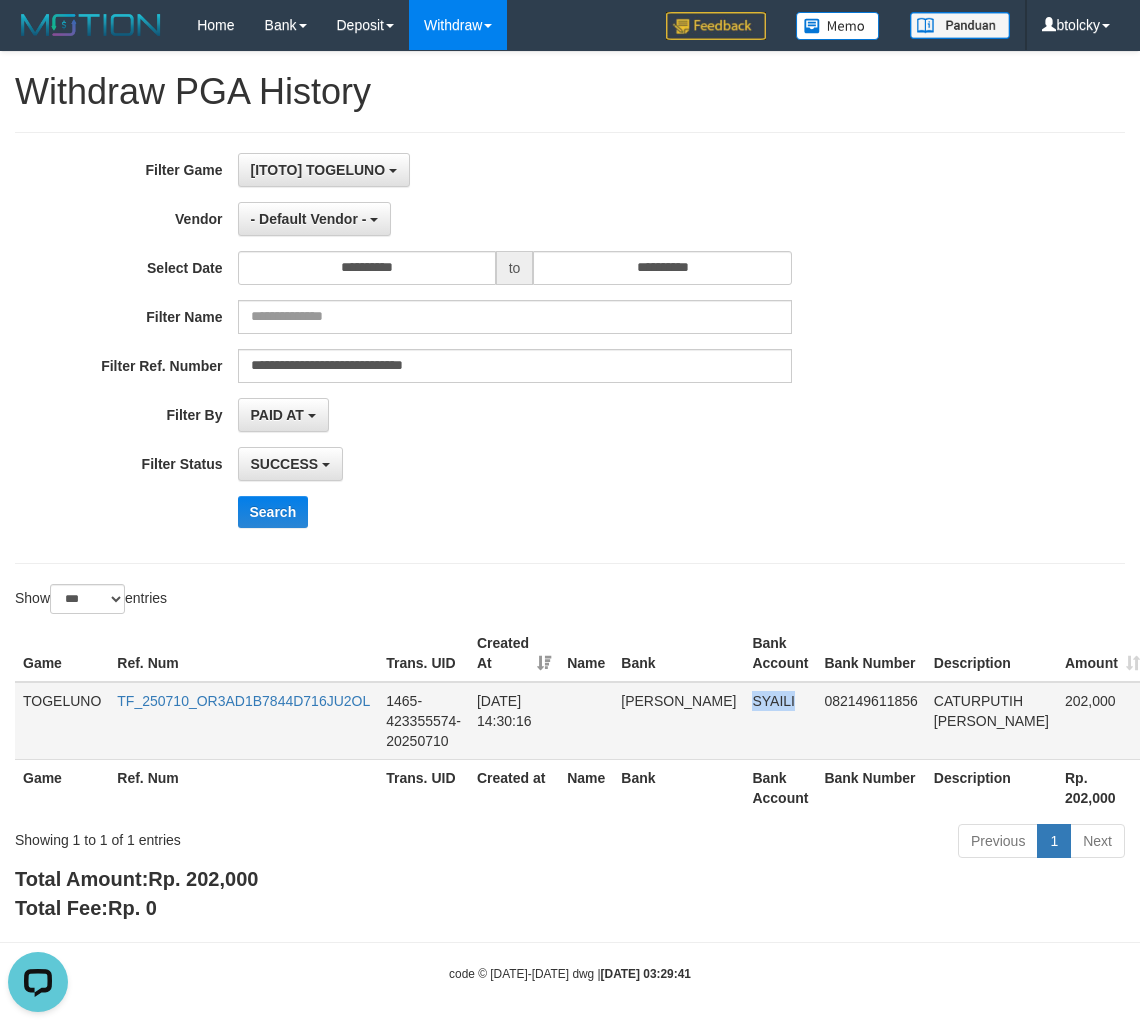 click on "SYAILI" at bounding box center [780, 721] 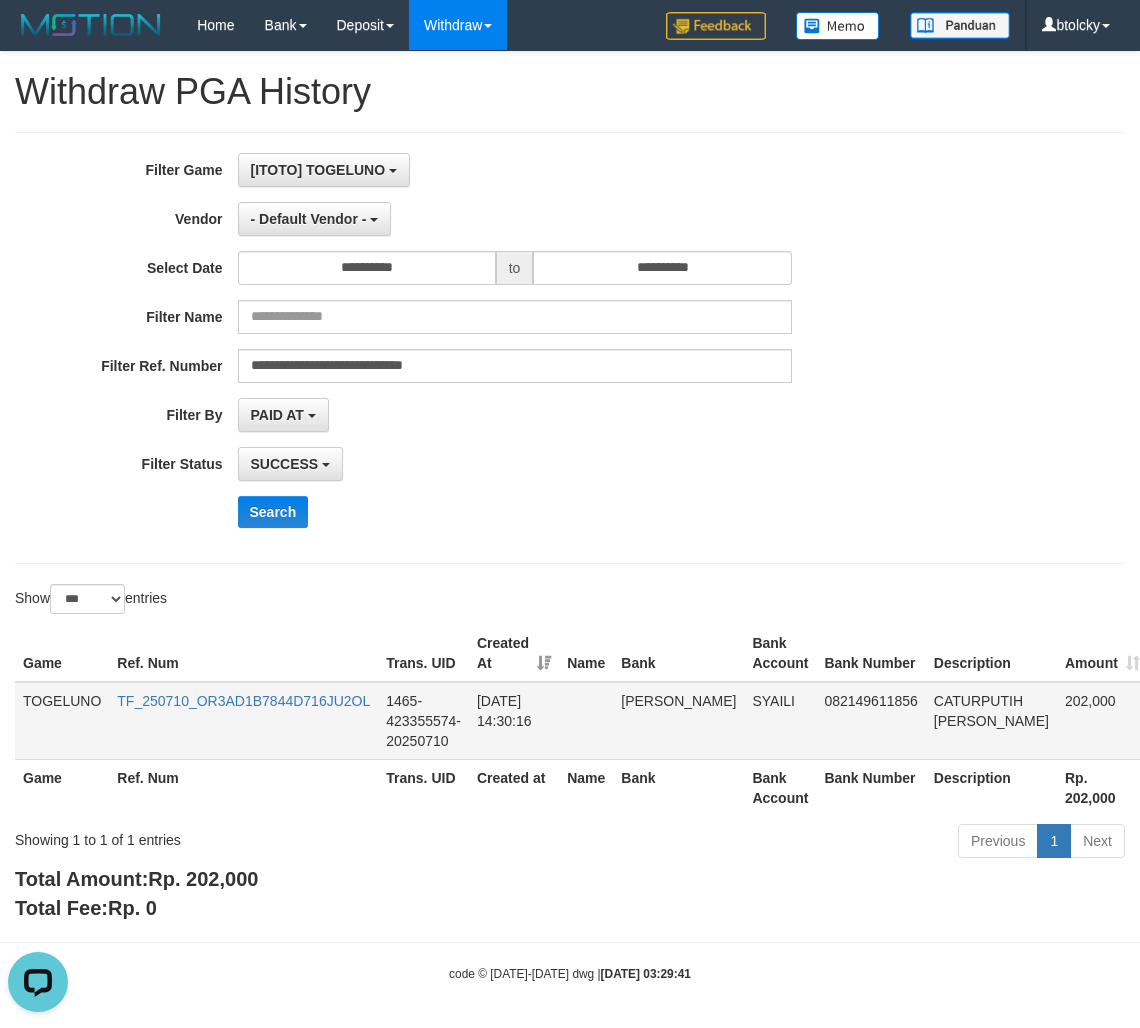 click on "CATURPUTIH DANA" at bounding box center [991, 721] 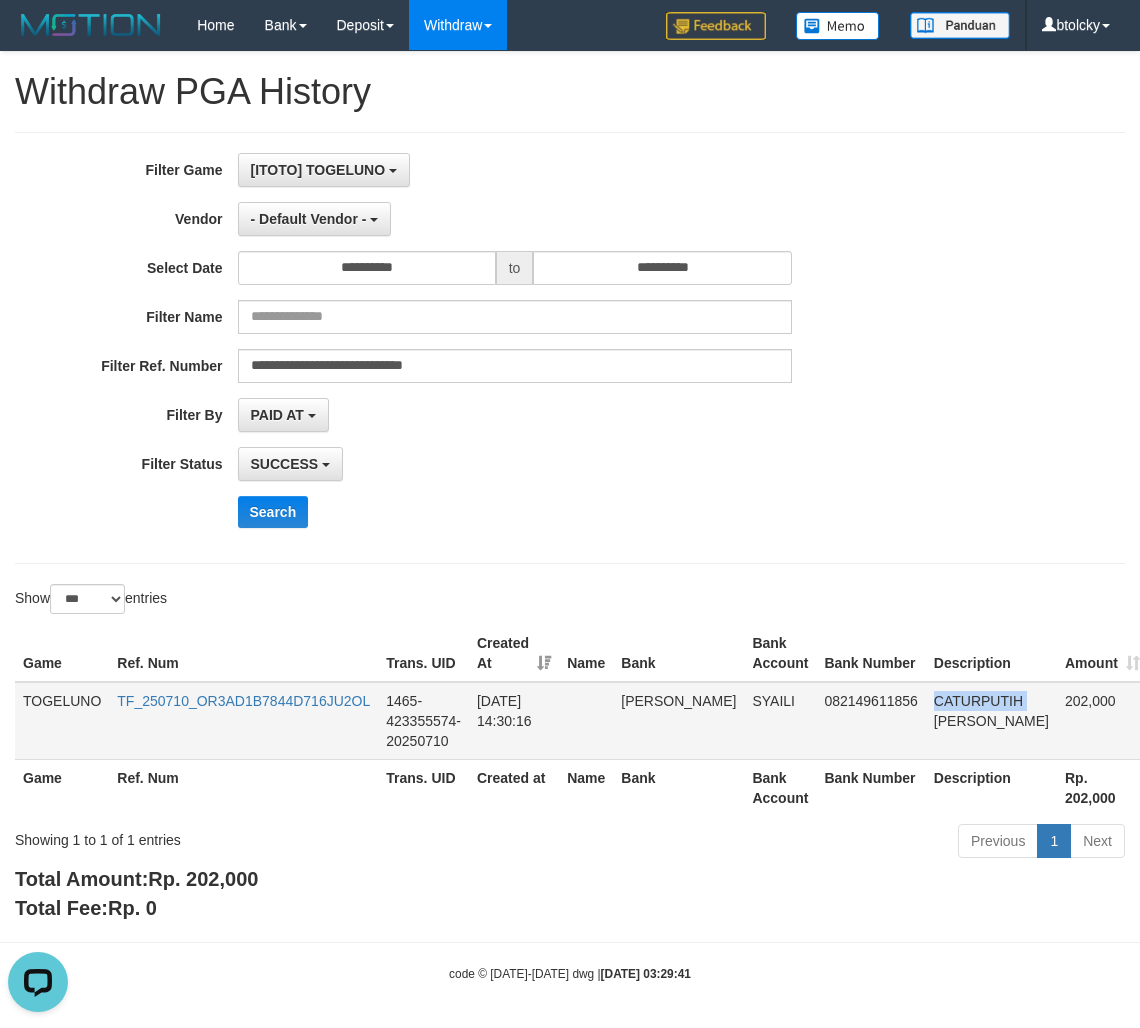 click on "CATURPUTIH DANA" at bounding box center (991, 721) 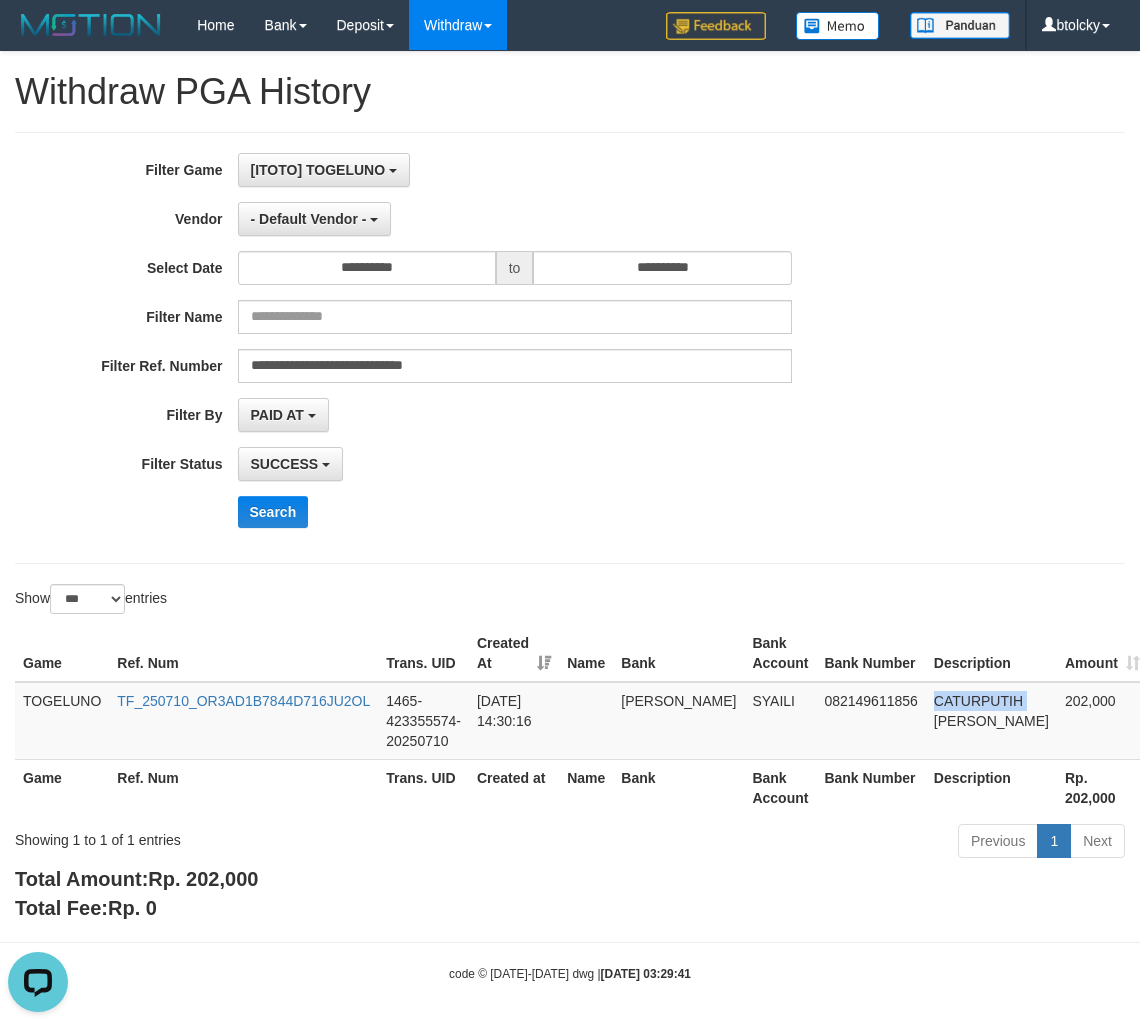 copy on "CATURPUTIH" 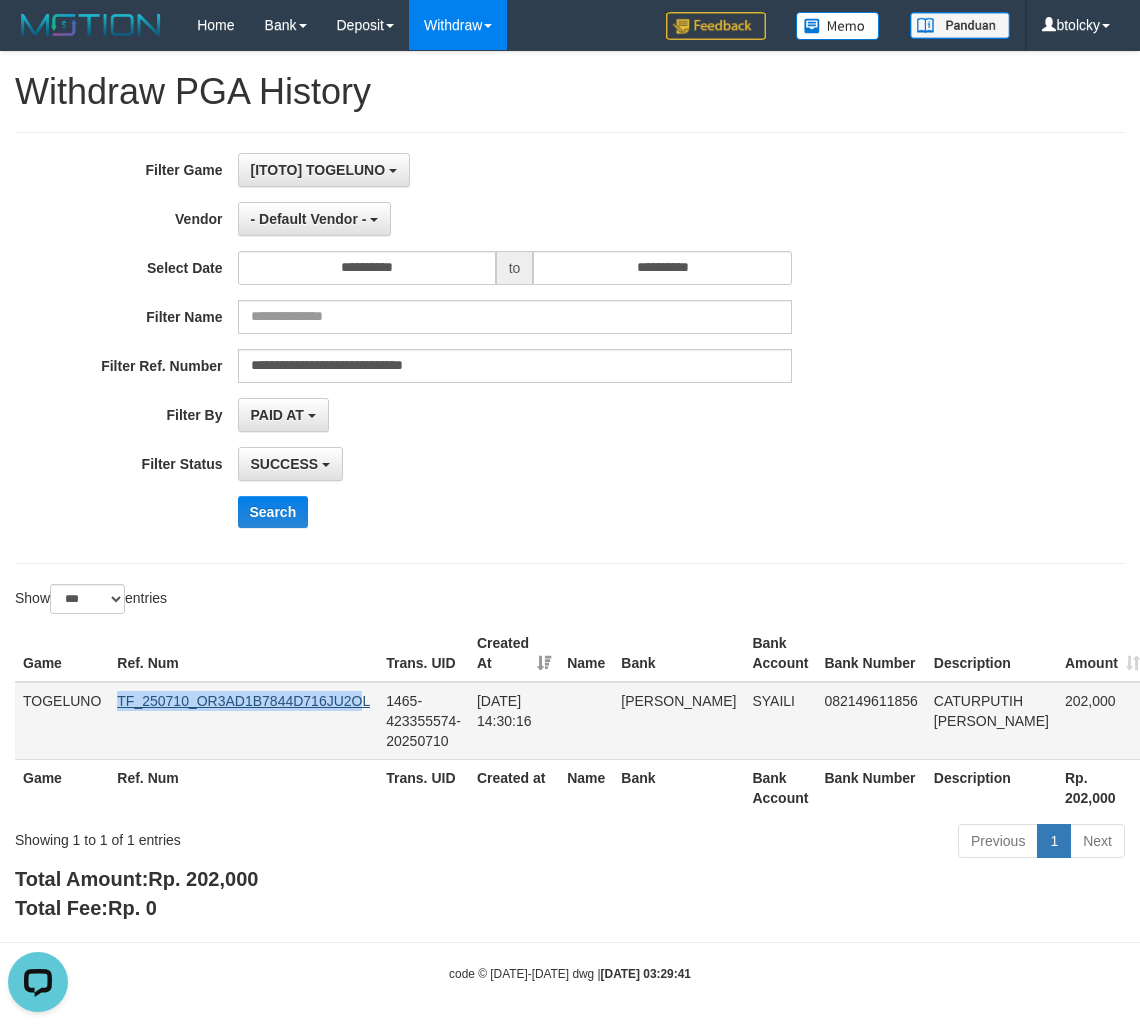 drag, startPoint x: 112, startPoint y: 700, endPoint x: 365, endPoint y: 700, distance: 253 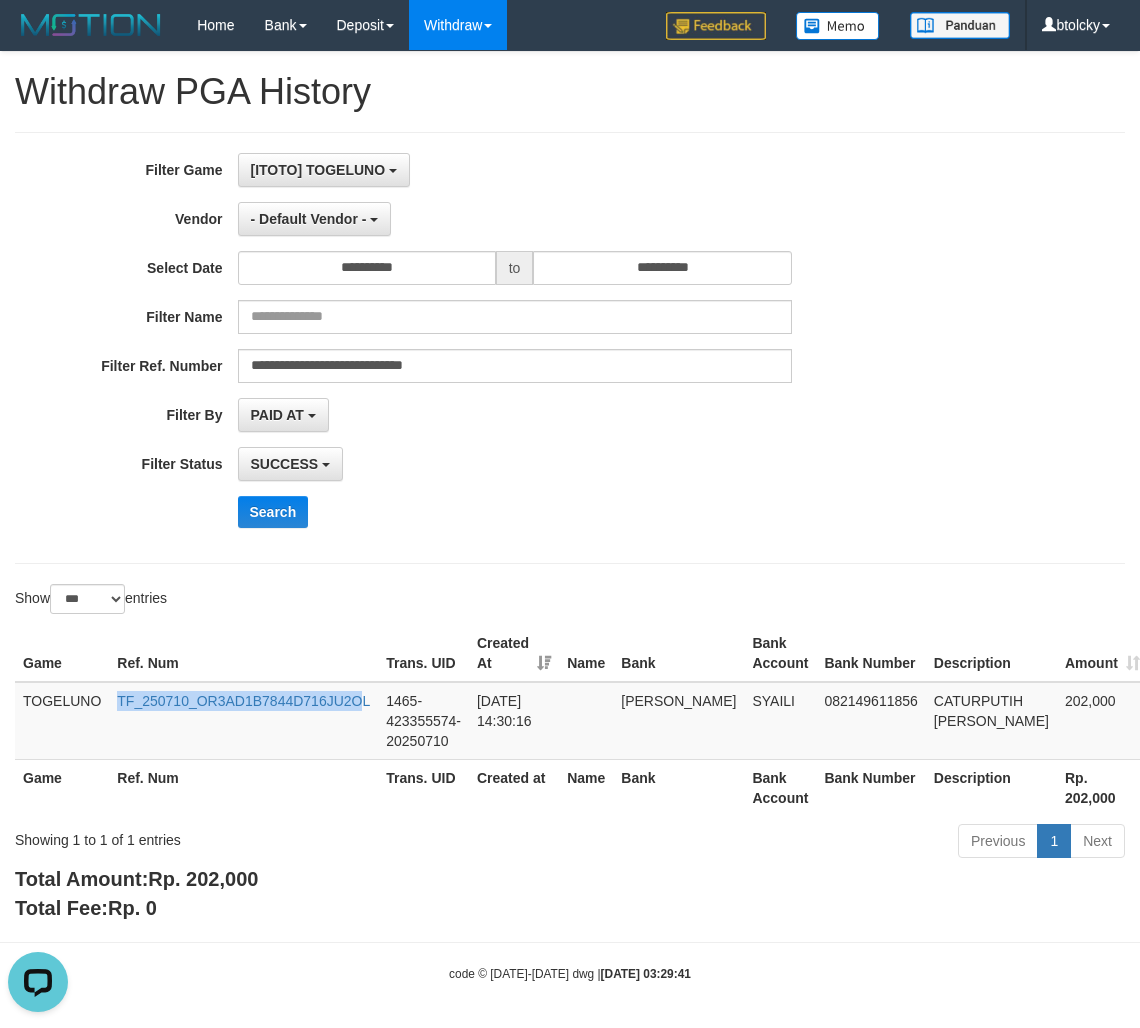 copy on "TF_250710_OR3AD1B7844D716JU2O" 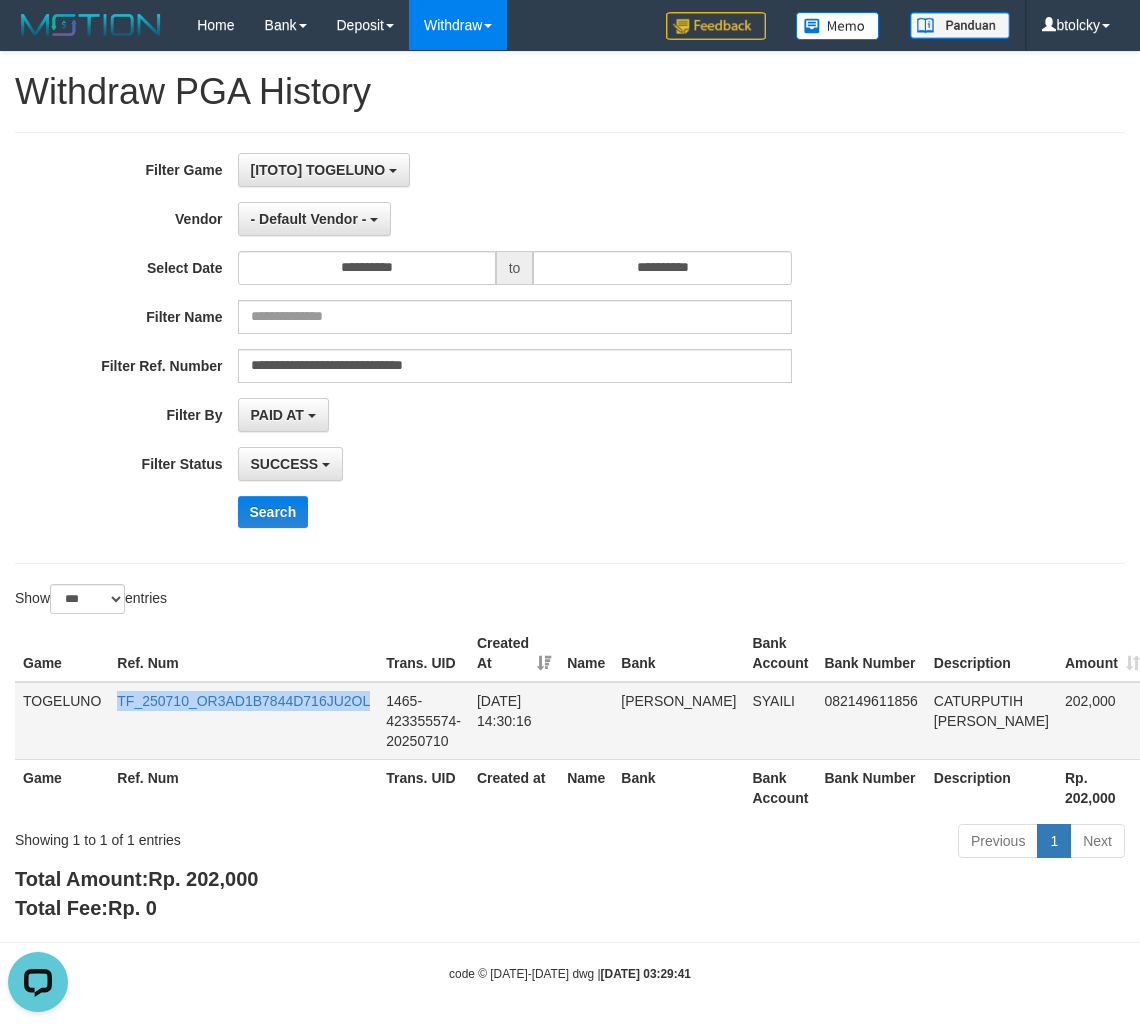 copy on "TF_250710_OR3AD1B7844D716JU2OL" 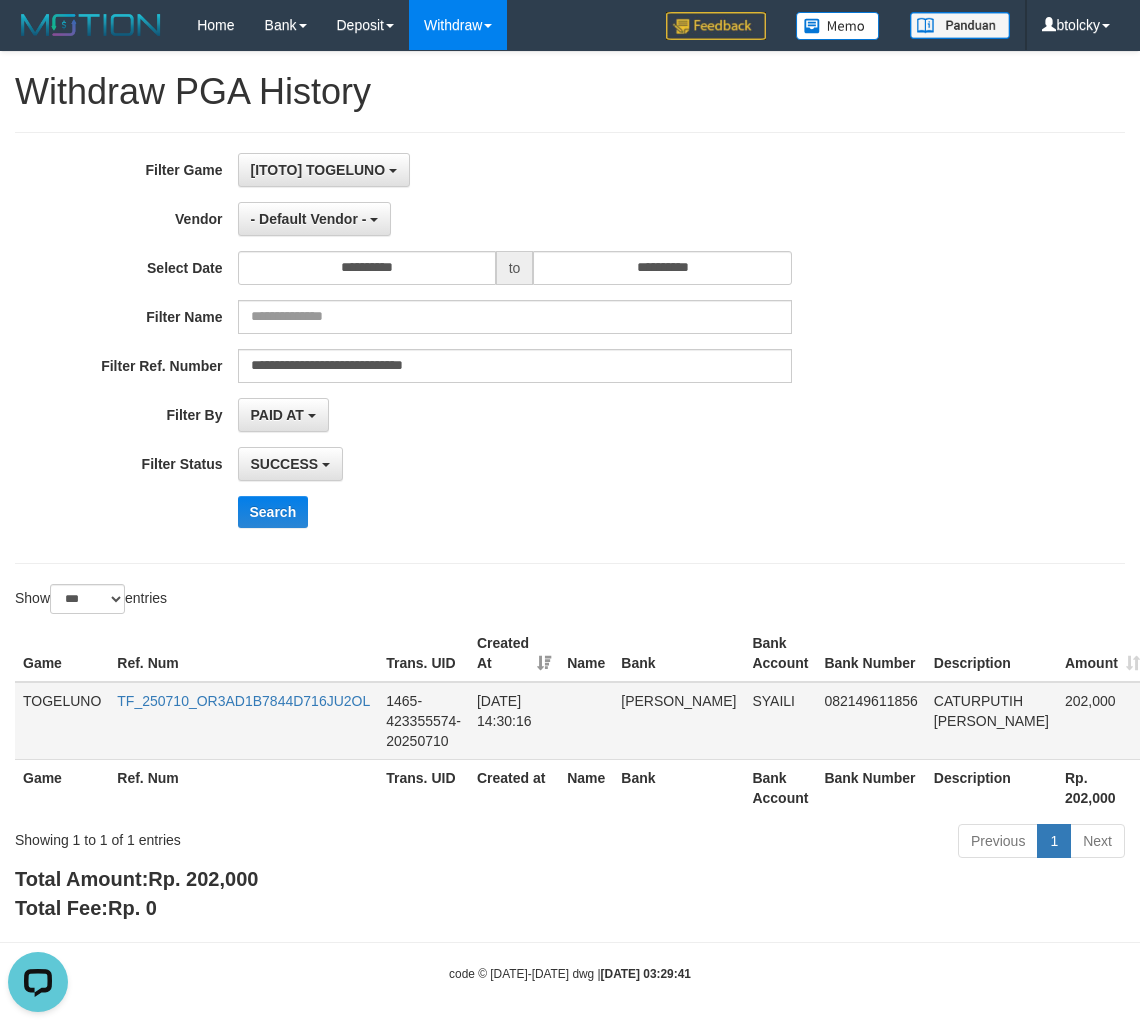 click on "CATURPUTIH DANA" at bounding box center [991, 721] 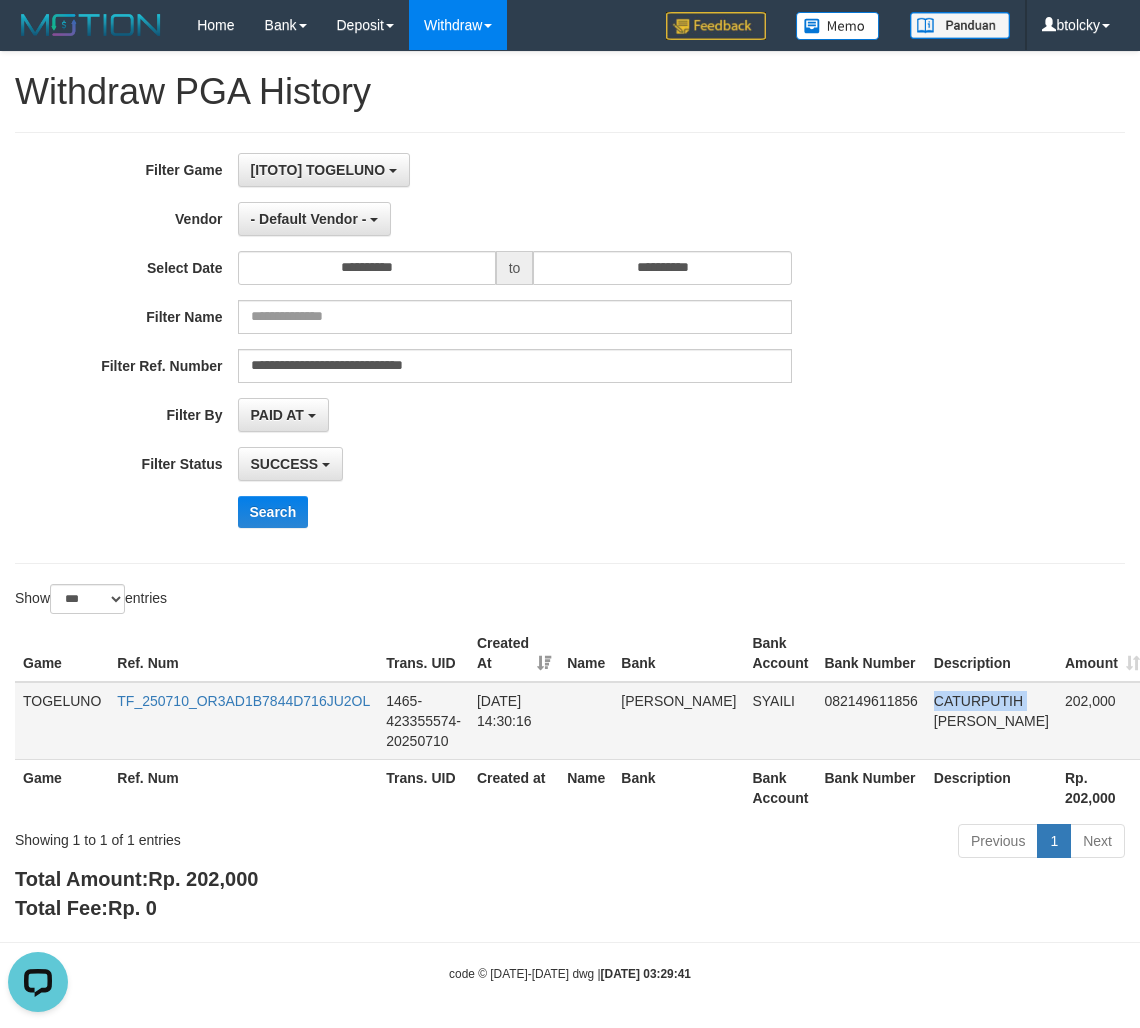 click on "CATURPUTIH DANA" at bounding box center (991, 721) 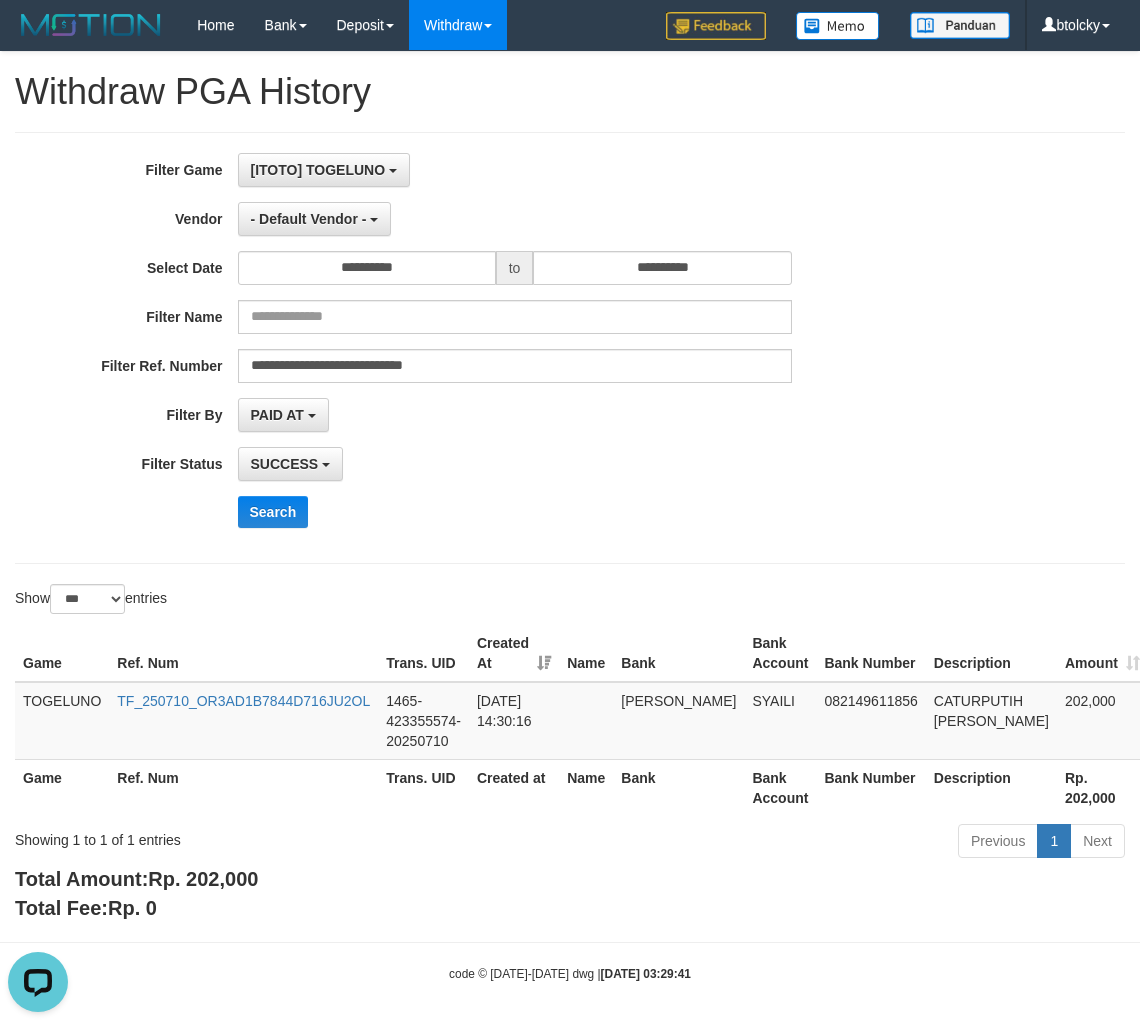 click on "**********" at bounding box center [570, 348] 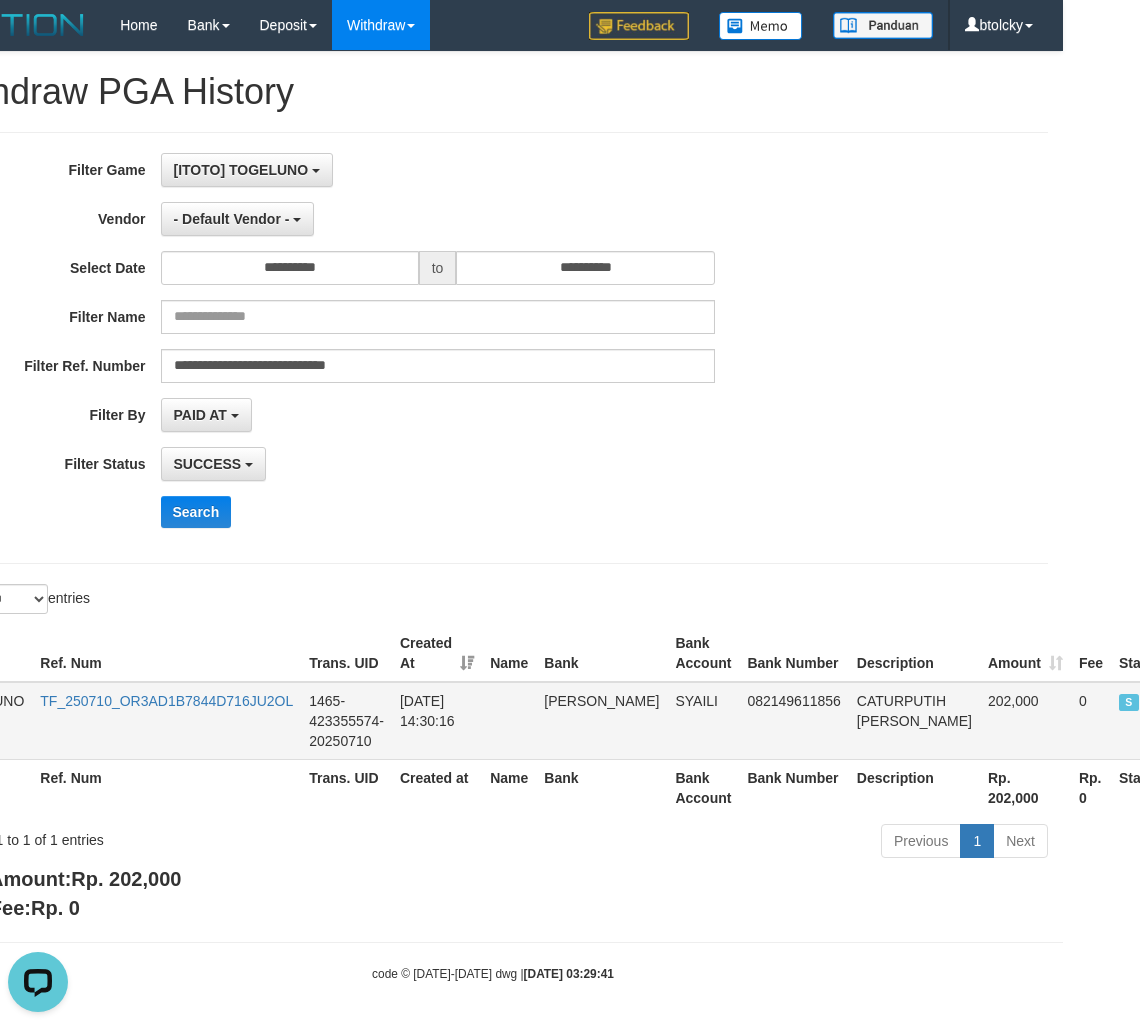 scroll, scrollTop: 0, scrollLeft: 78, axis: horizontal 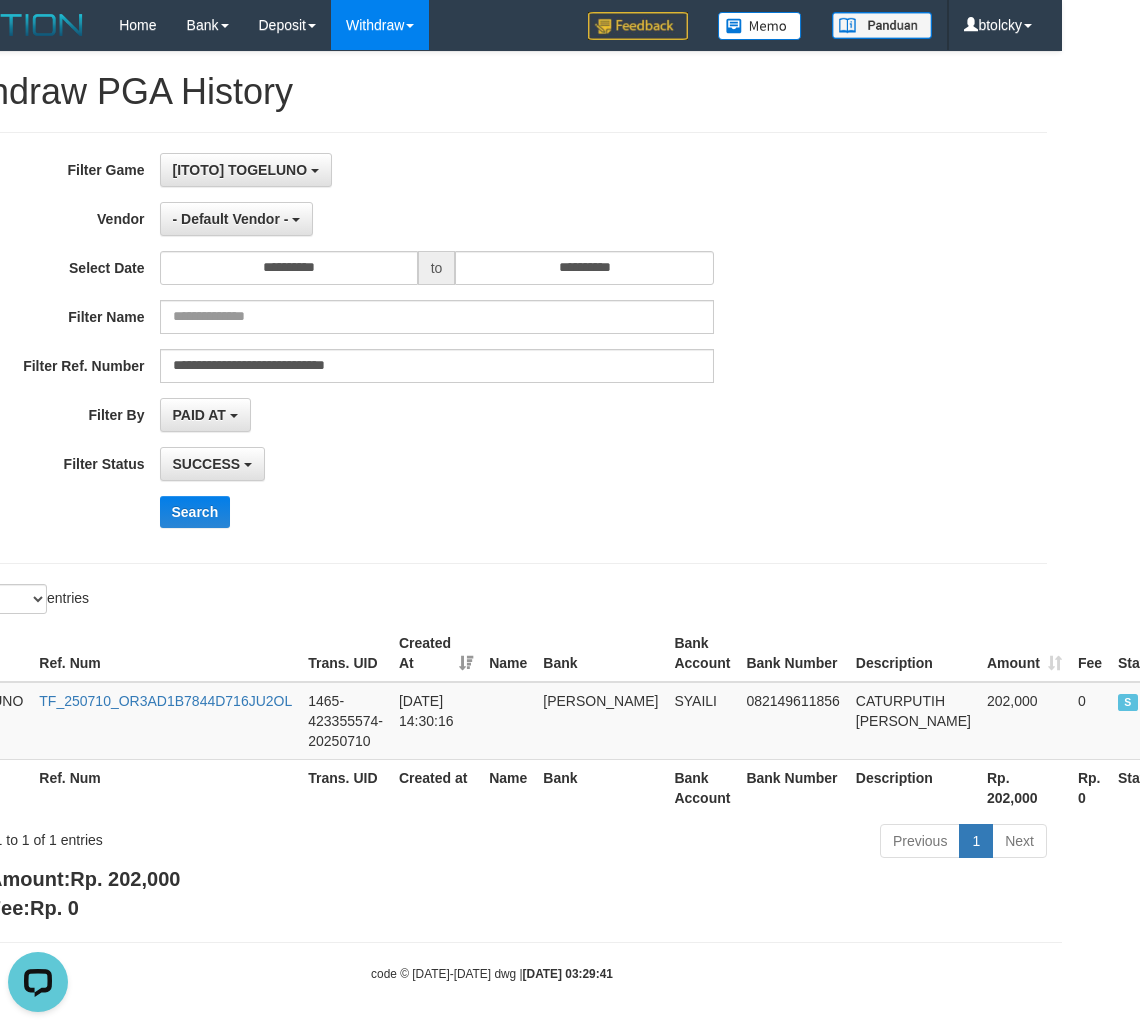 click on "**********" at bounding box center (492, 487) 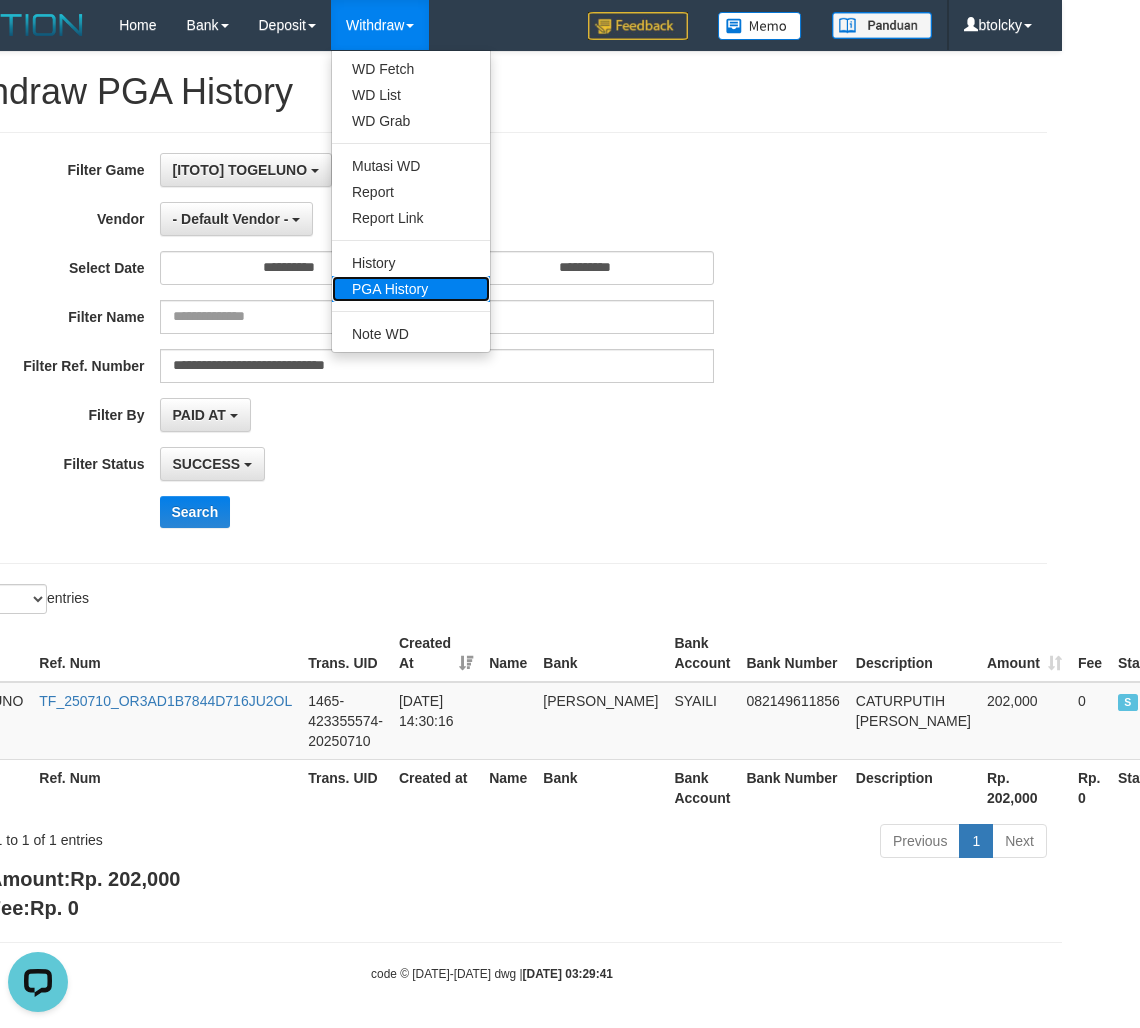 click on "PGA History" at bounding box center (411, 289) 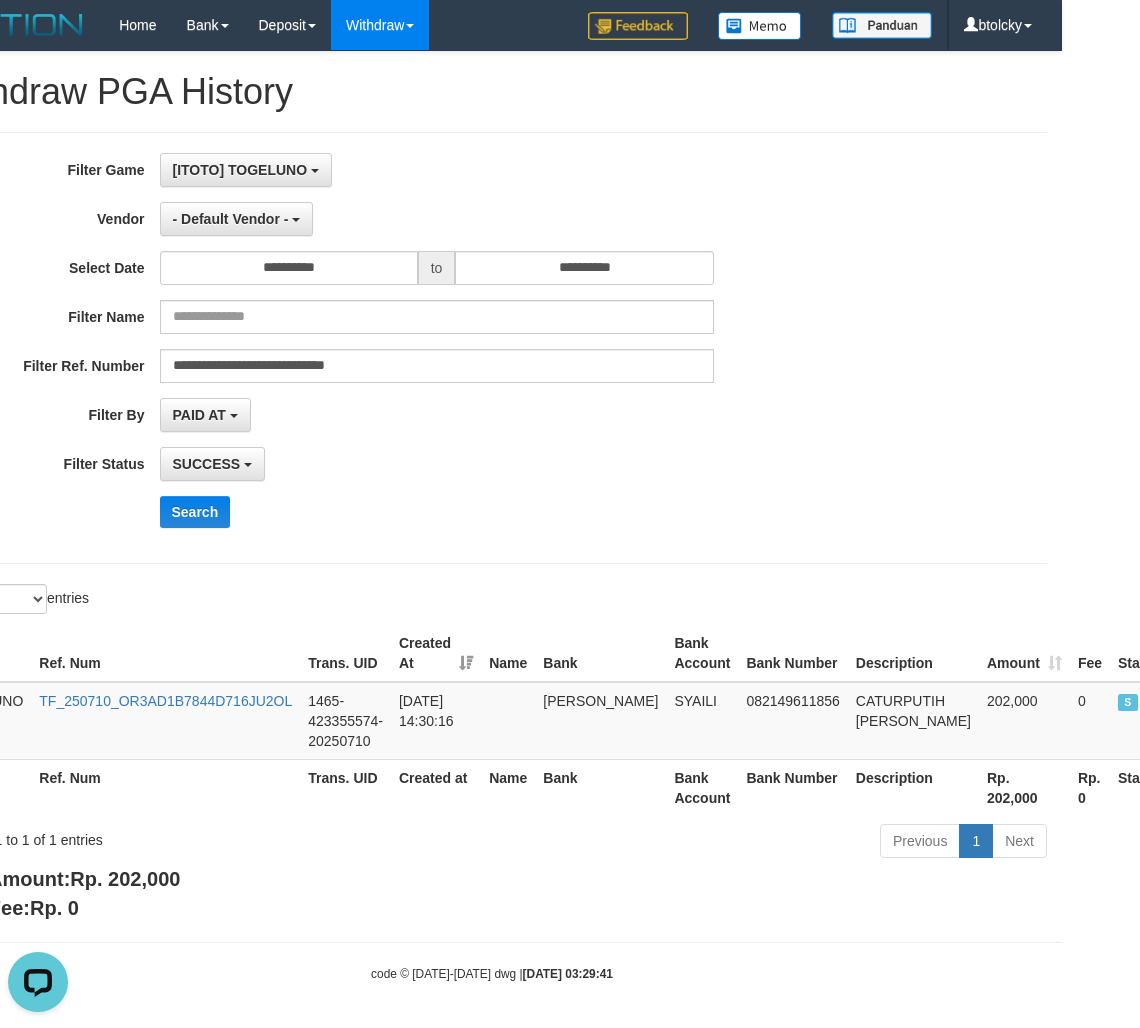 click on "**********" at bounding box center (492, 487) 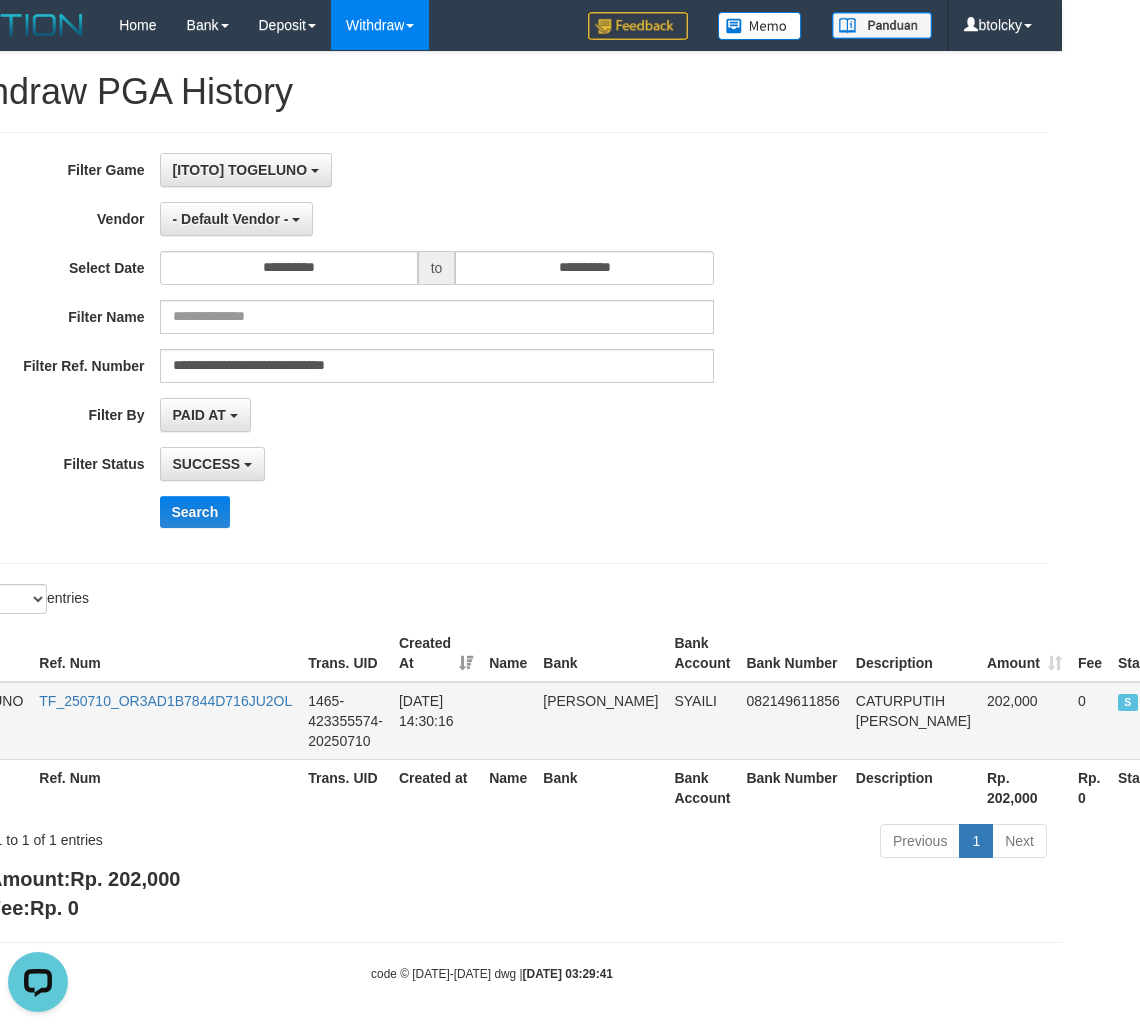 click on "CATURPUTIH DANA" at bounding box center [913, 721] 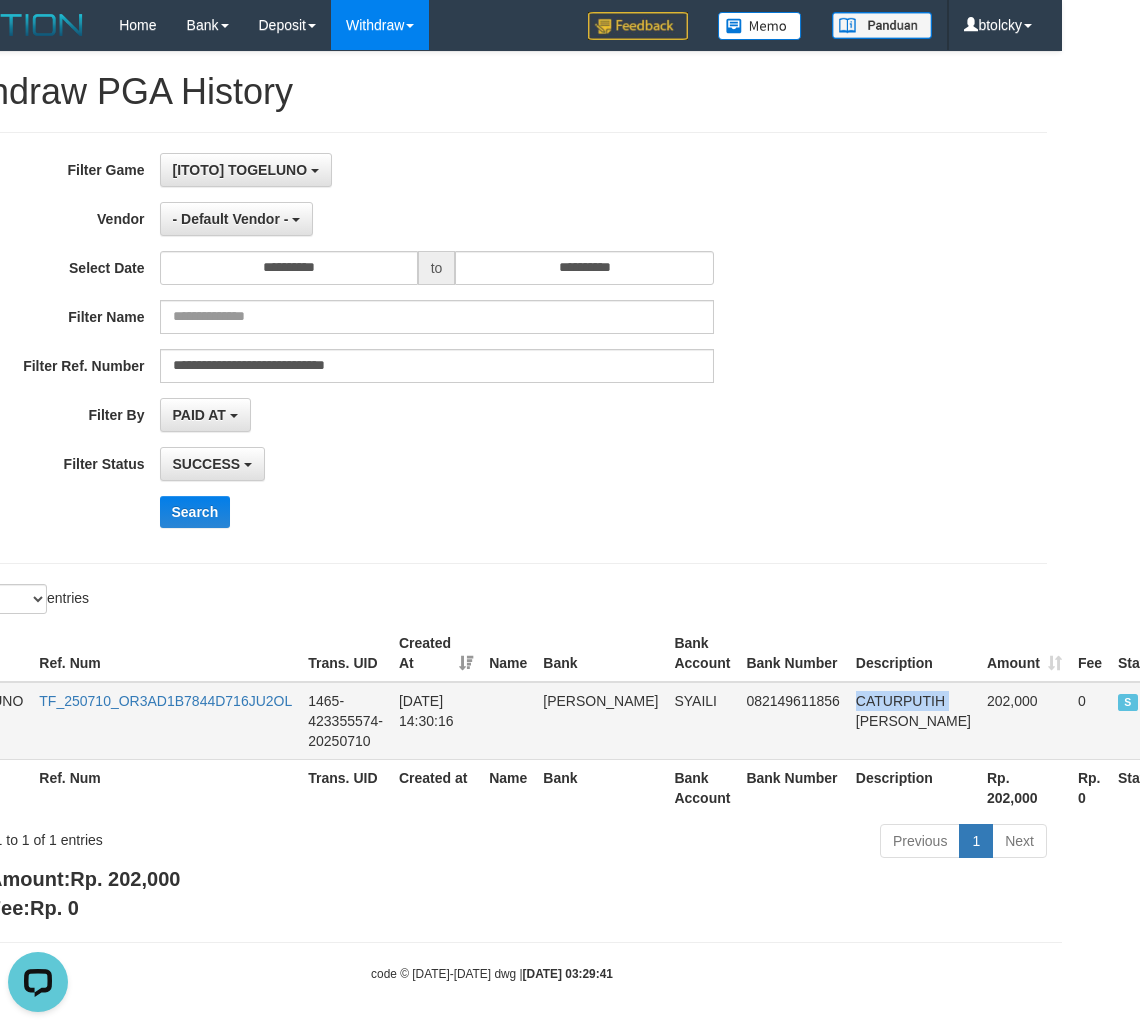 click on "CATURPUTIH DANA" at bounding box center [913, 721] 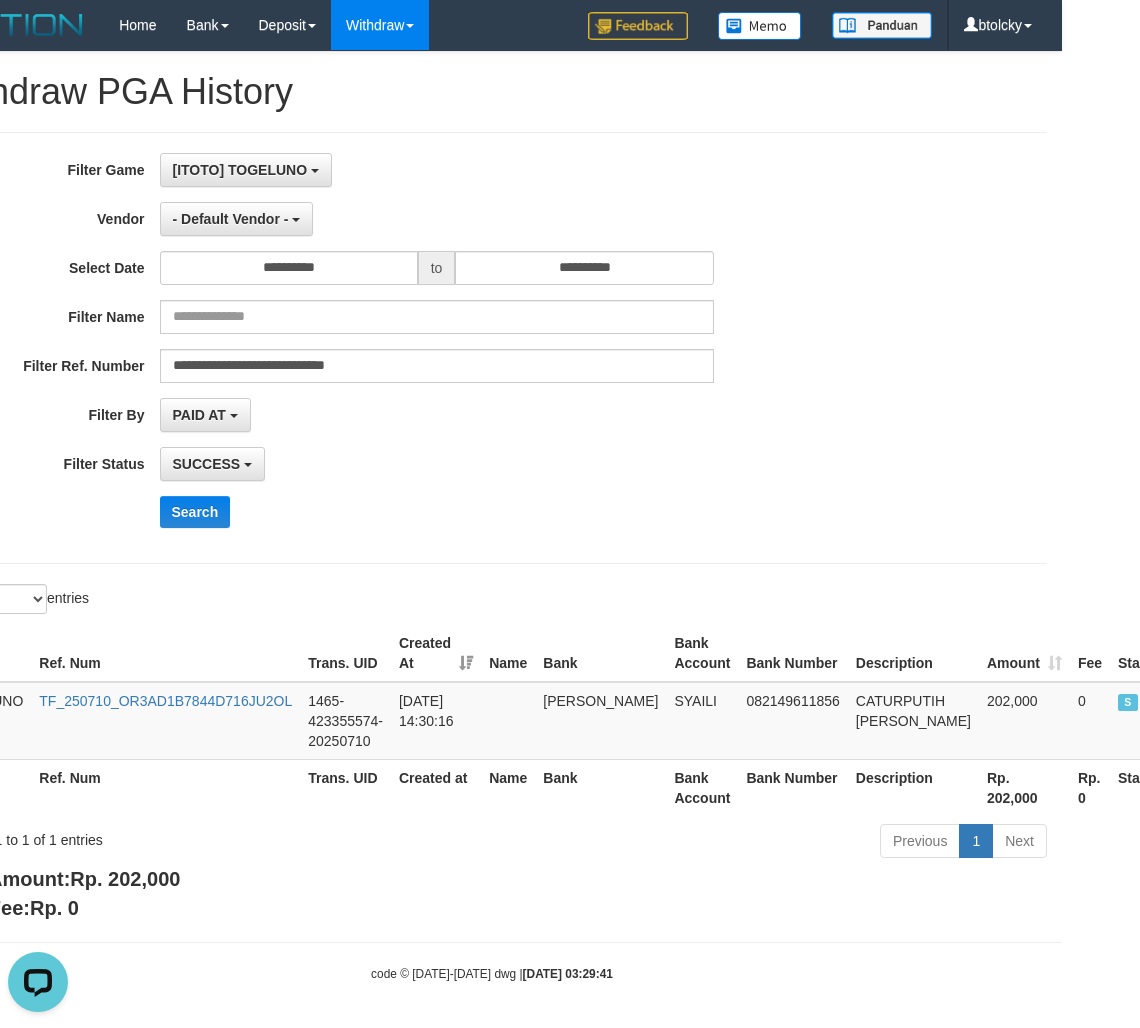click on "**********" at bounding box center [397, 415] 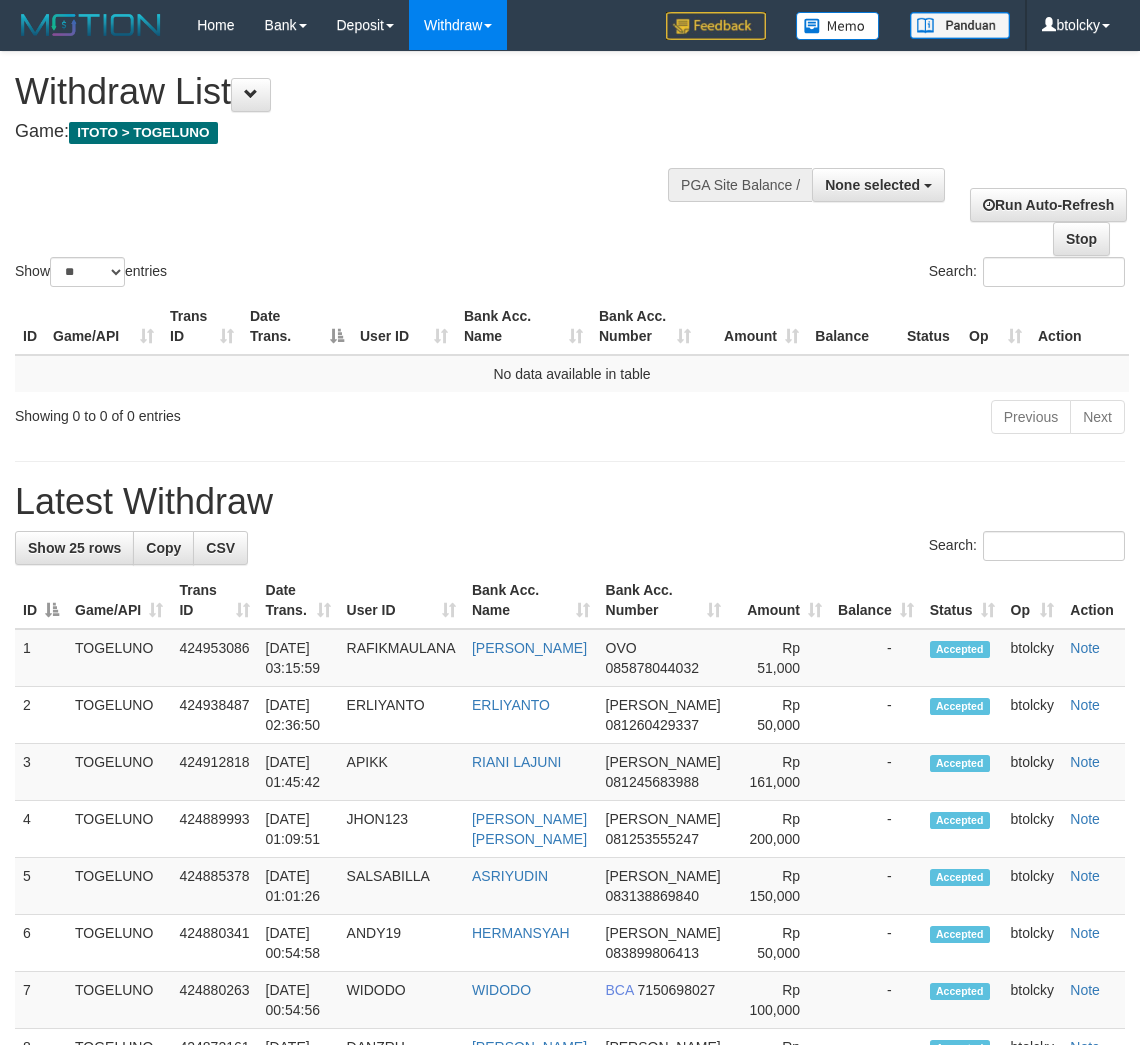 select 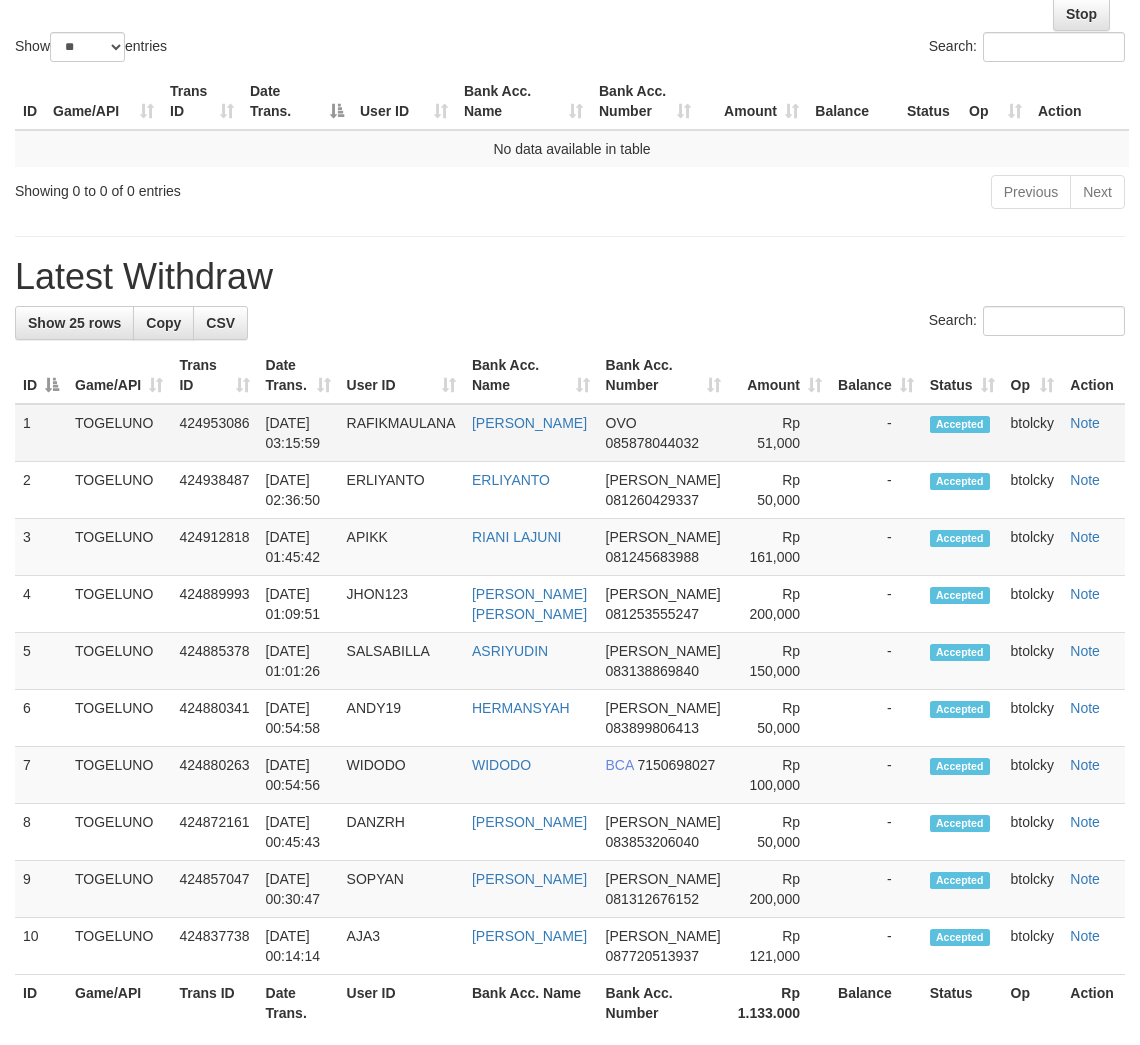 scroll, scrollTop: 401, scrollLeft: 0, axis: vertical 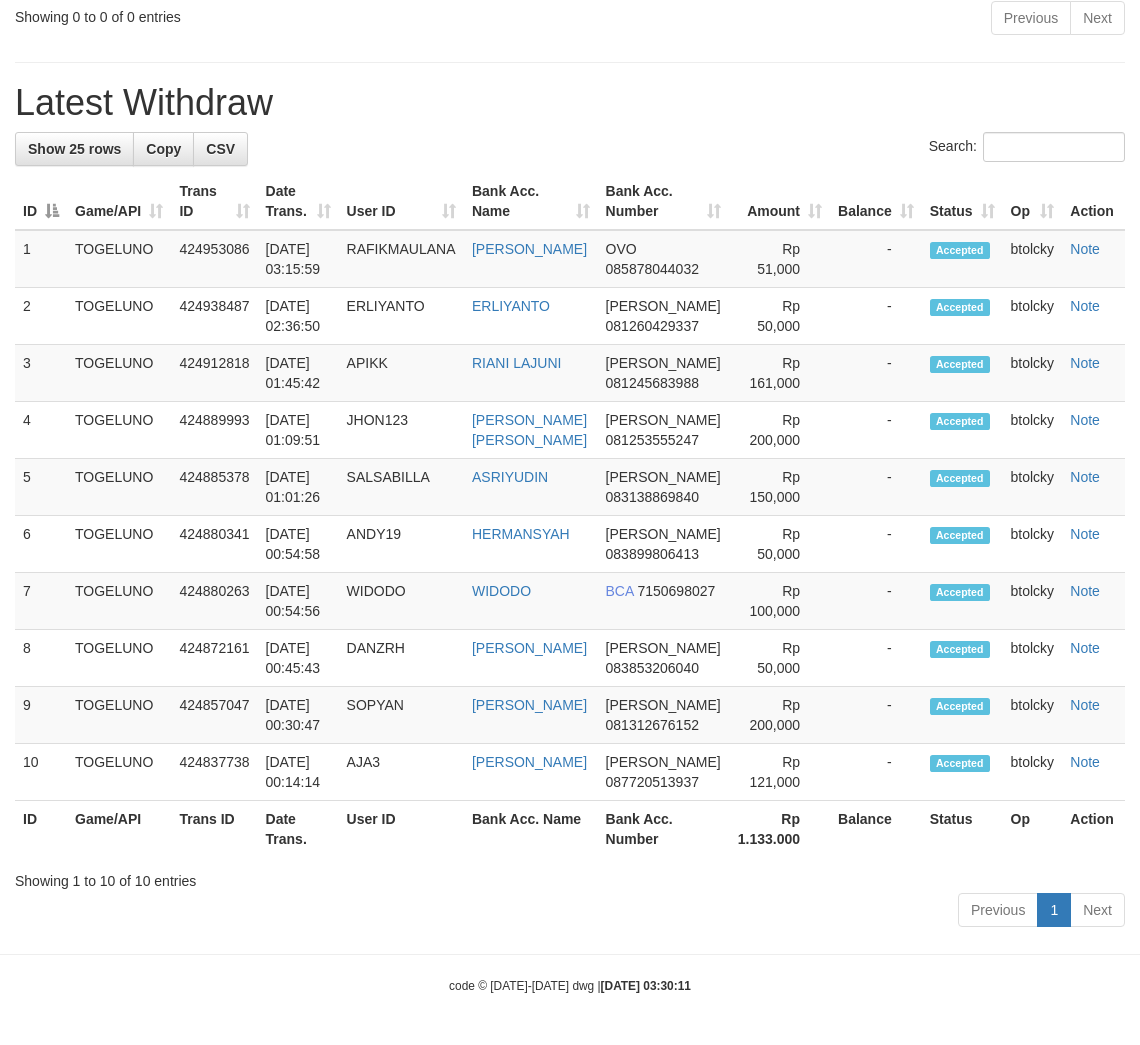 click on "Rp 1.133.000" at bounding box center (779, 829) 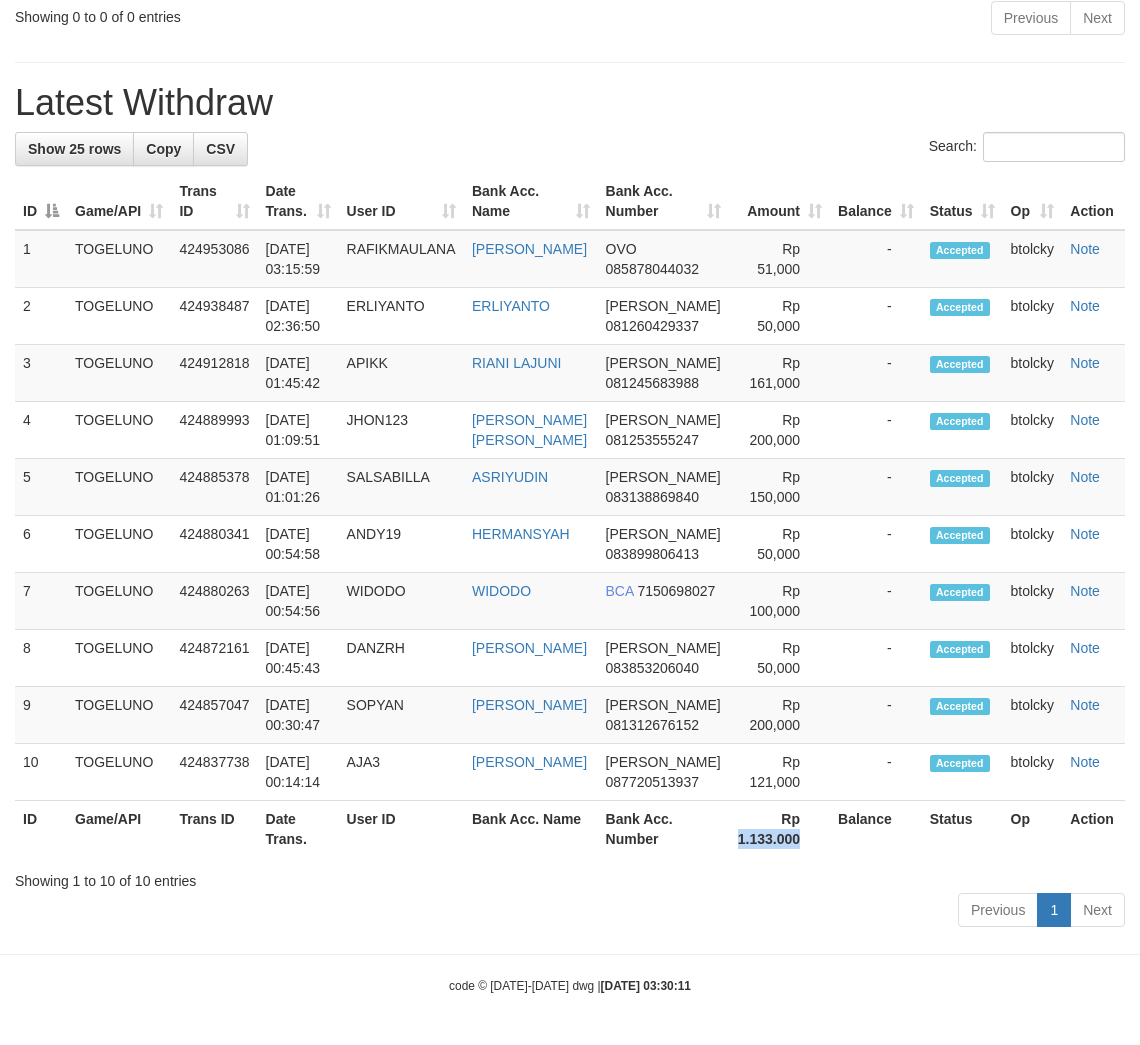 click on "Rp 1.133.000" at bounding box center [779, 829] 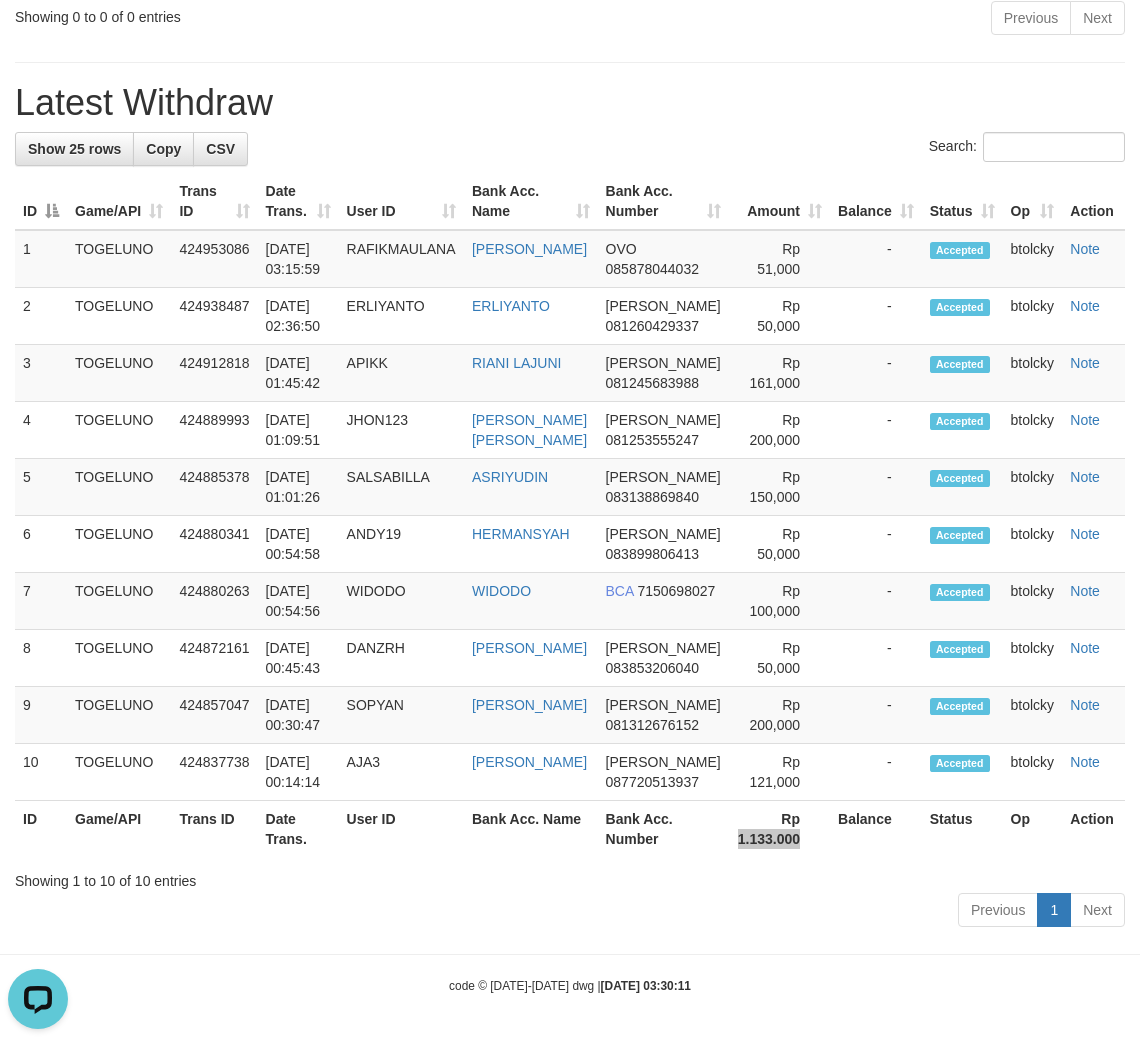 scroll, scrollTop: 0, scrollLeft: 0, axis: both 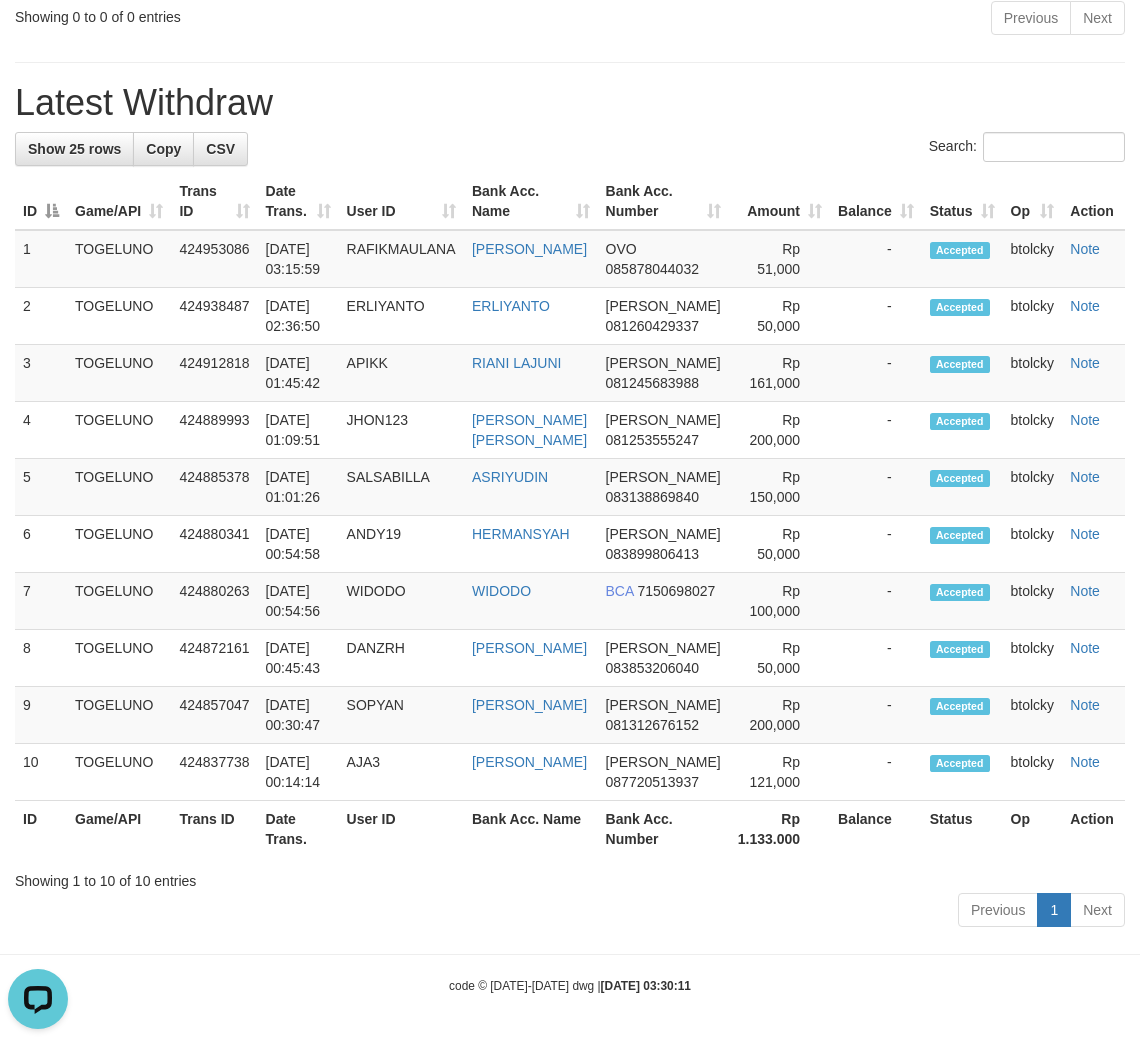 click on "Showing 0 to 0 of 0 entries" at bounding box center (237, 13) 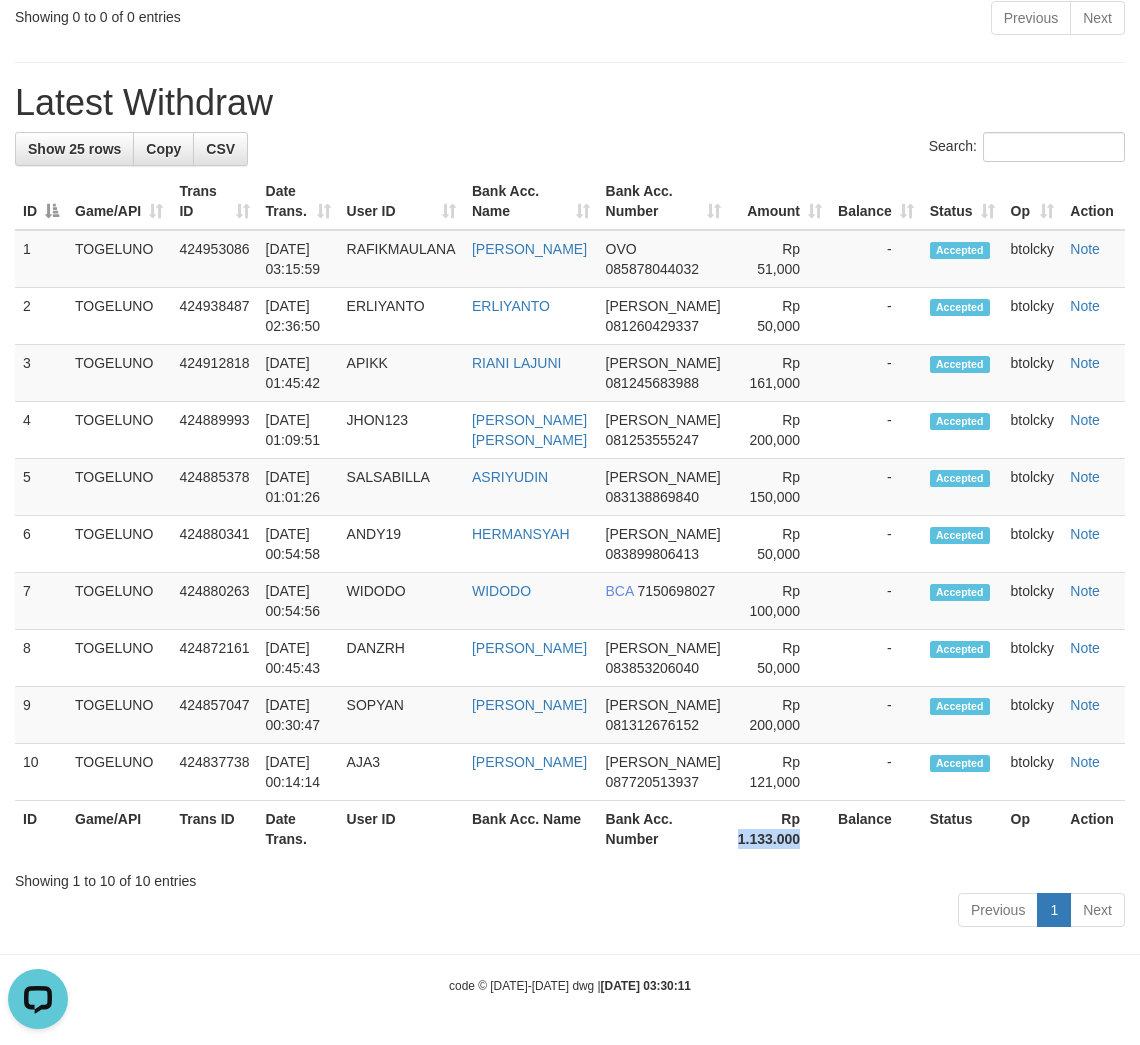 click on "Rp 1.133.000" at bounding box center [779, 829] 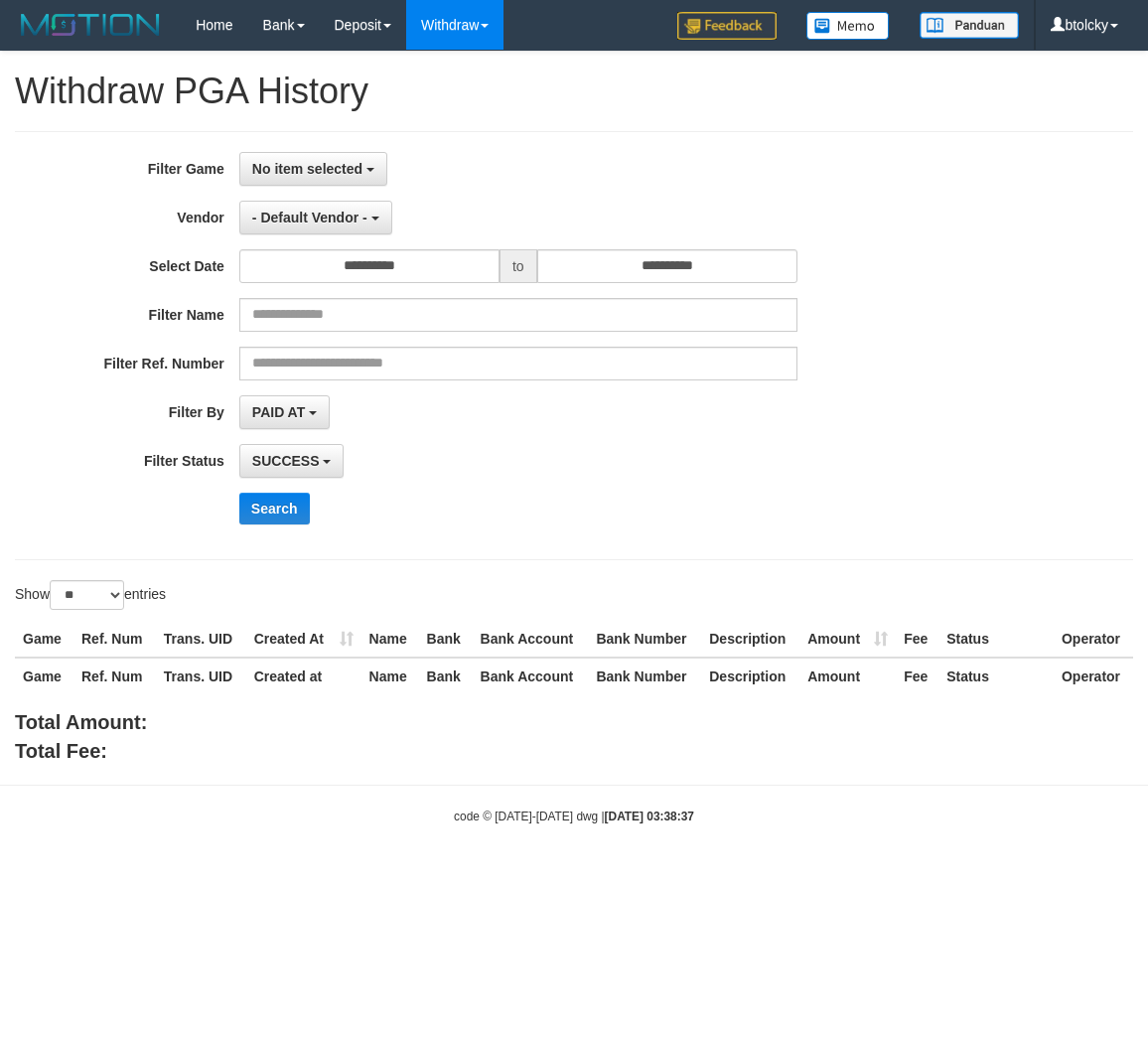 select 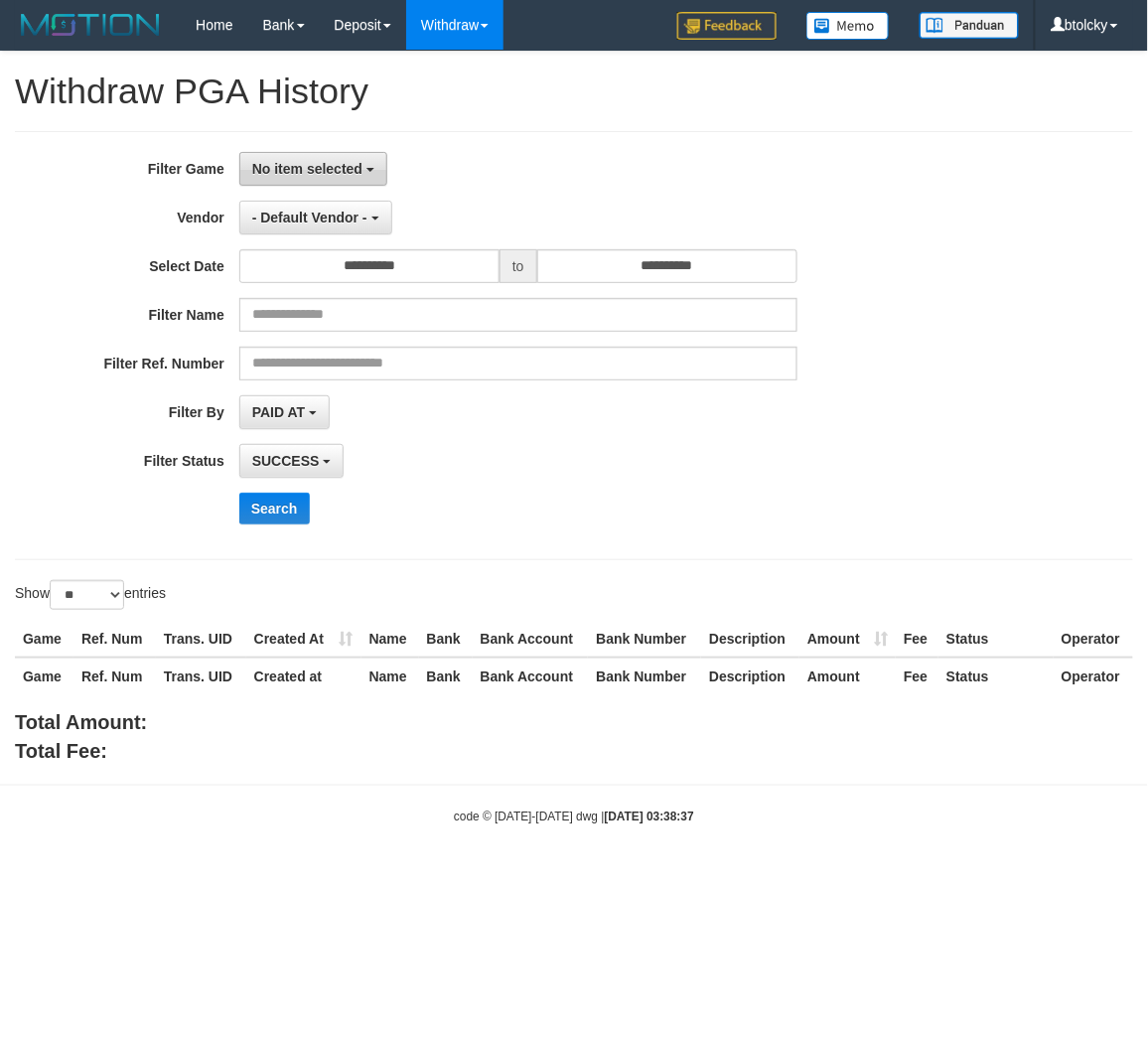 click on "No item selected" at bounding box center [307, 169] 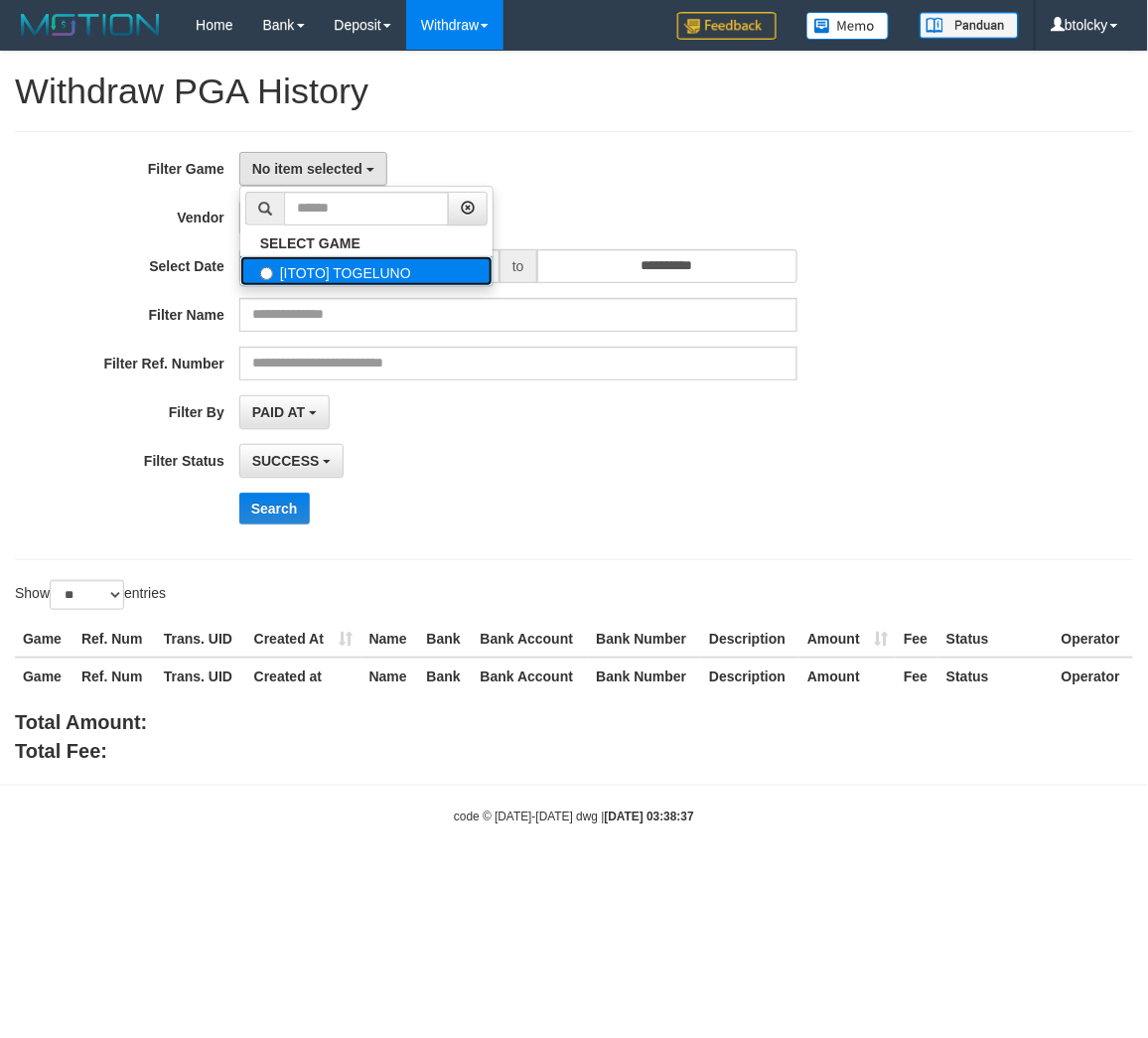 click on "[ITOTO] TOGELUNO" at bounding box center [366, 271] 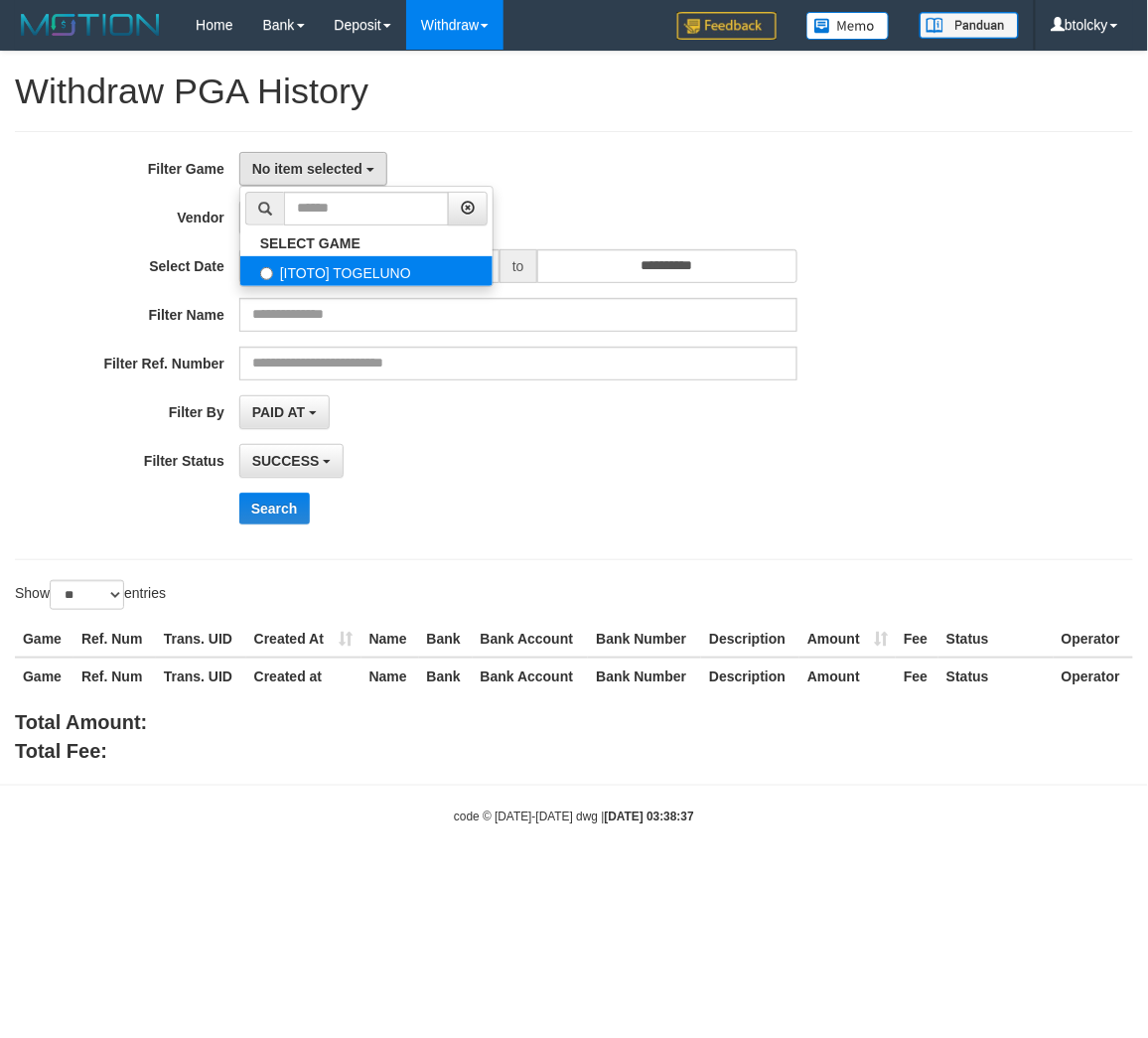 select on "****" 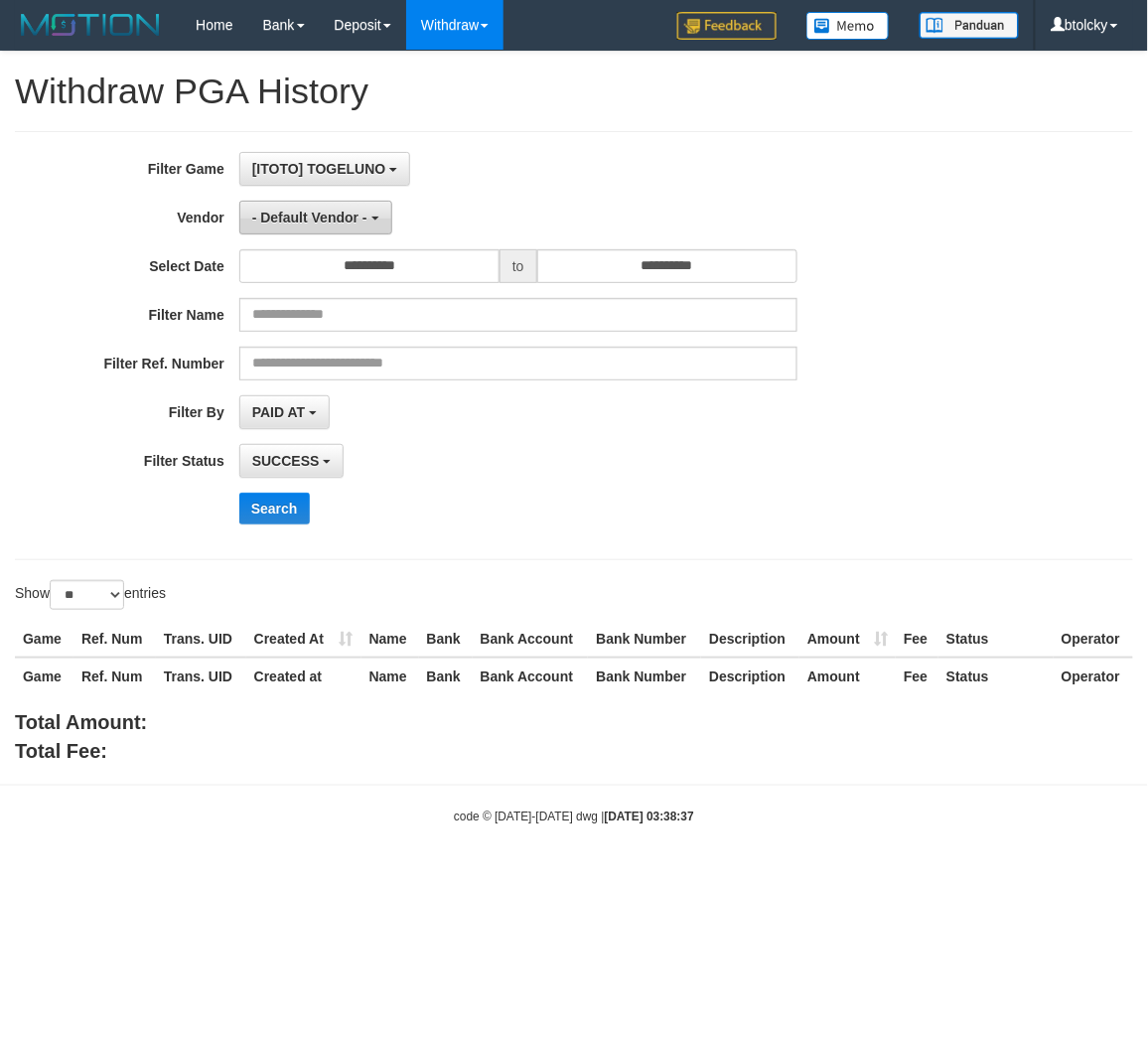 scroll, scrollTop: 17, scrollLeft: 0, axis: vertical 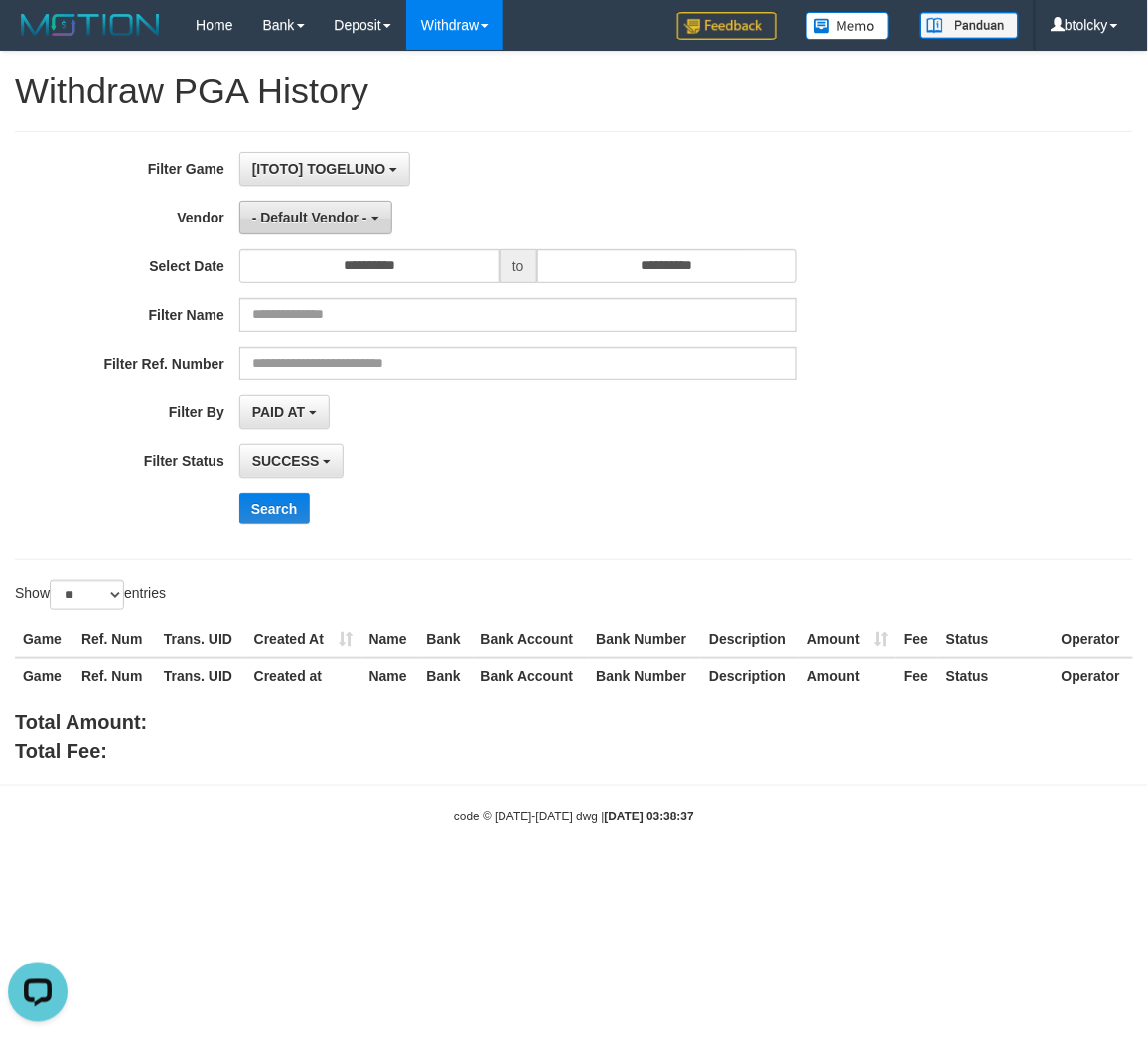 click on "- Default Vendor -" at bounding box center (316, 218) 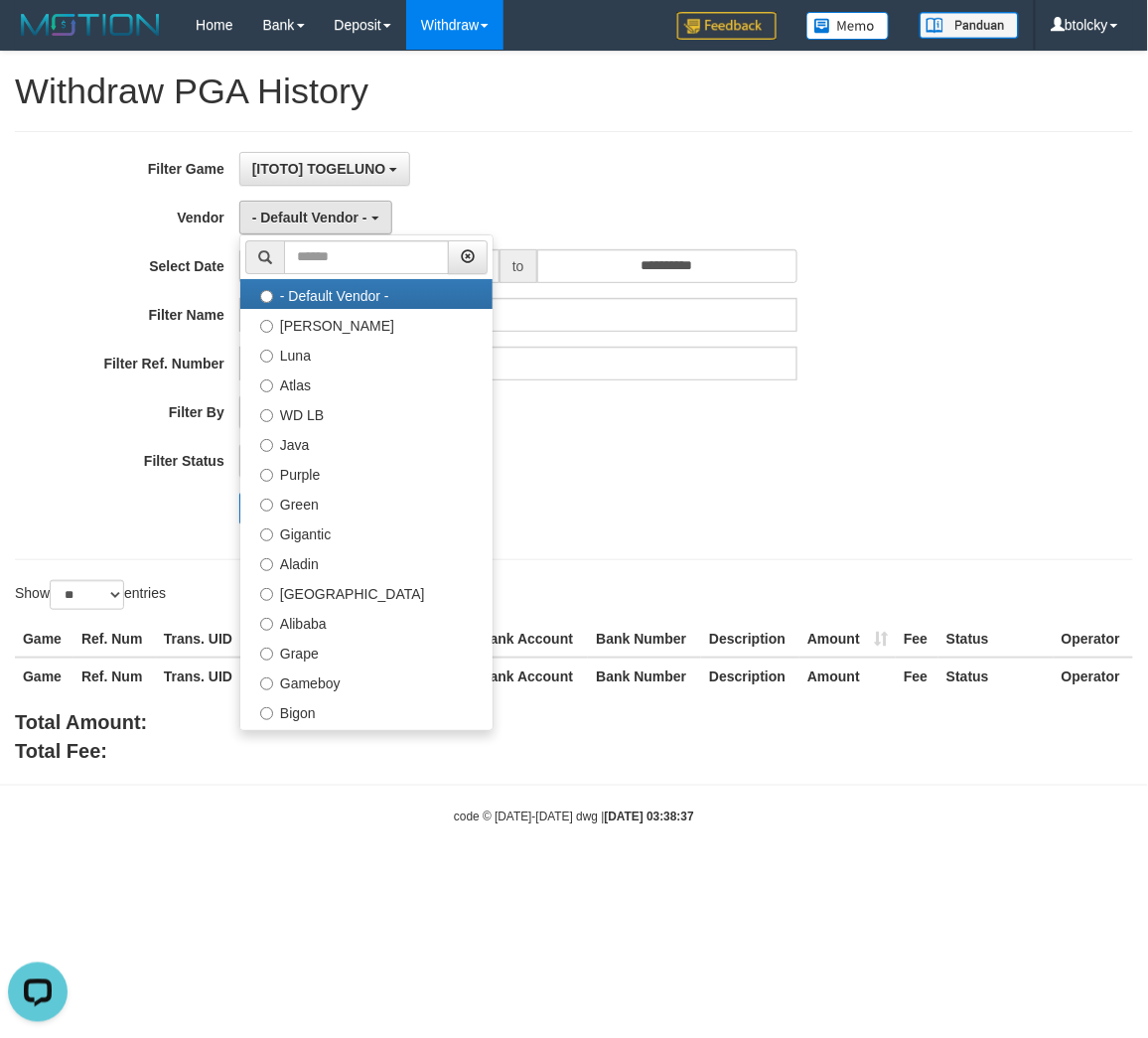 click on "**********" at bounding box center (478, 346) 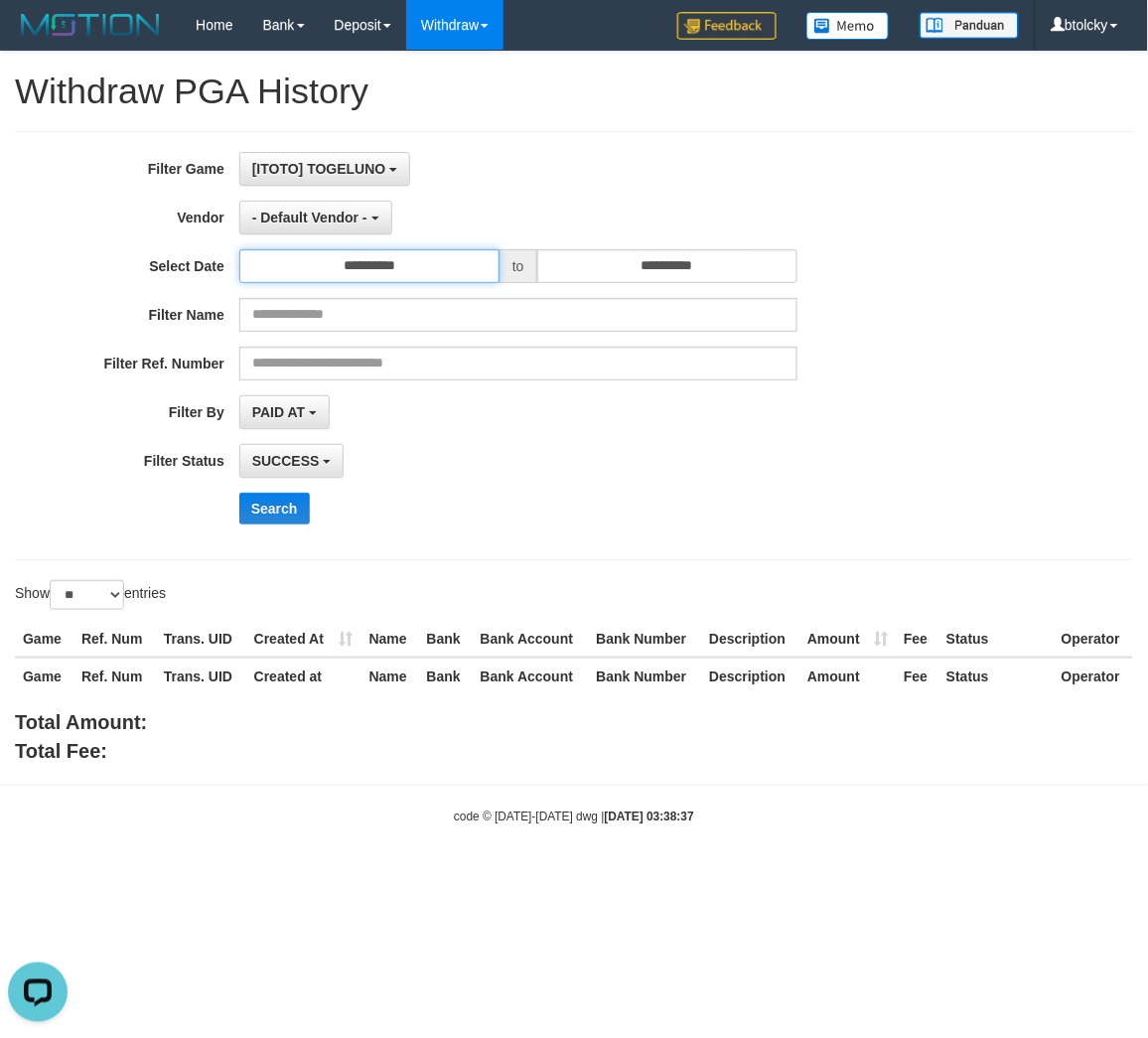 click on "**********" at bounding box center [369, 266] 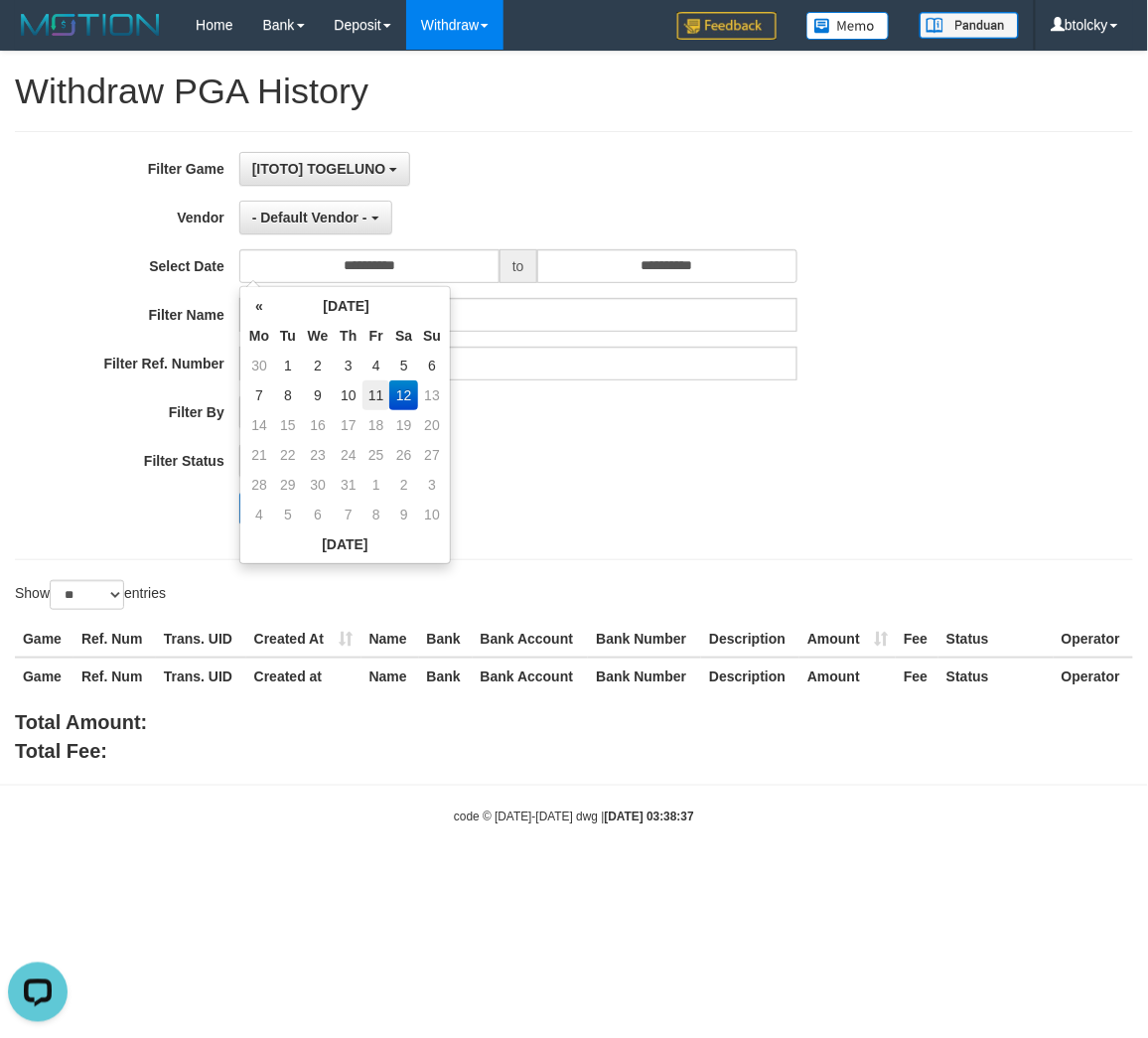 click on "11" at bounding box center (375, 395) 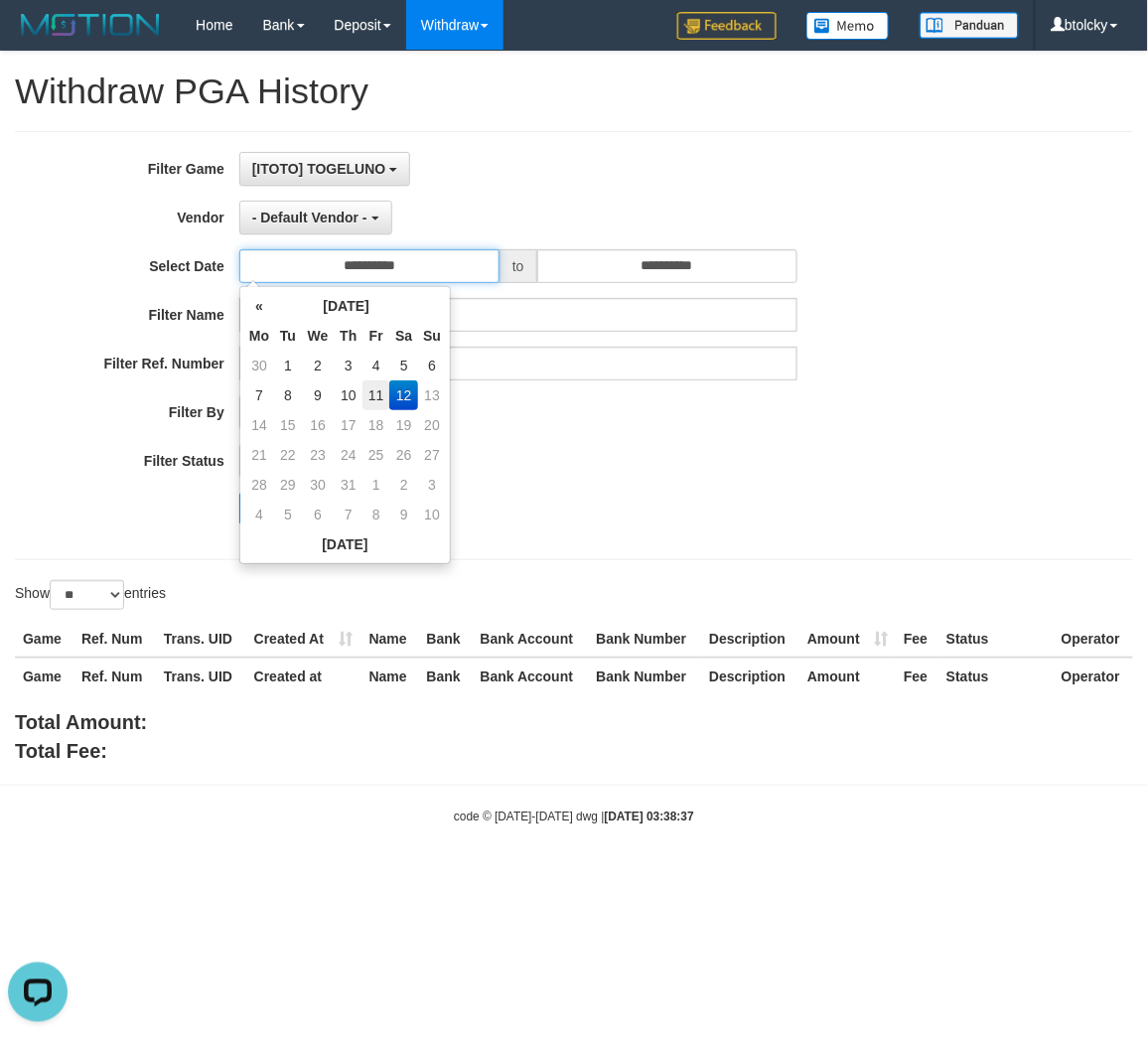 type on "**********" 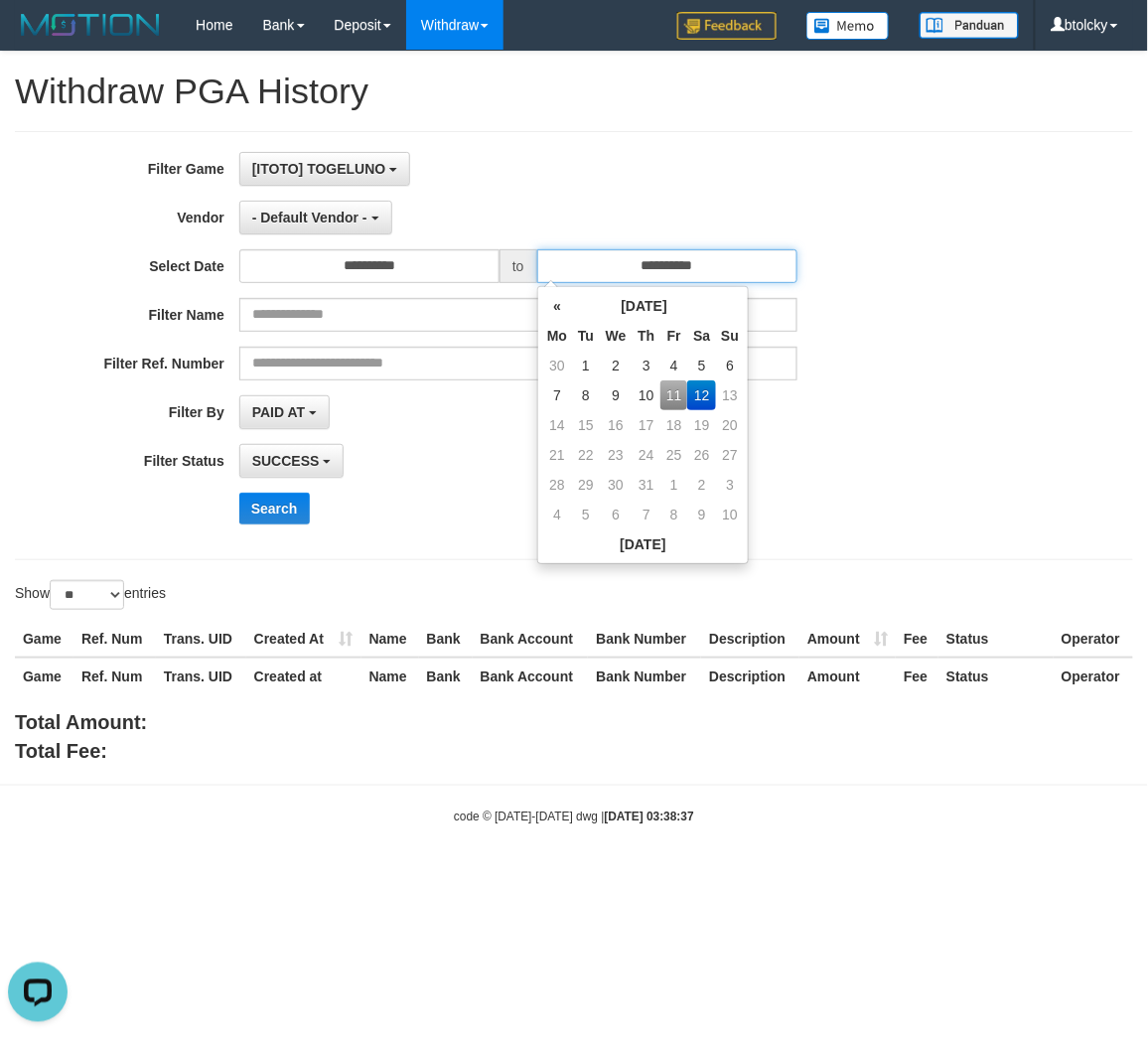 click on "**********" at bounding box center [667, 266] 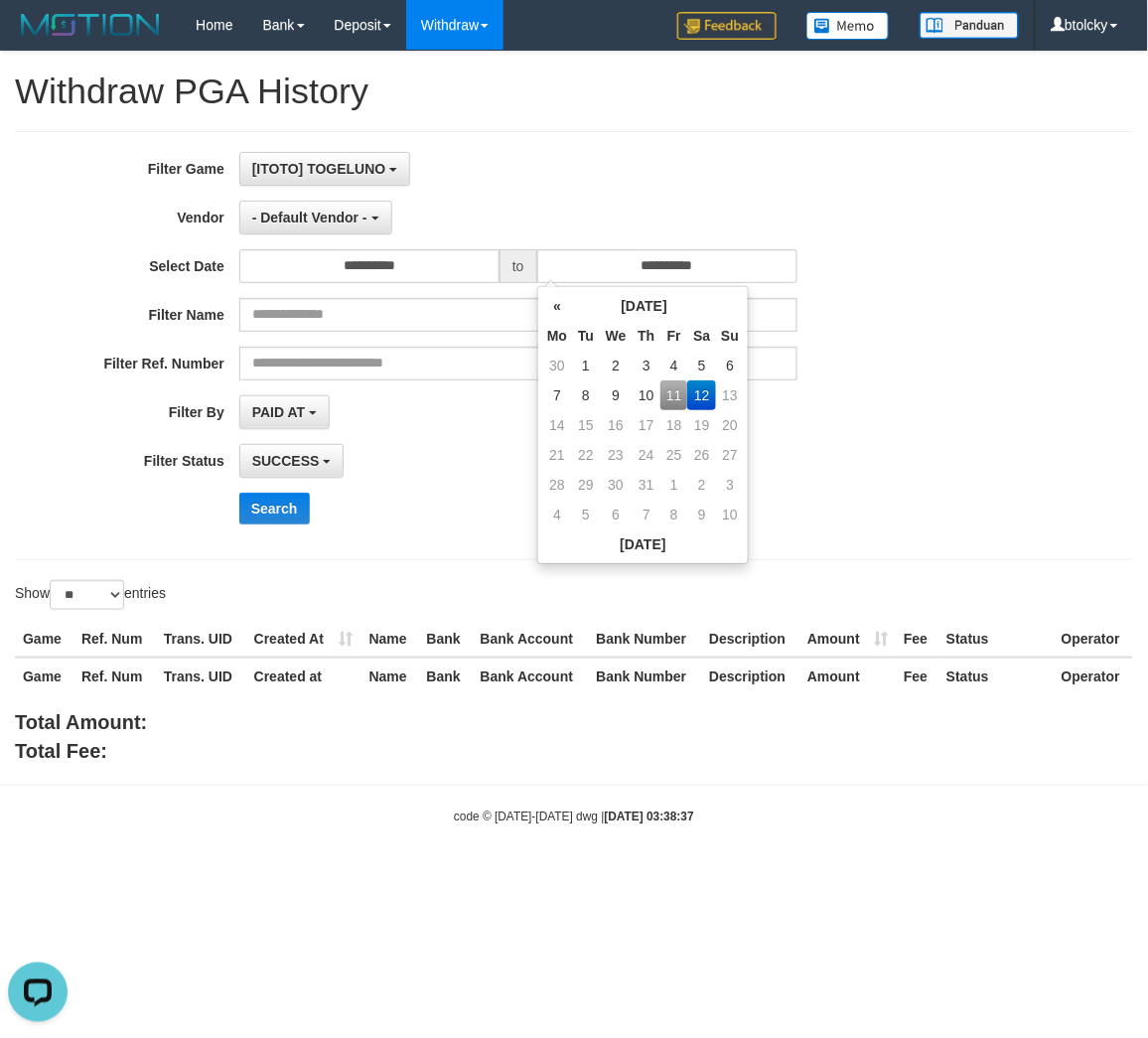 click on "11" at bounding box center [673, 395] 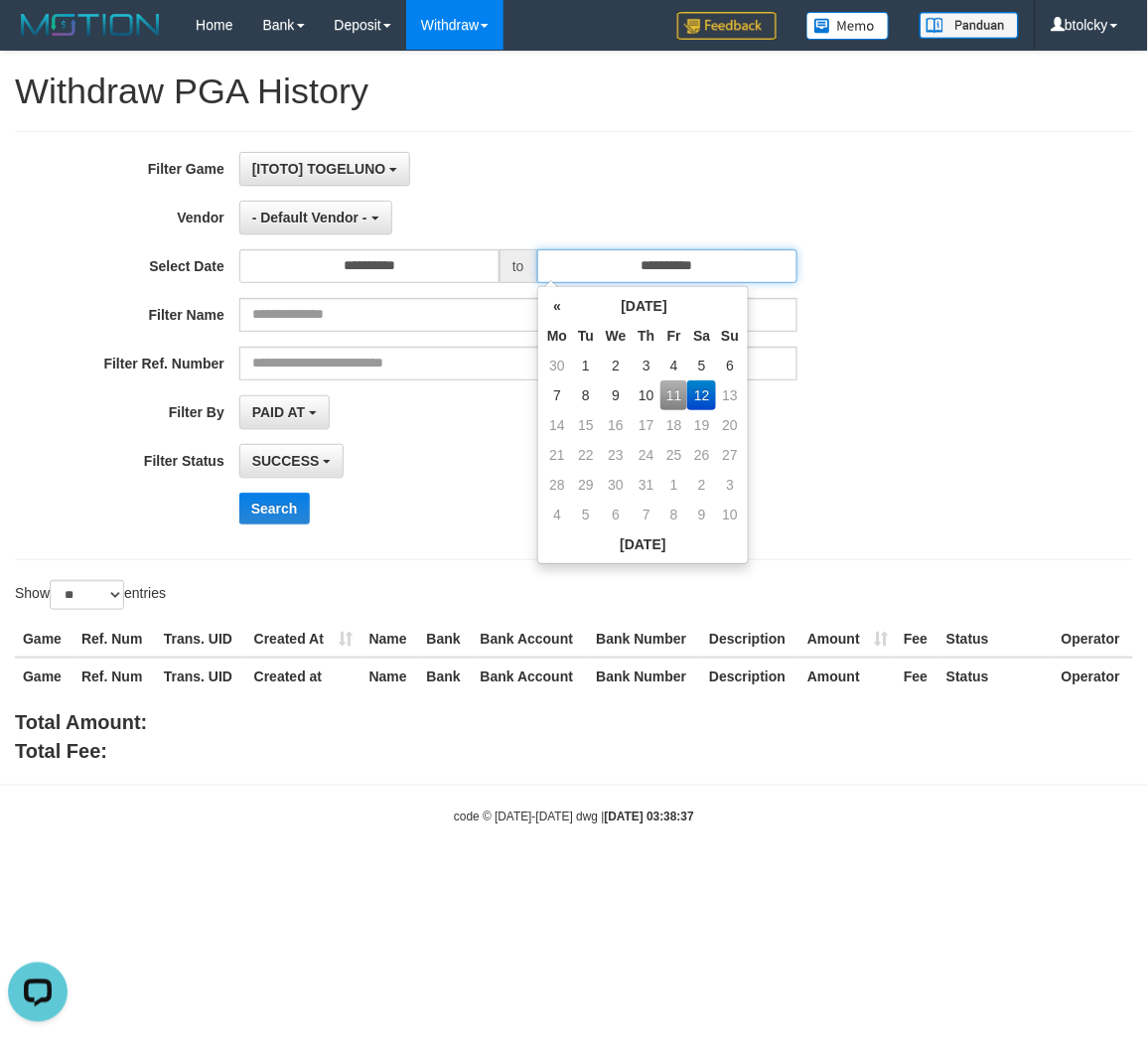type on "**********" 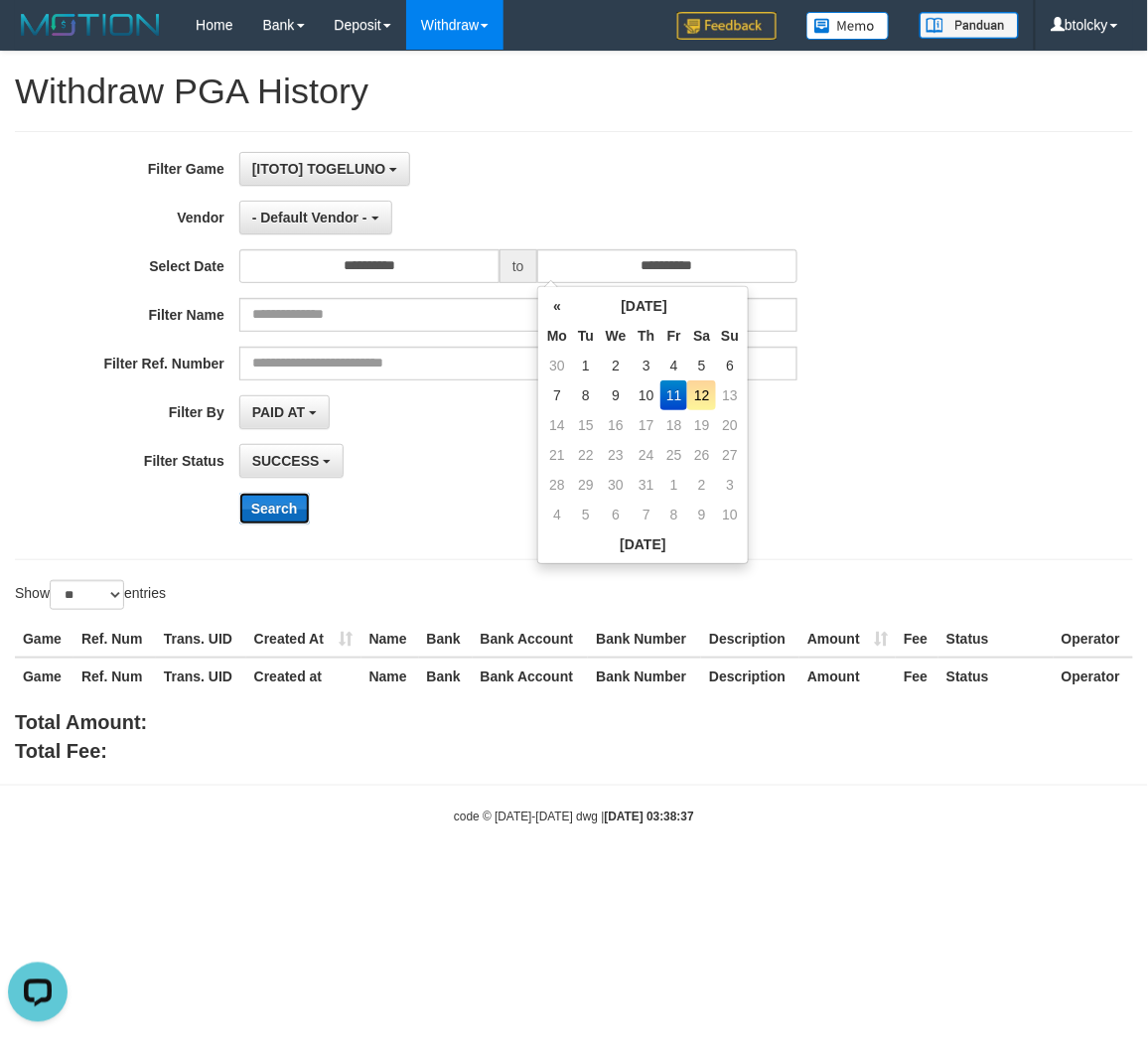 click on "Search" at bounding box center [274, 509] 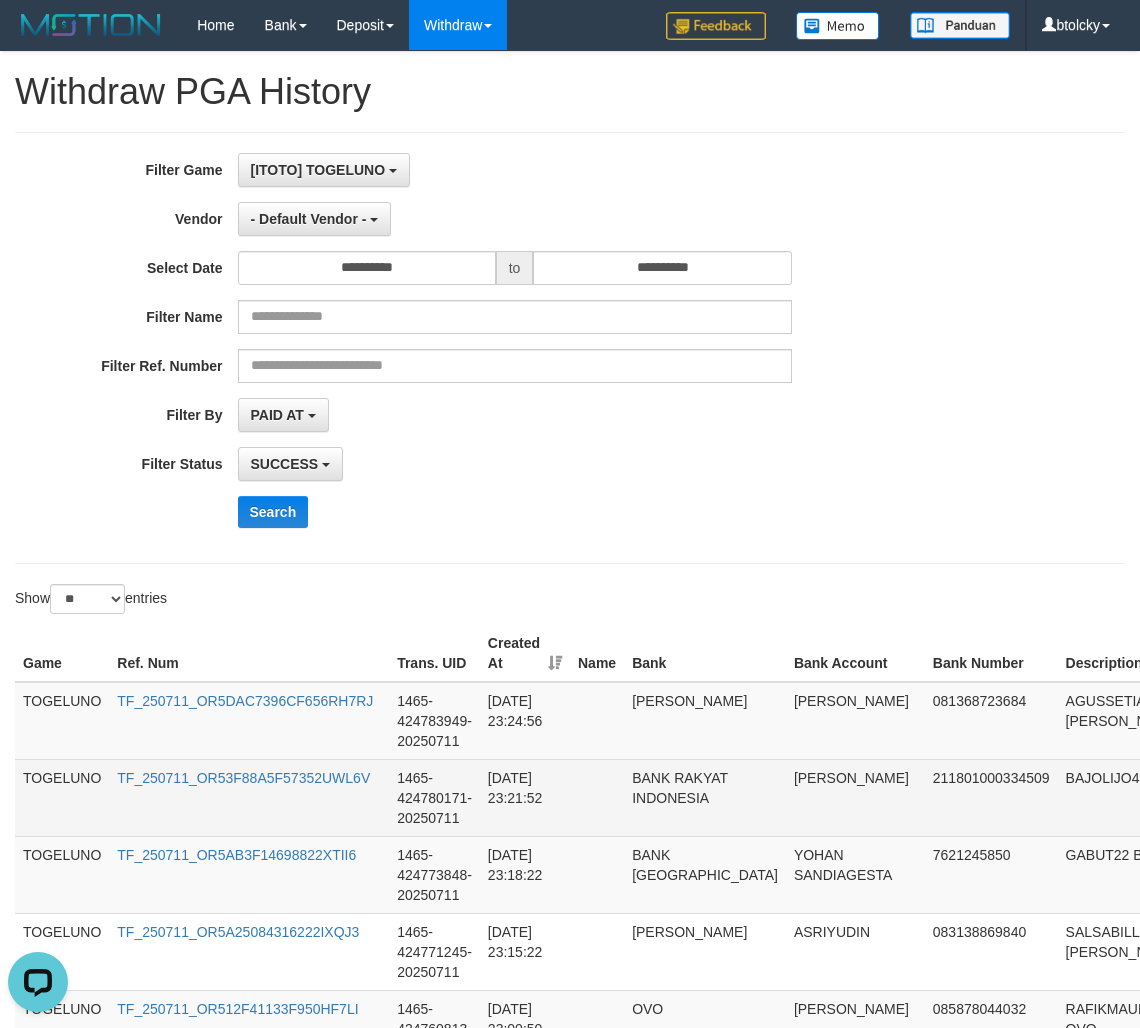 click on "211801000334509" at bounding box center (991, 797) 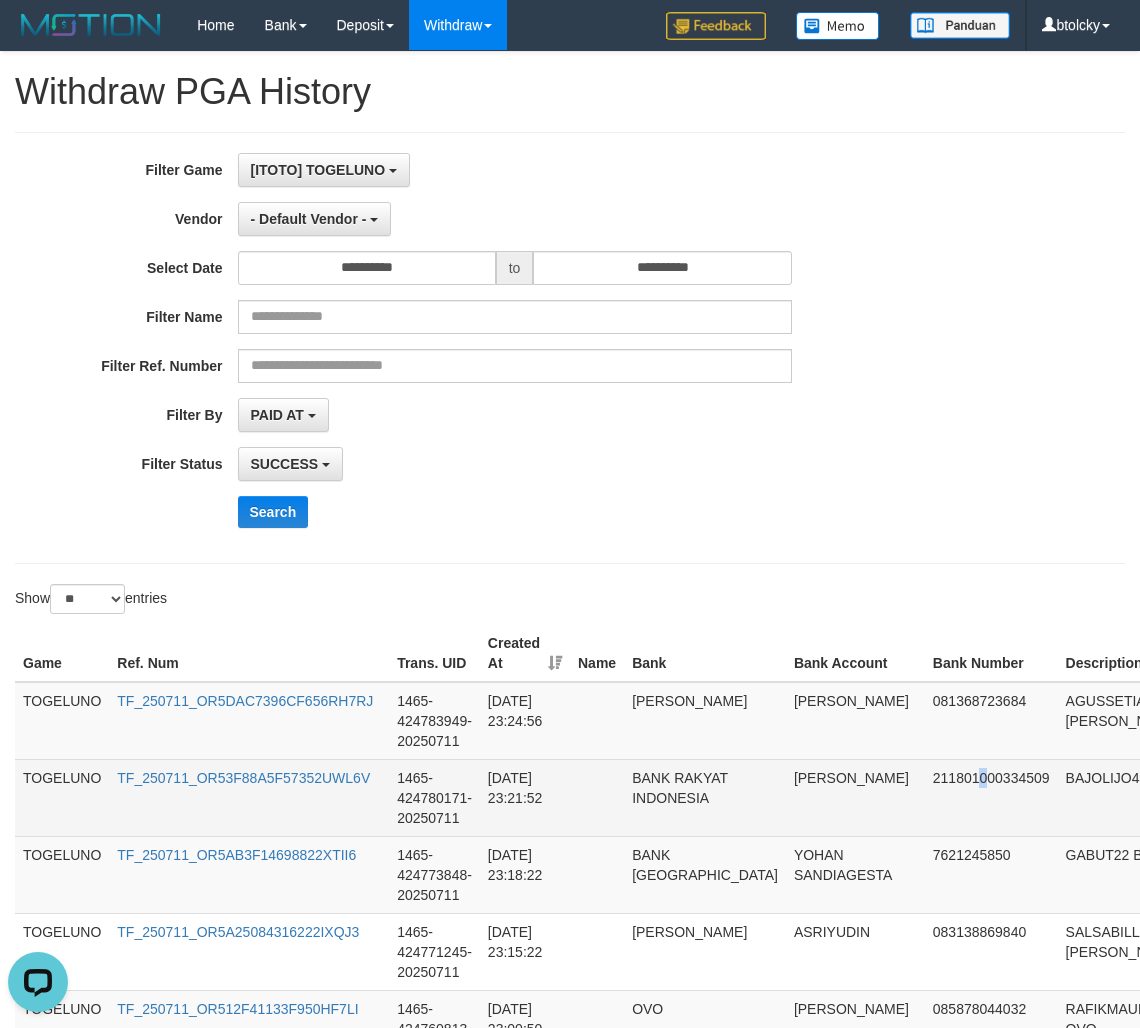 scroll, scrollTop: 1854, scrollLeft: 0, axis: vertical 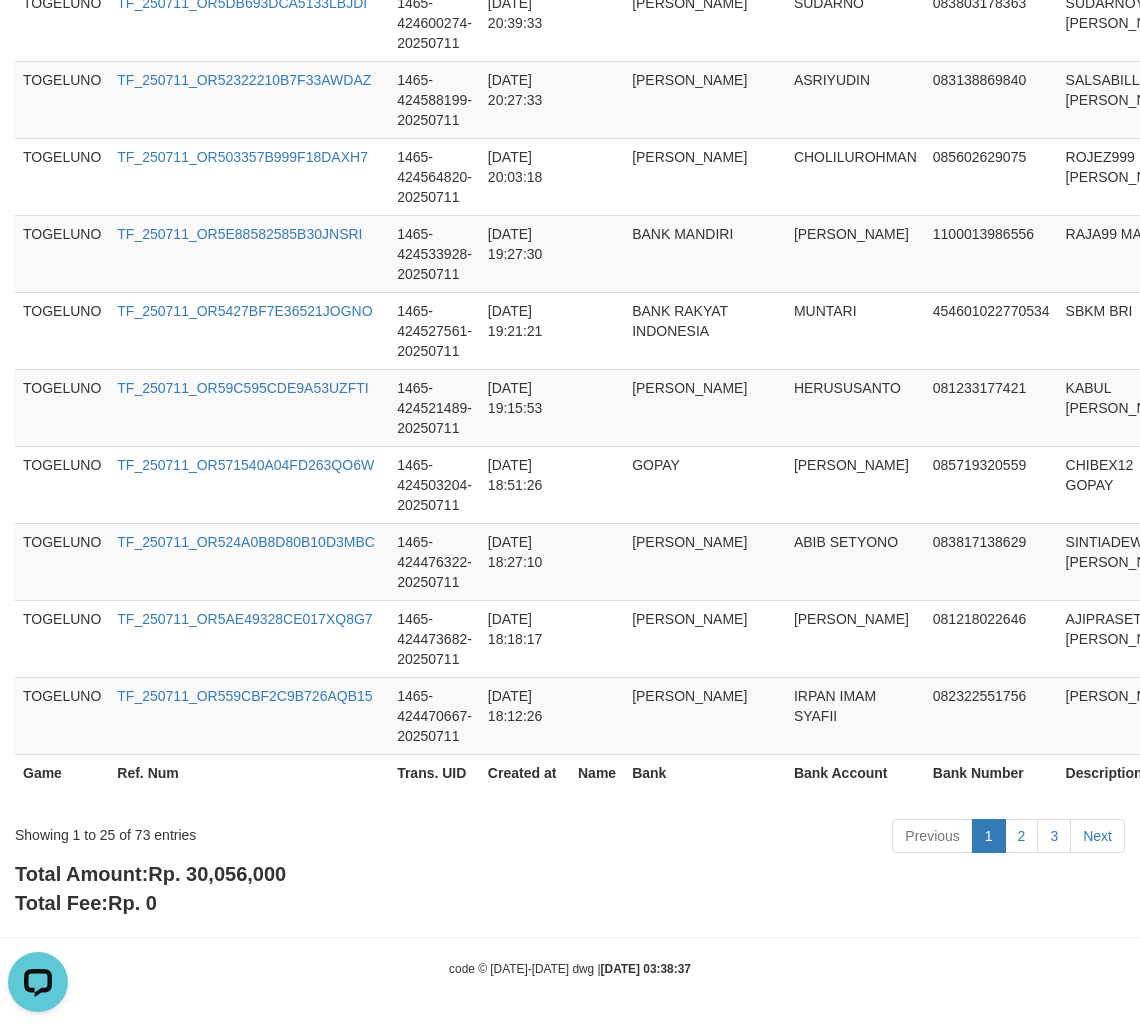 click on "Rp. 30,056,000" at bounding box center [217, 874] 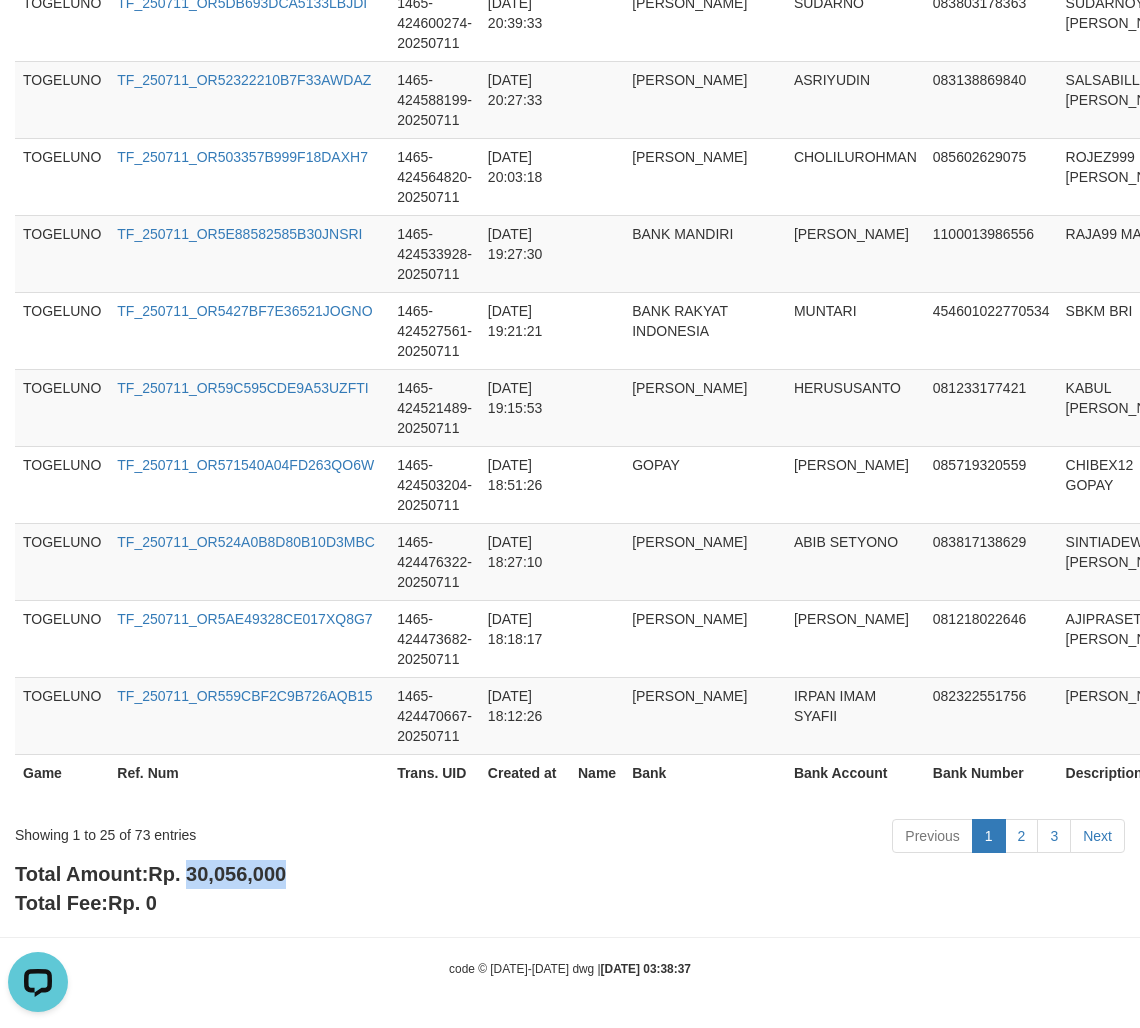 click on "Rp. 30,056,000" at bounding box center [217, 874] 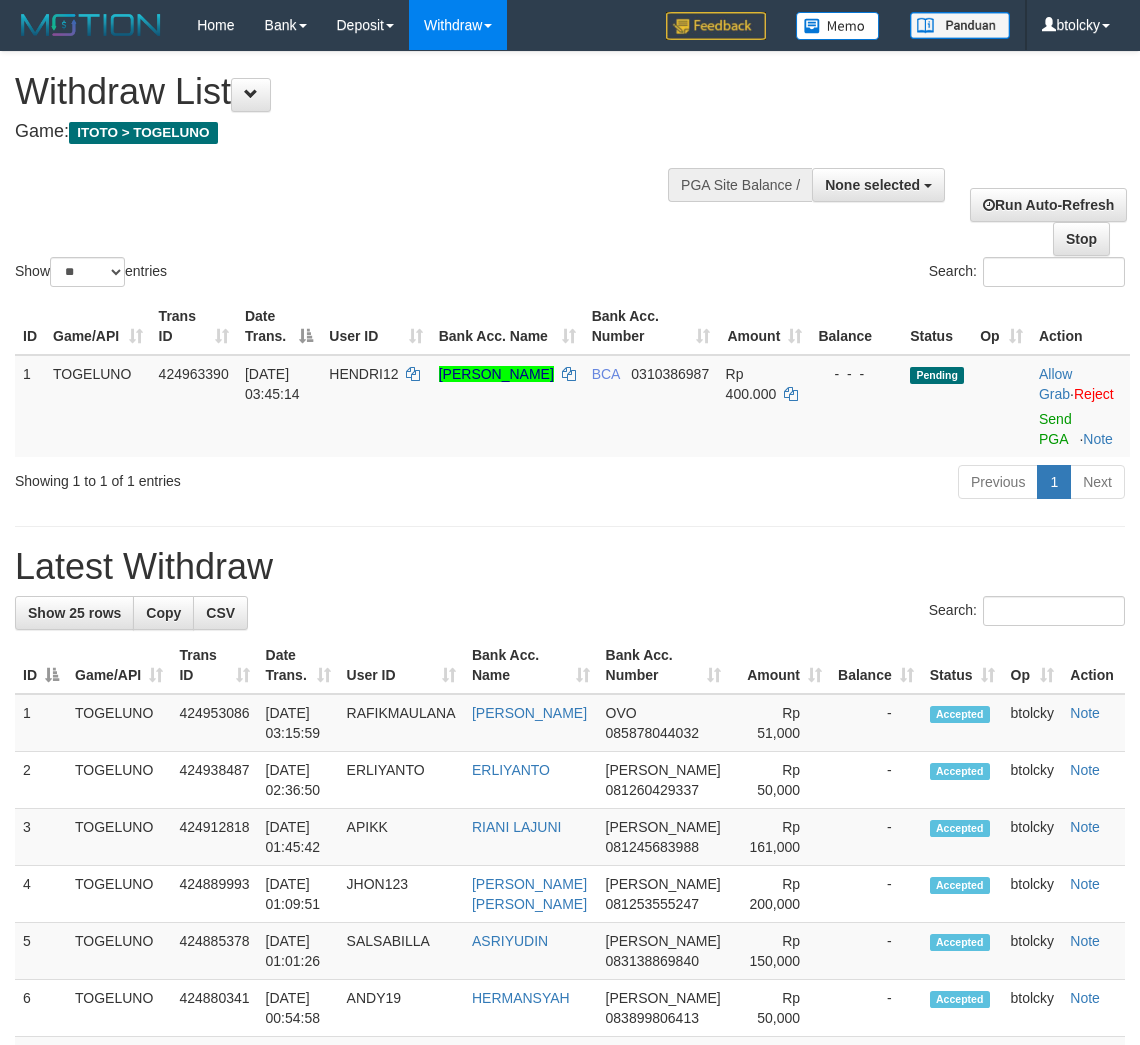 select 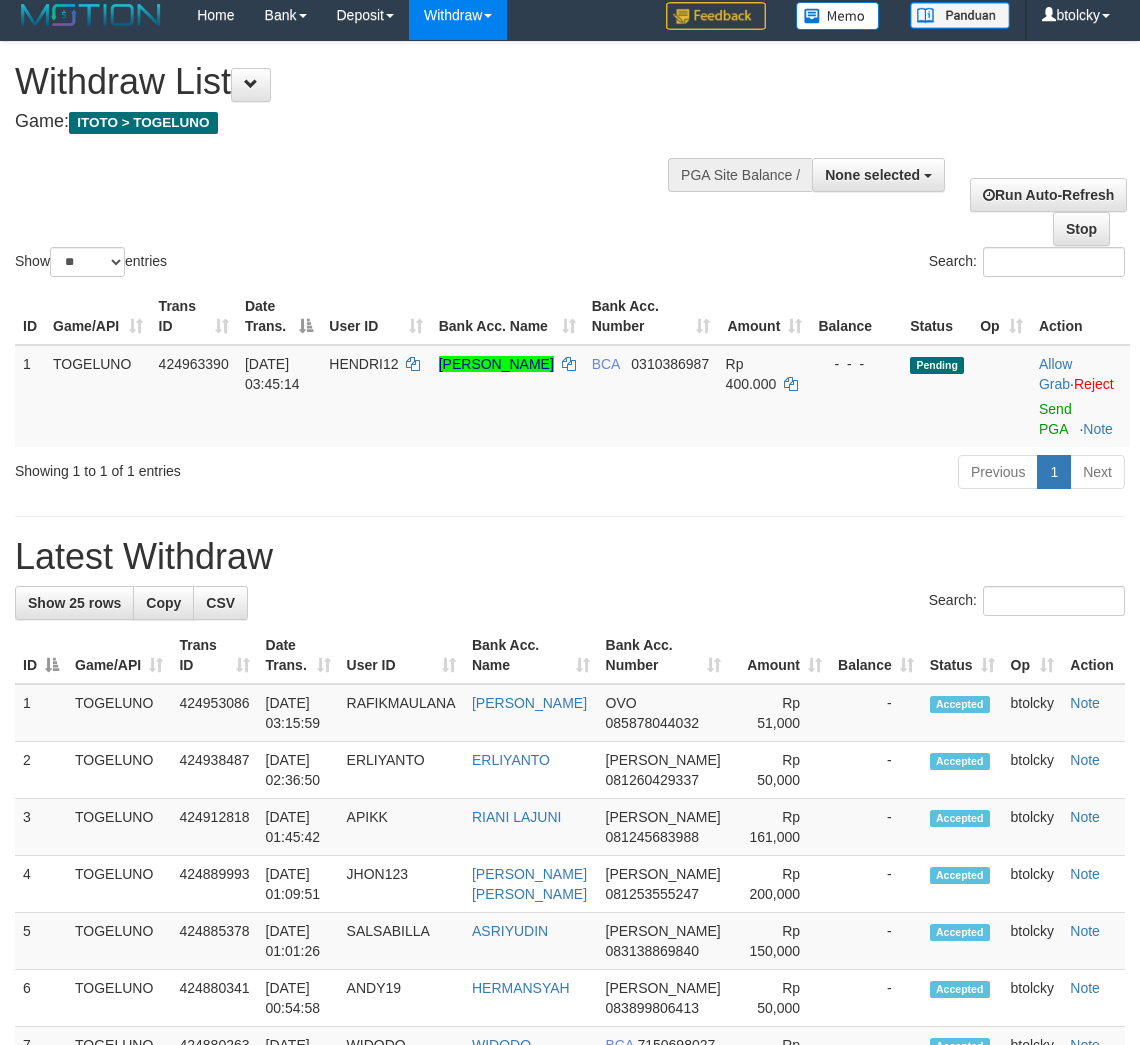 scroll, scrollTop: 0, scrollLeft: 0, axis: both 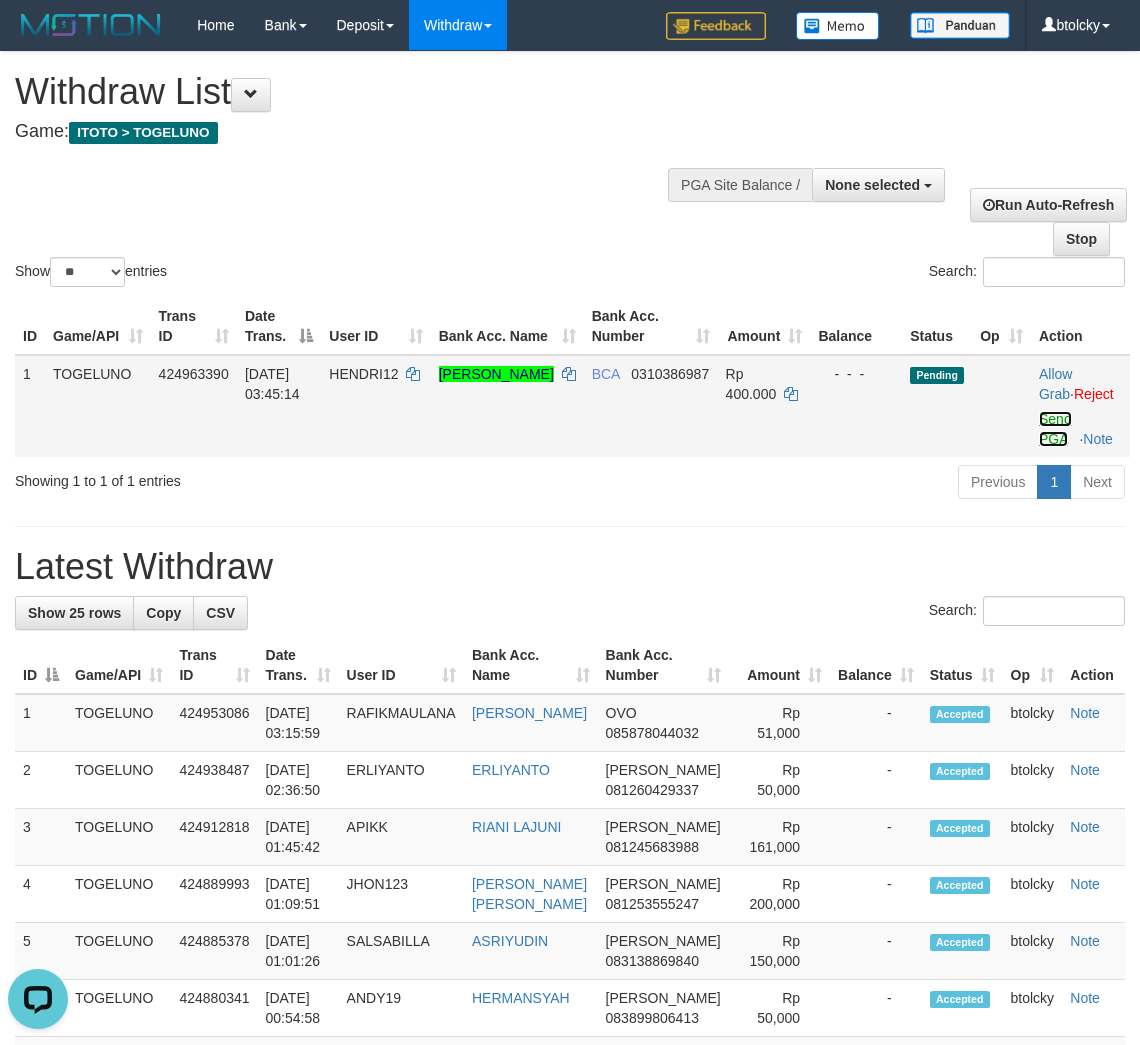 click on "Send PGA" at bounding box center [1055, 429] 